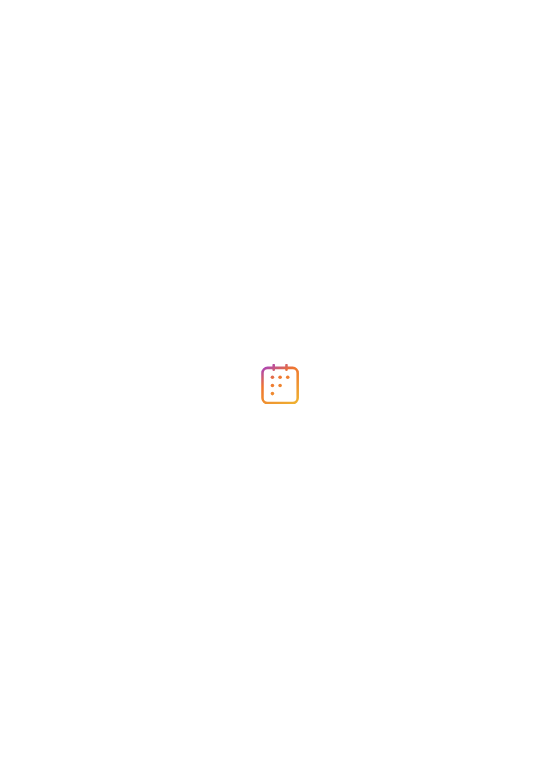 scroll, scrollTop: 0, scrollLeft: 0, axis: both 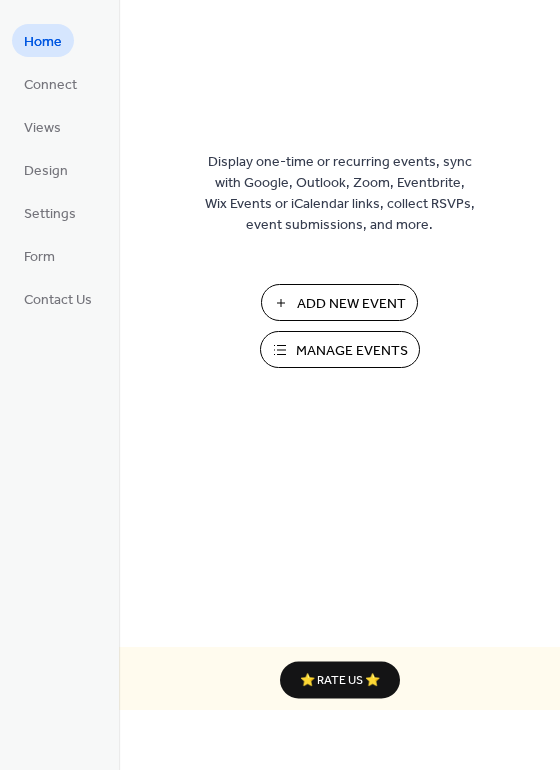 click on "Add New Event" at bounding box center (351, 304) 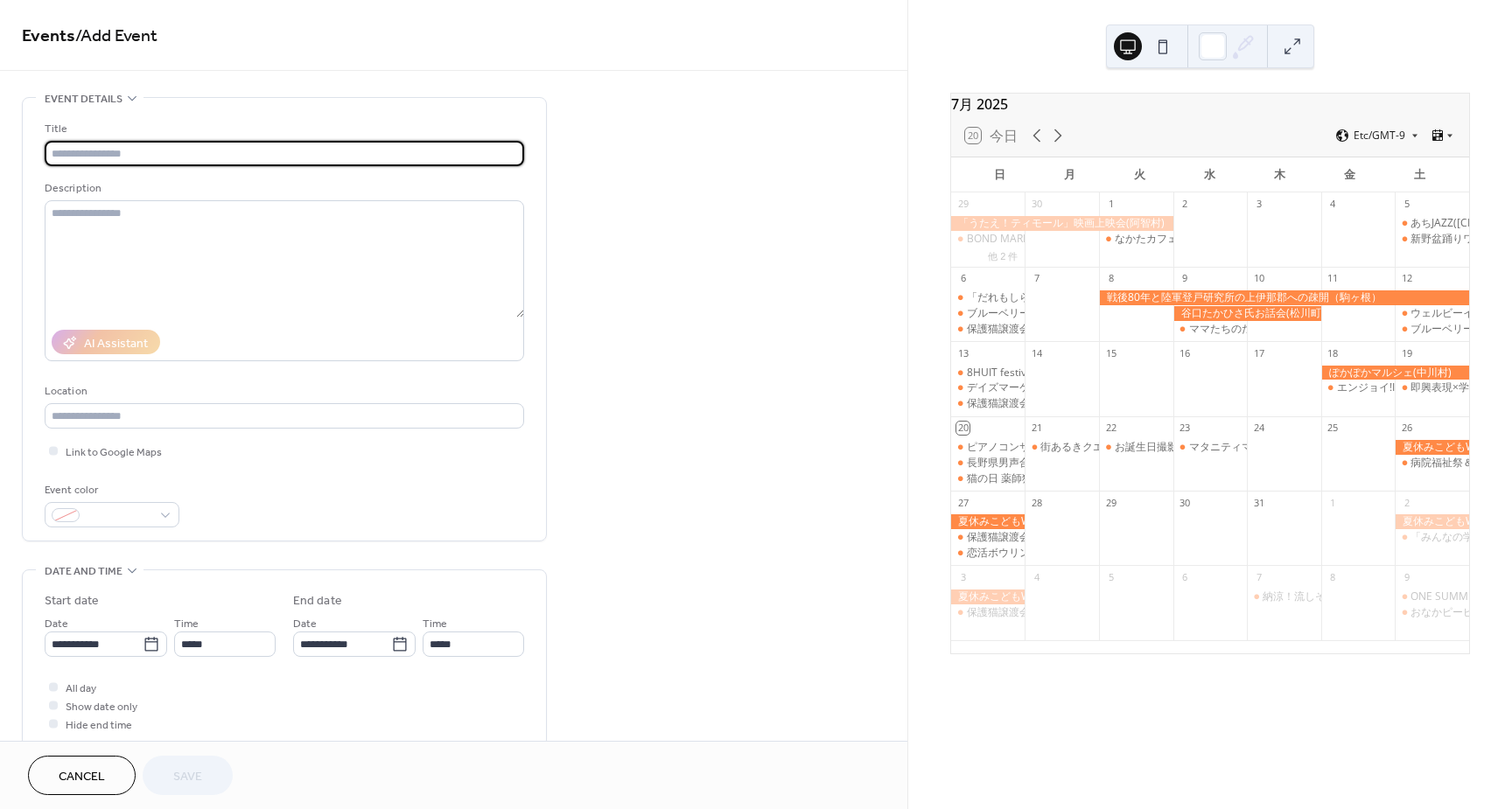 scroll, scrollTop: 0, scrollLeft: 0, axis: both 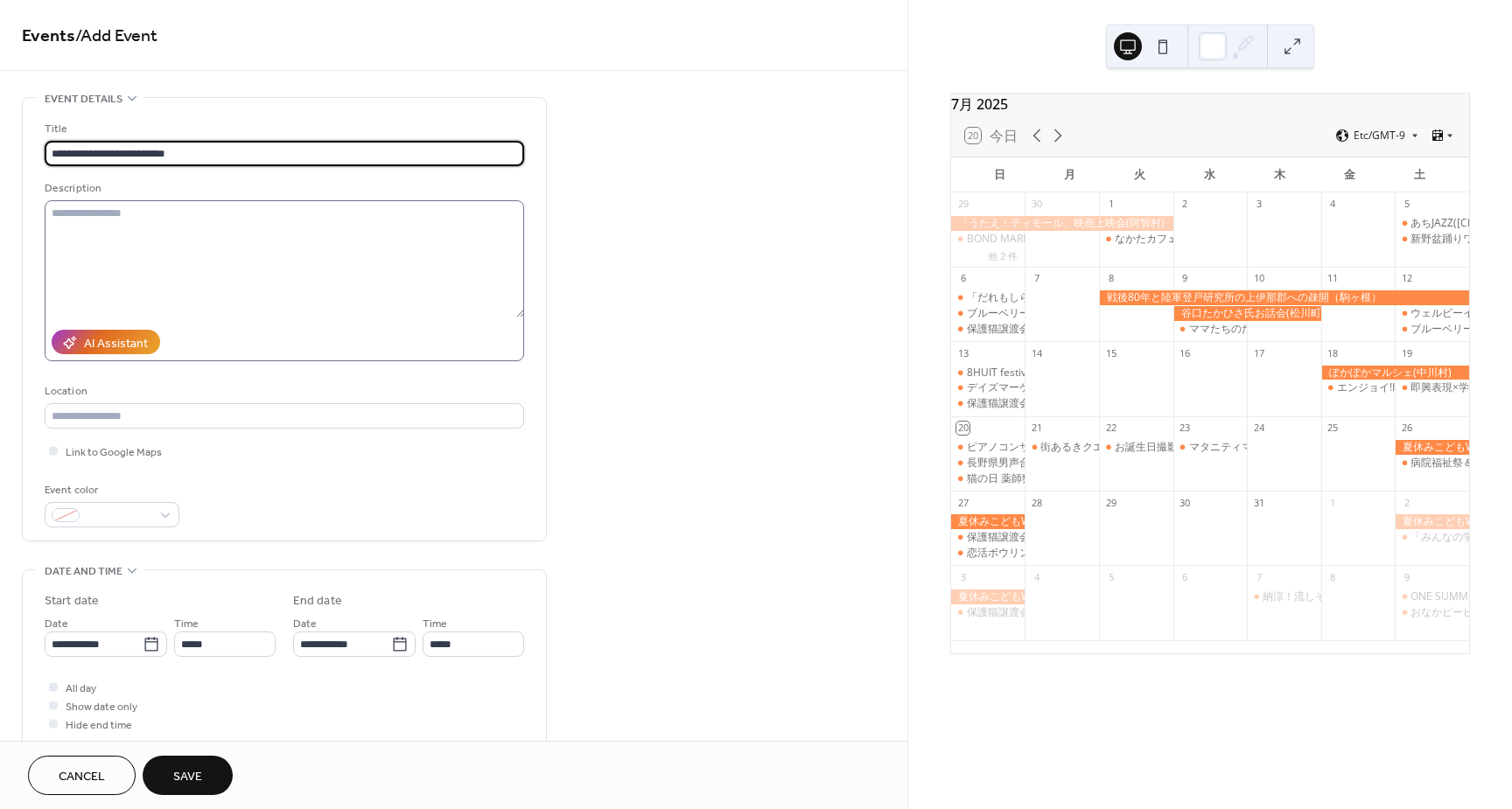 type on "**********" 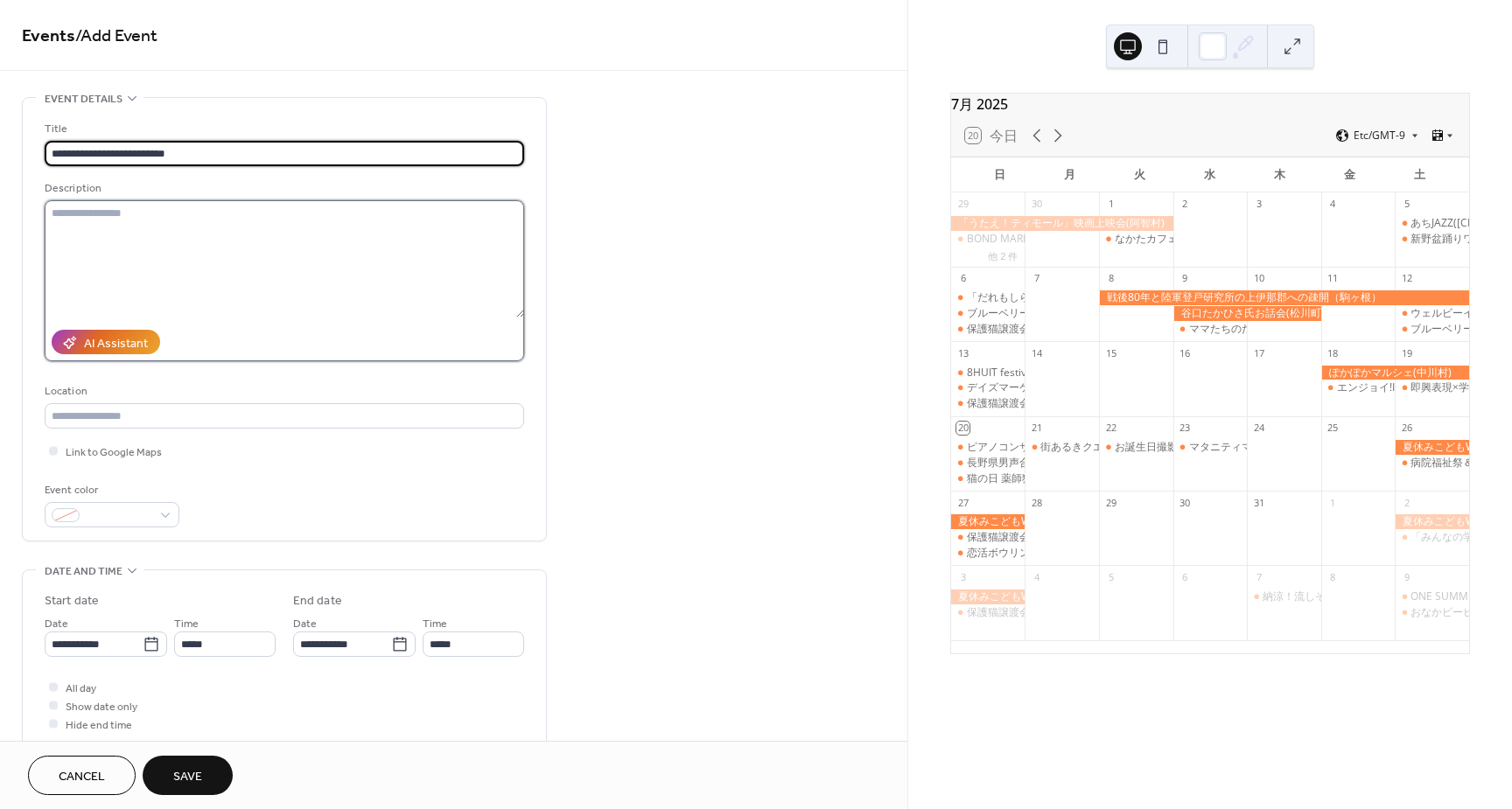 click at bounding box center [284, 259] 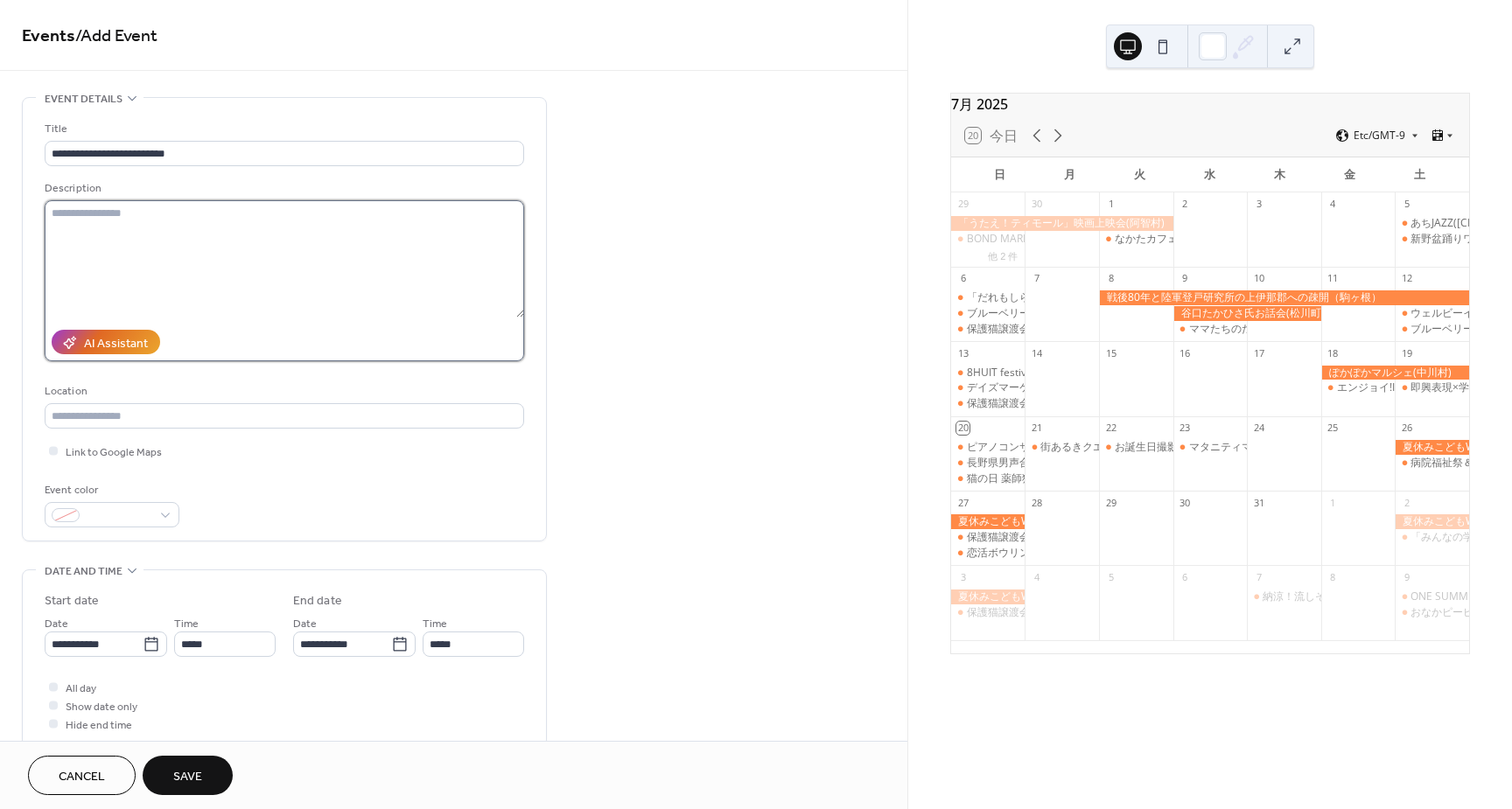 click at bounding box center [284, 259] 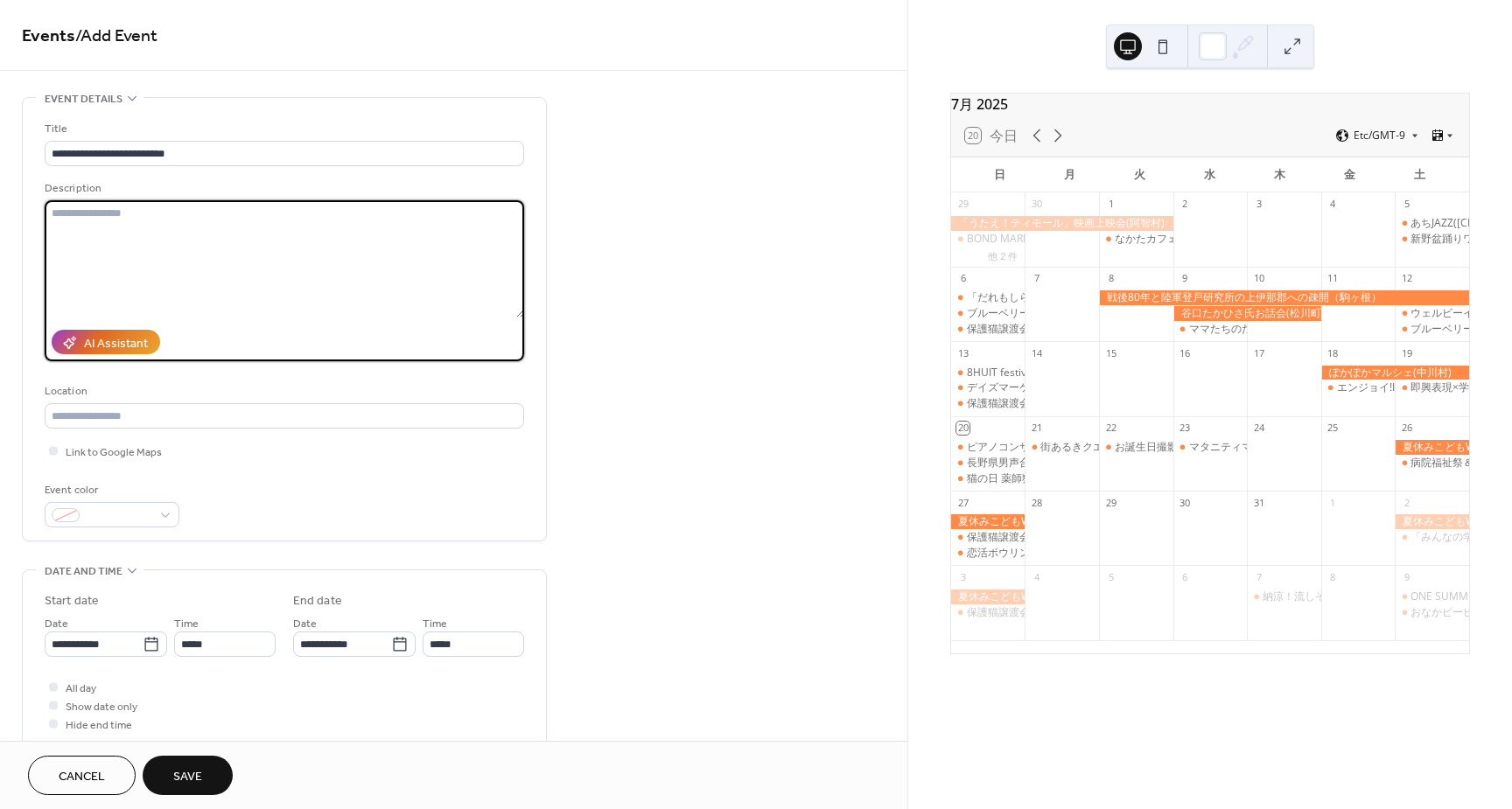 paste on "**********" 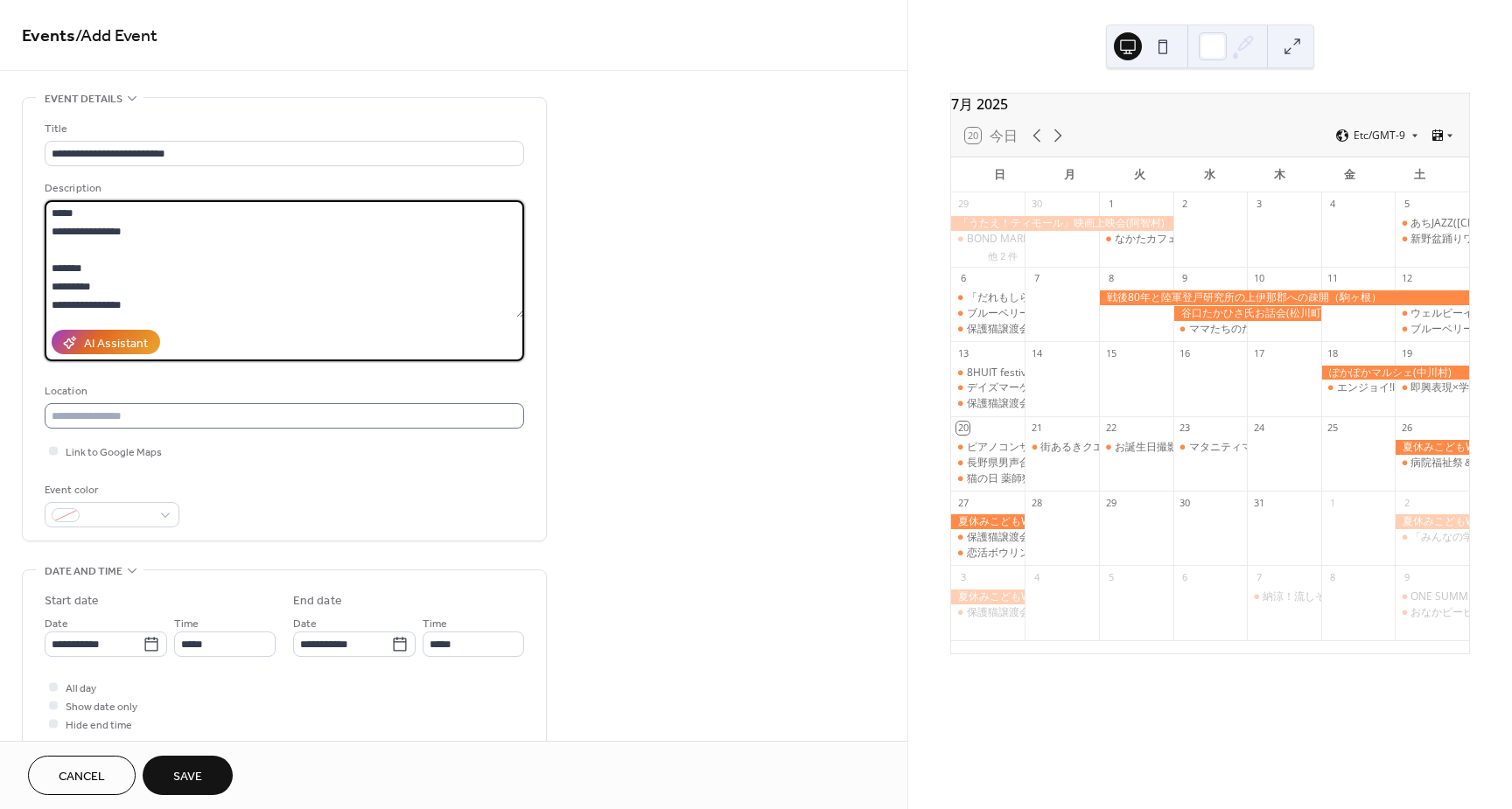 scroll, scrollTop: 126, scrollLeft: 0, axis: vertical 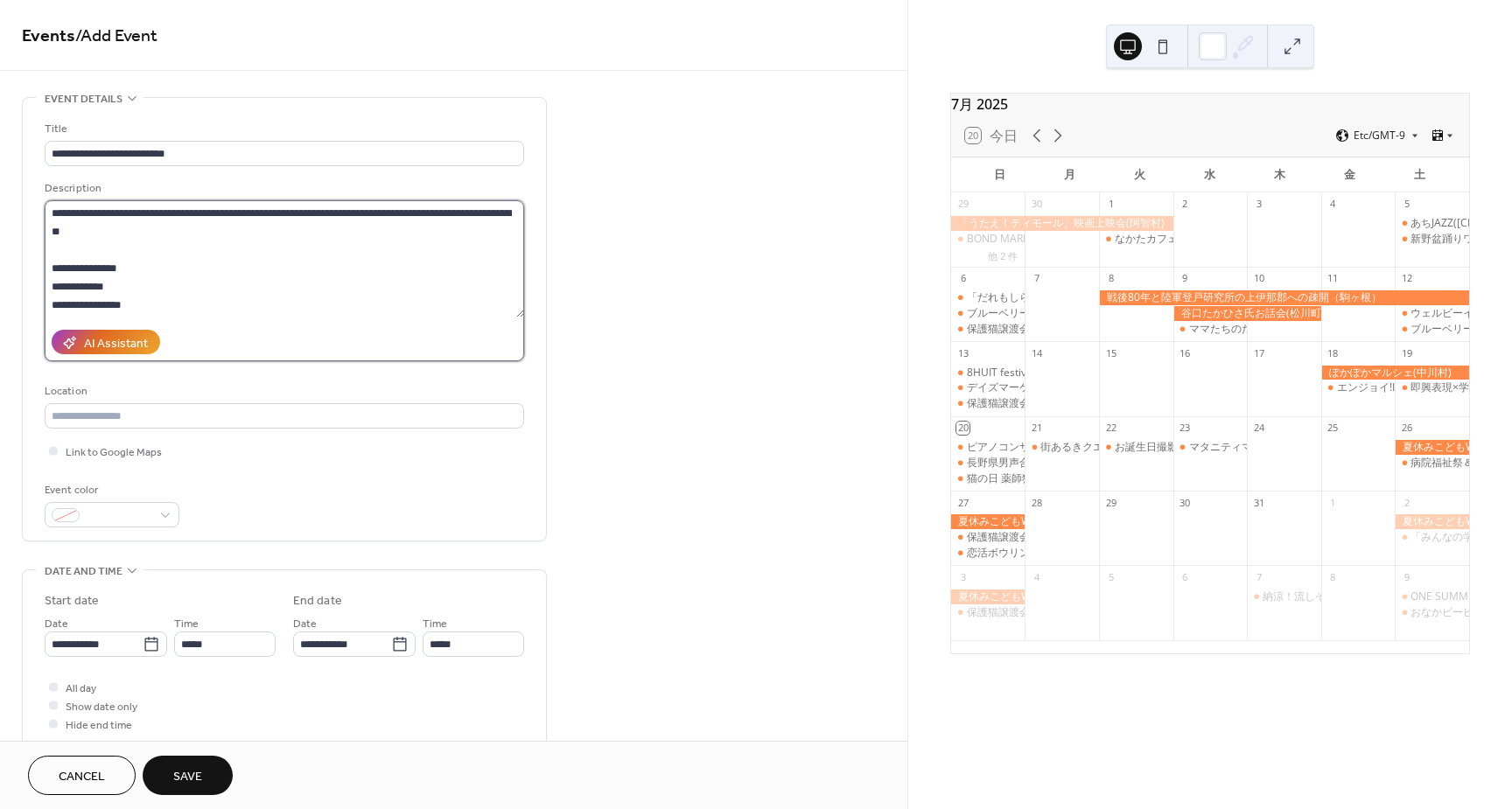 click on "**********" at bounding box center (284, 259) 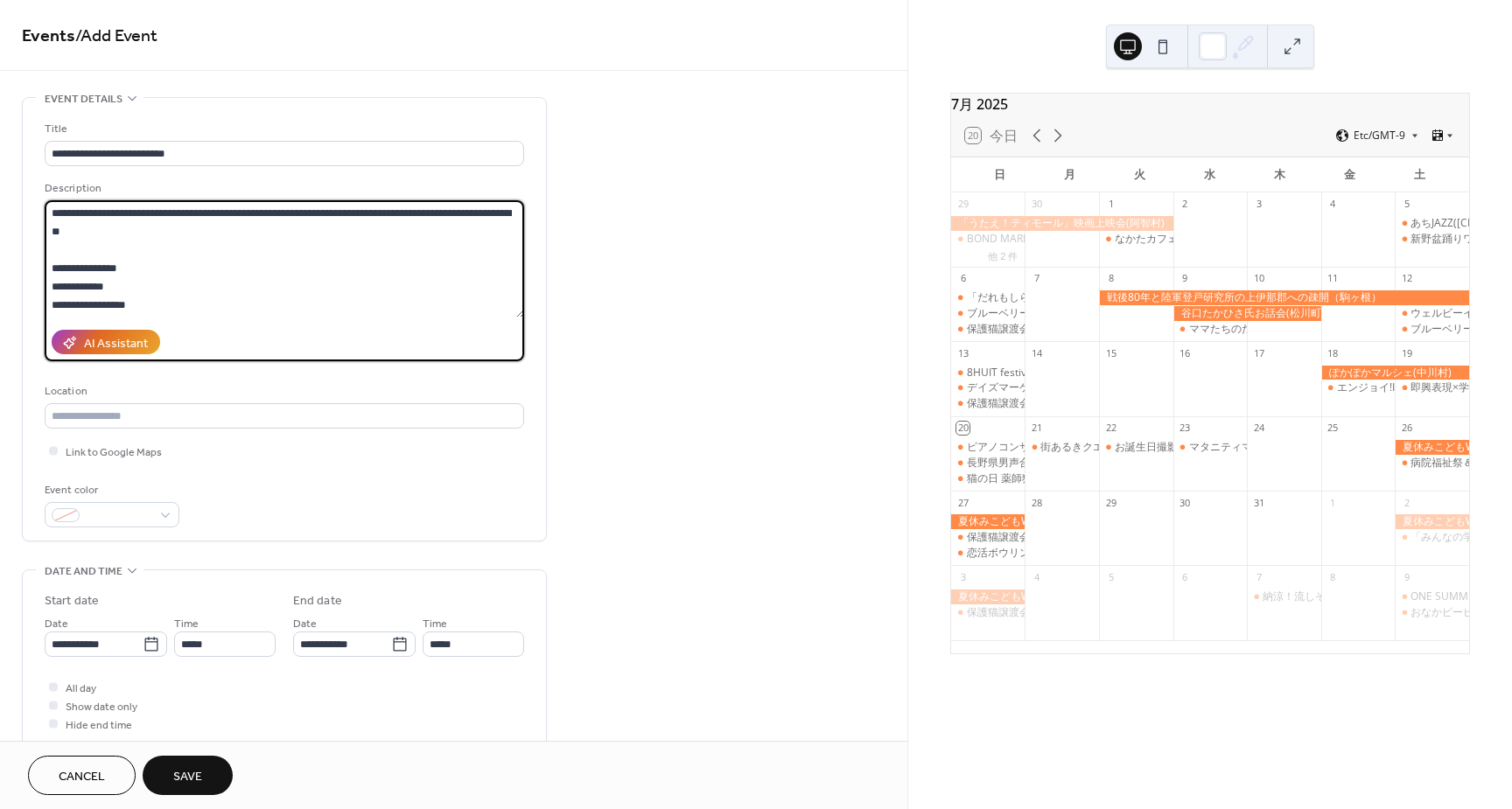 paste on "**********" 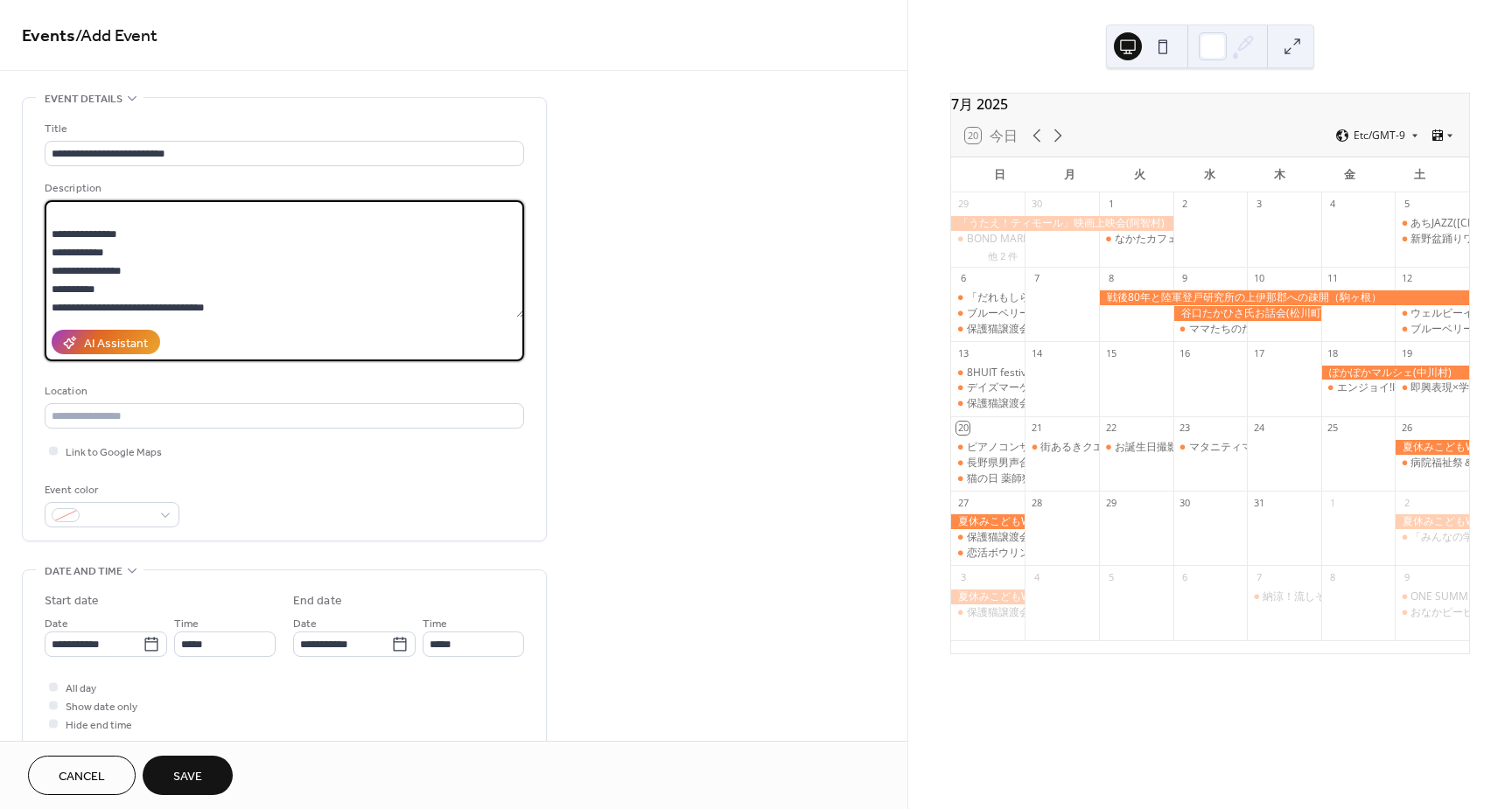 scroll, scrollTop: 181, scrollLeft: 0, axis: vertical 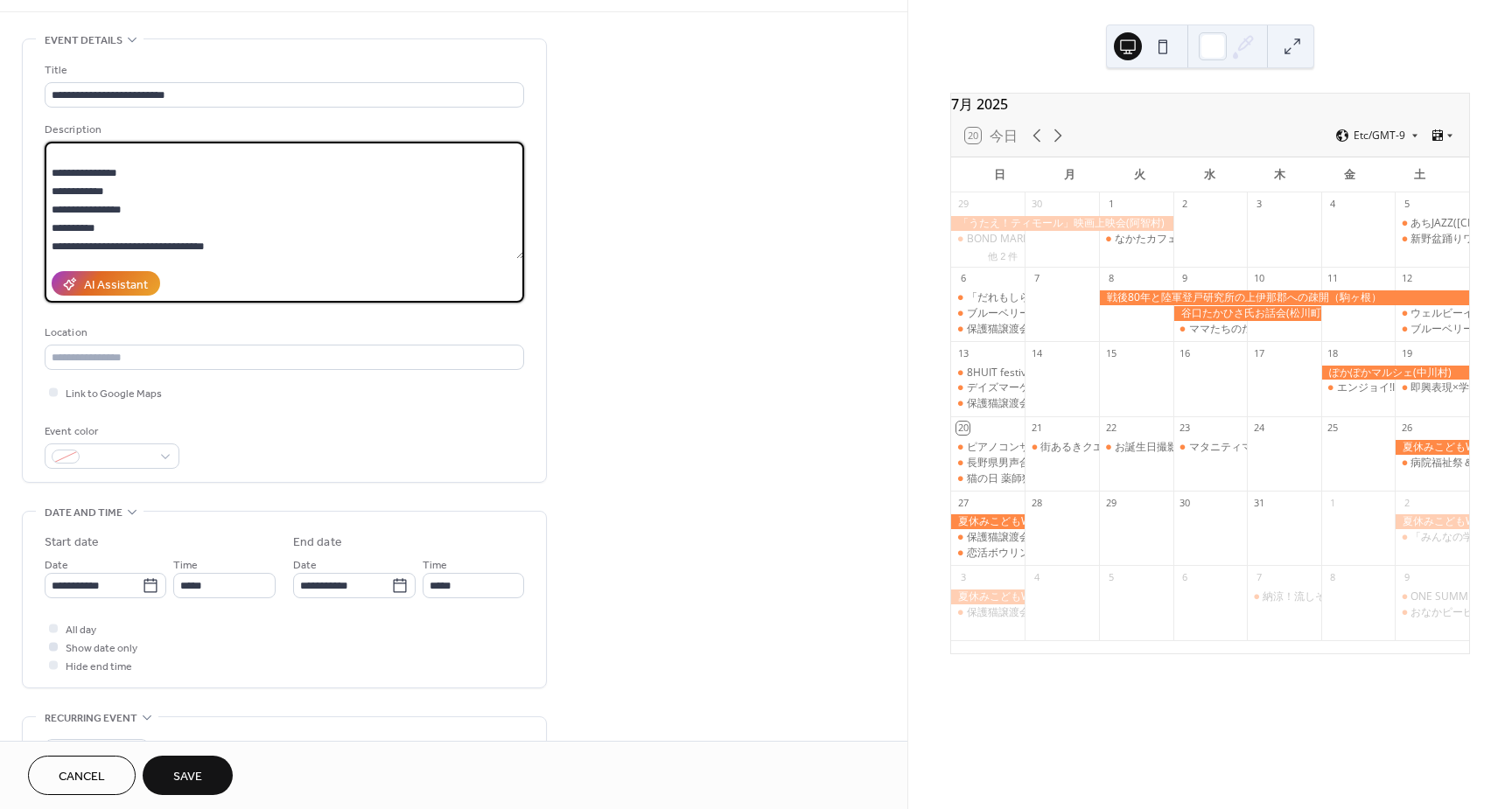 type on "**********" 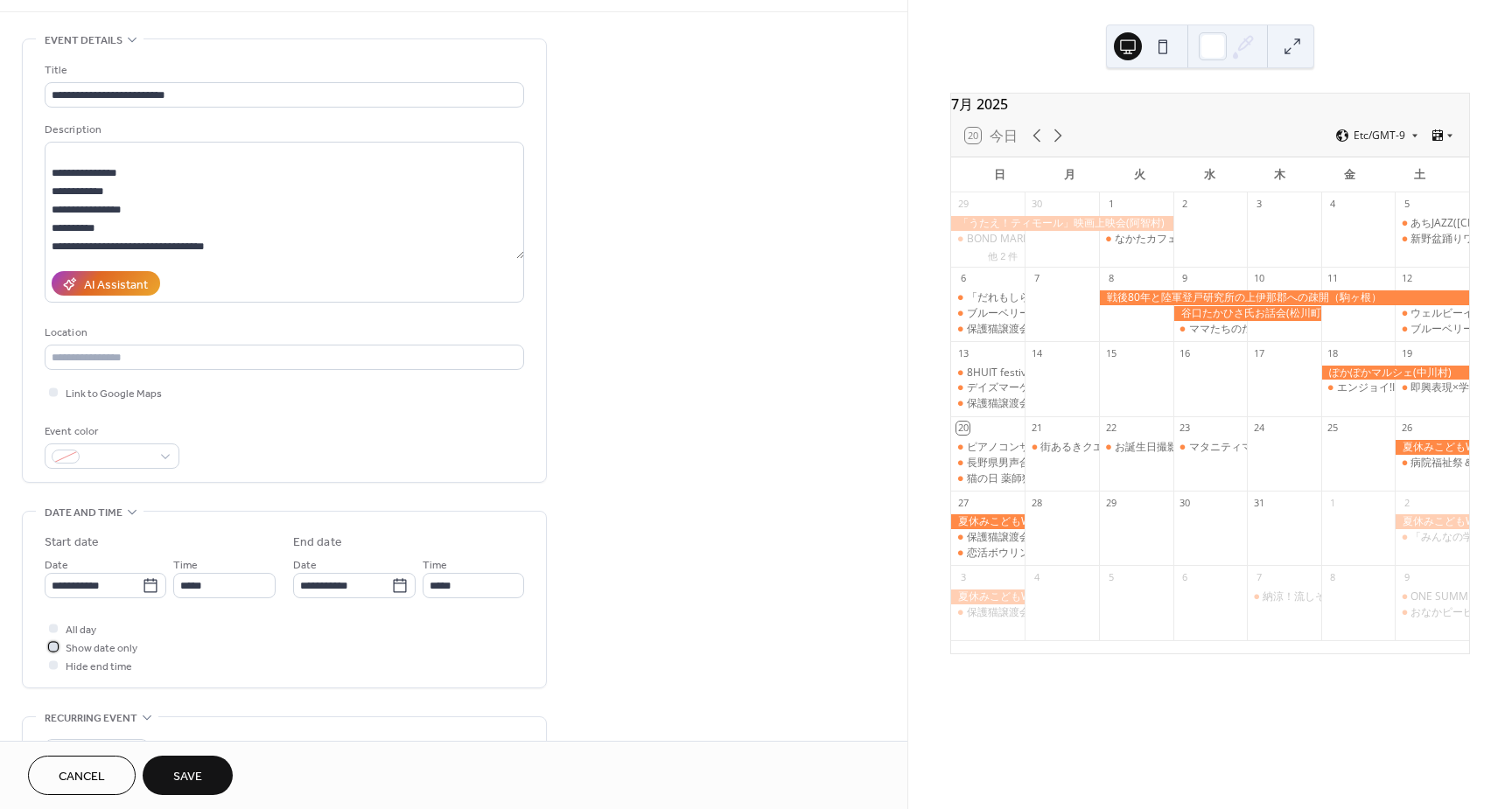 click on "Show date only" at bounding box center [102, 648] 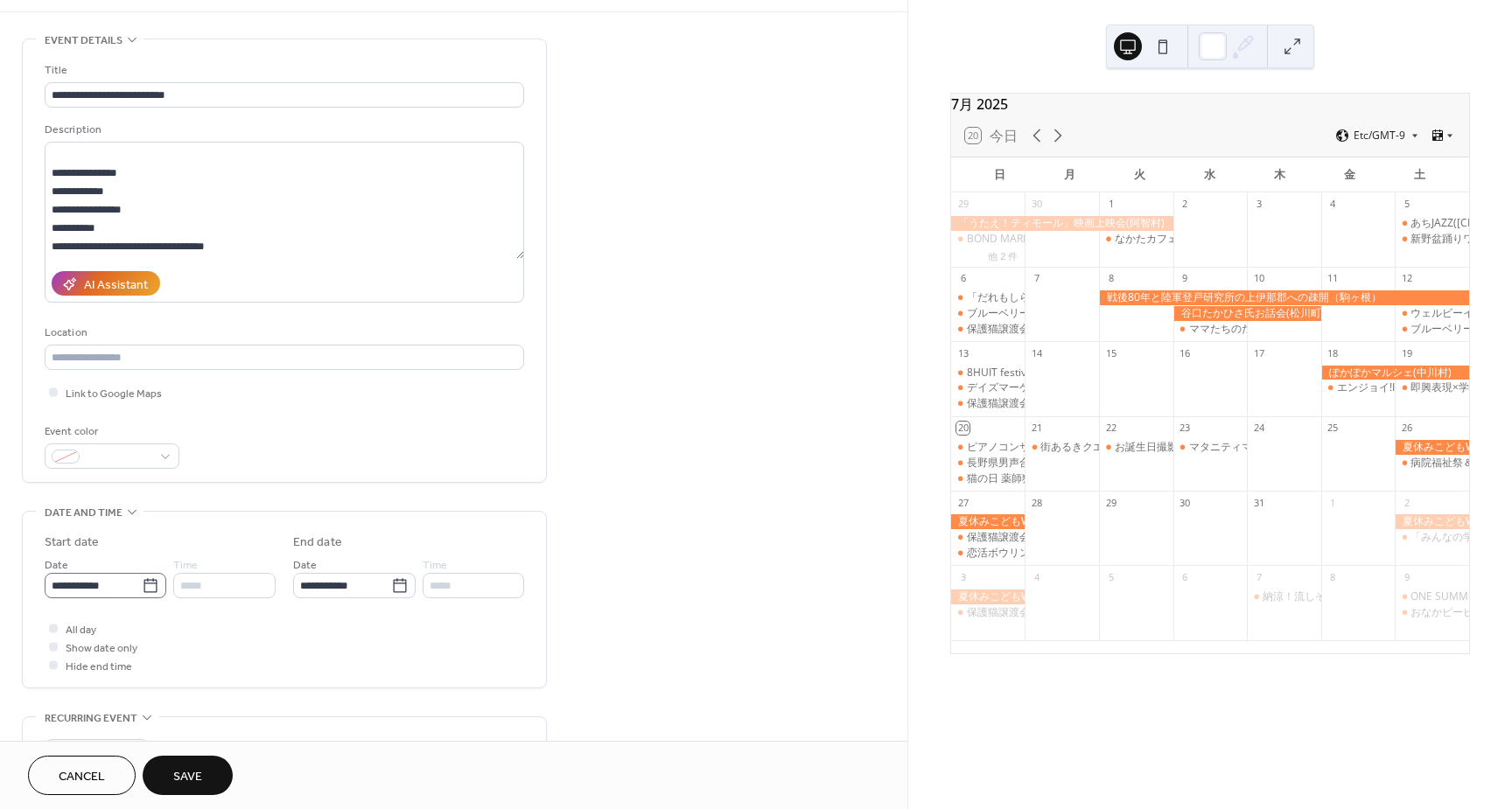 click 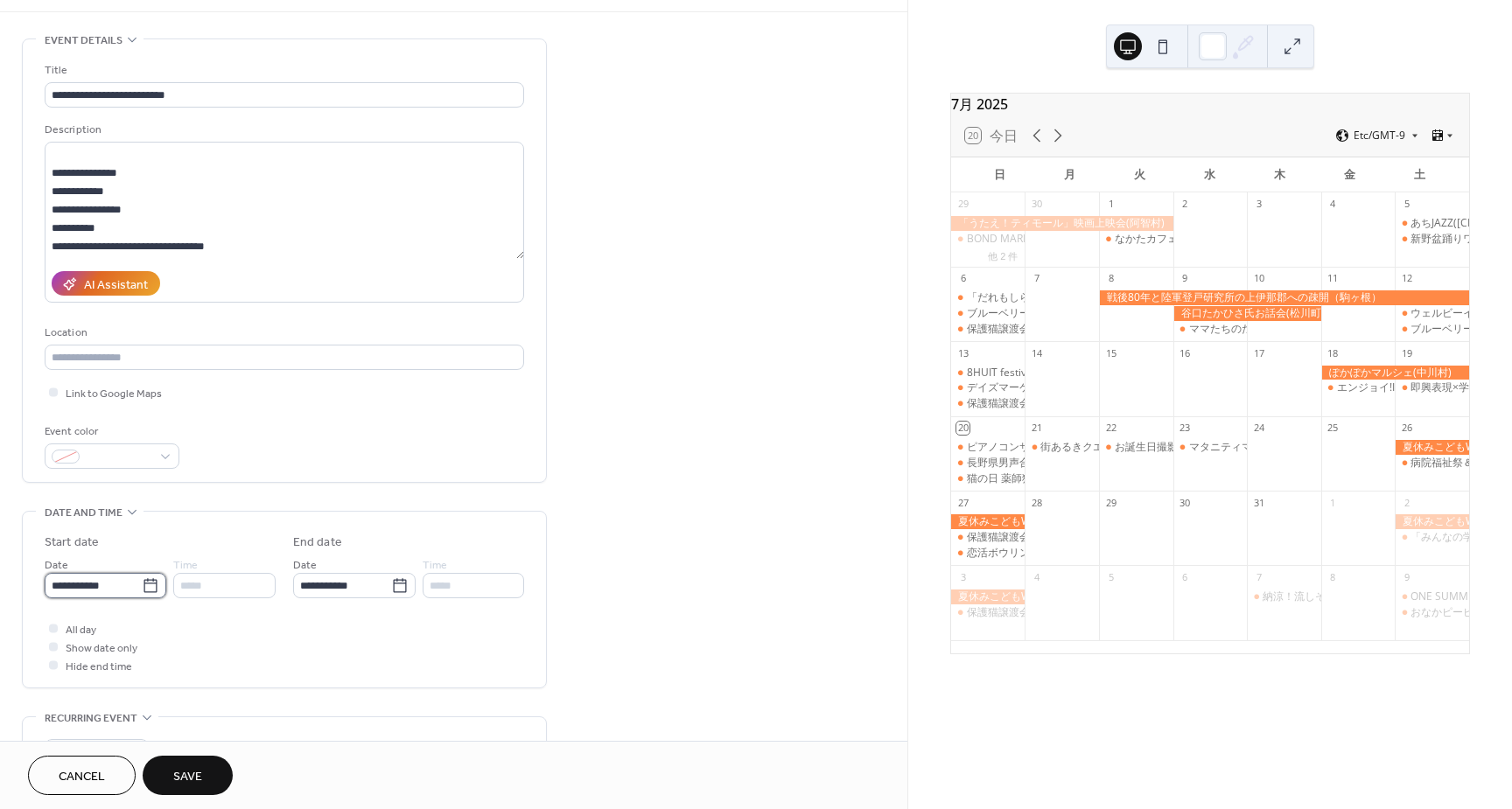 click on "**********" at bounding box center [93, 585] 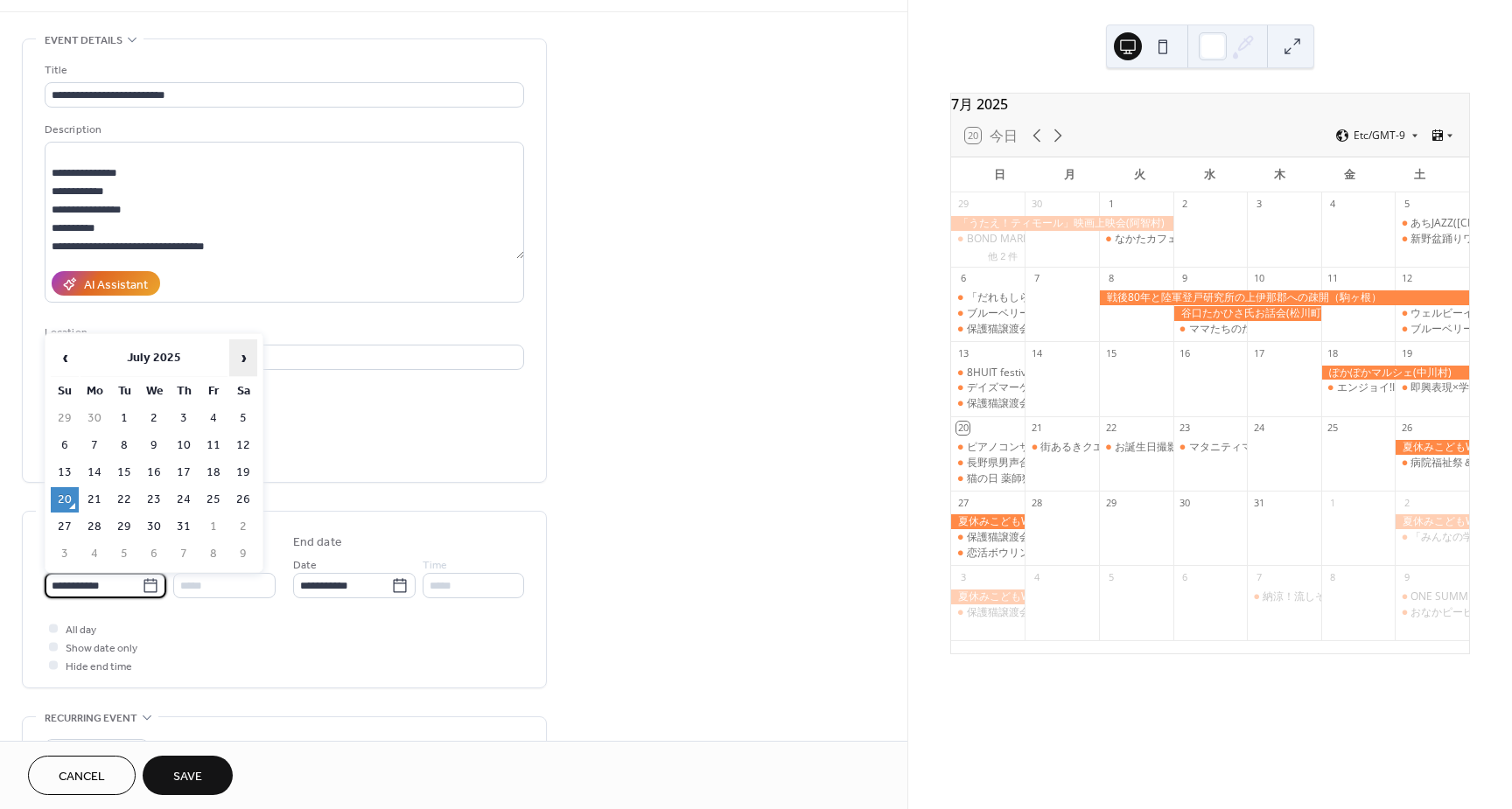 click on "›" at bounding box center [243, 358] 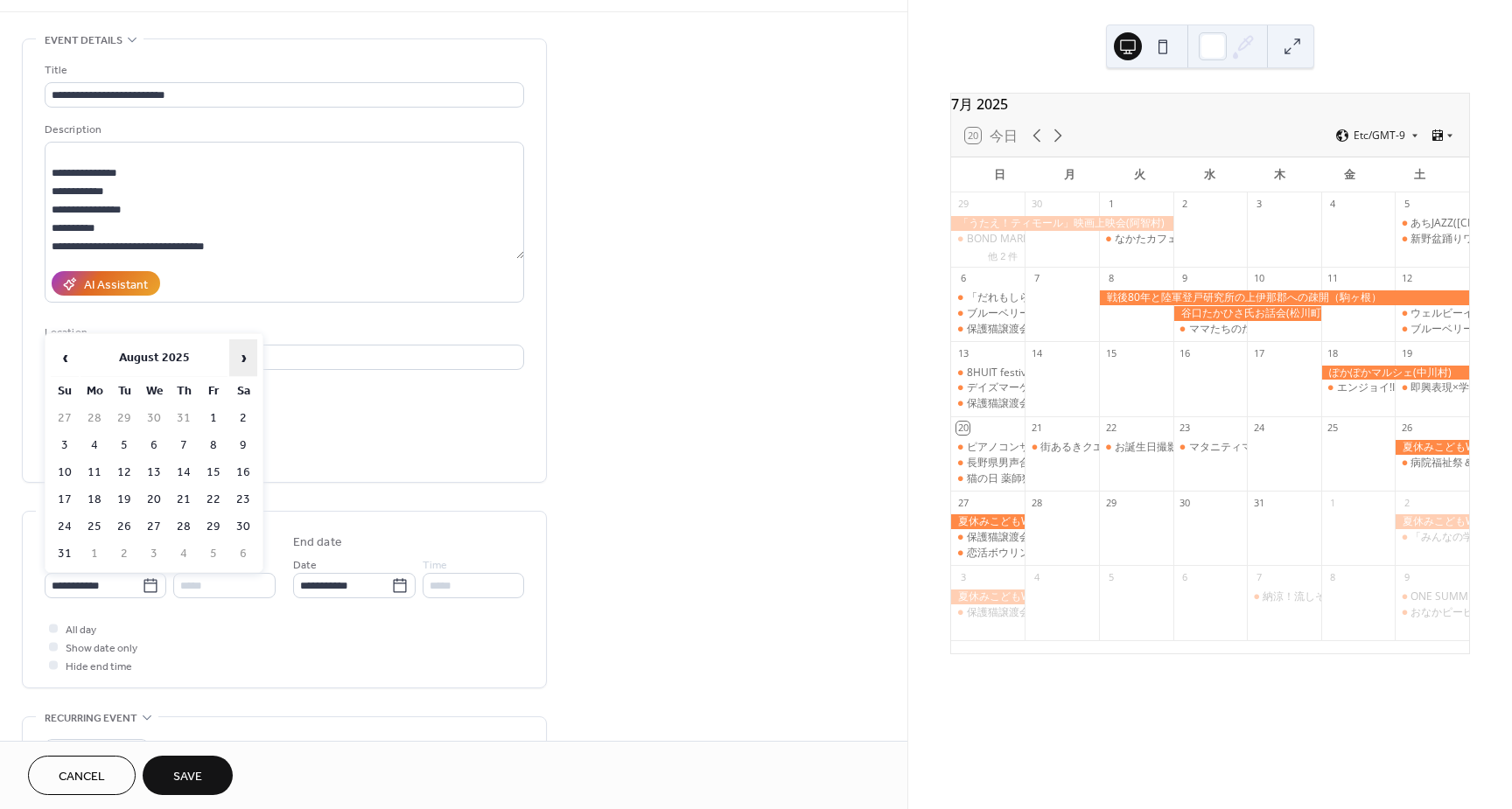 click on "›" at bounding box center [243, 358] 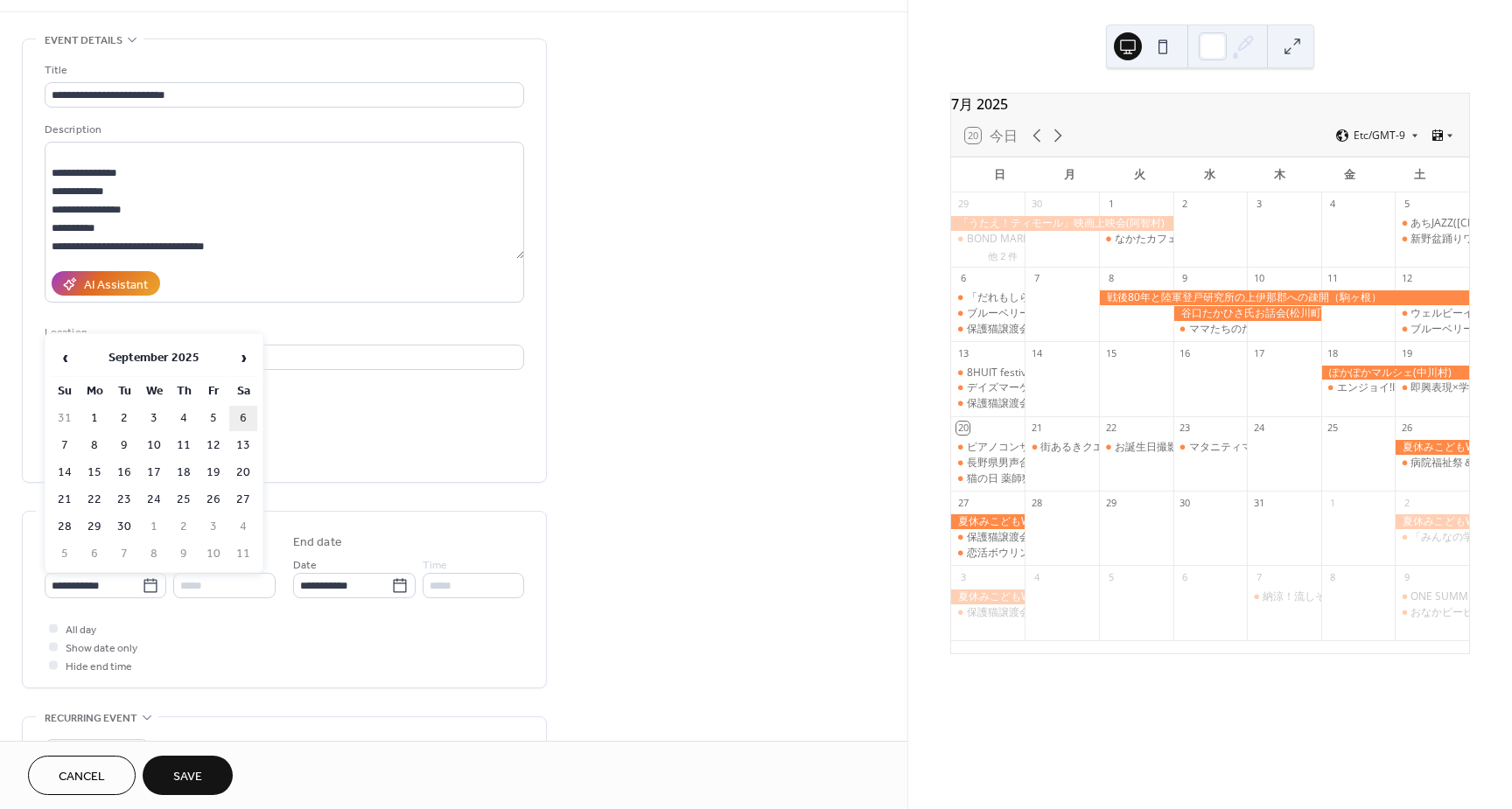 click on "6" at bounding box center (243, 418) 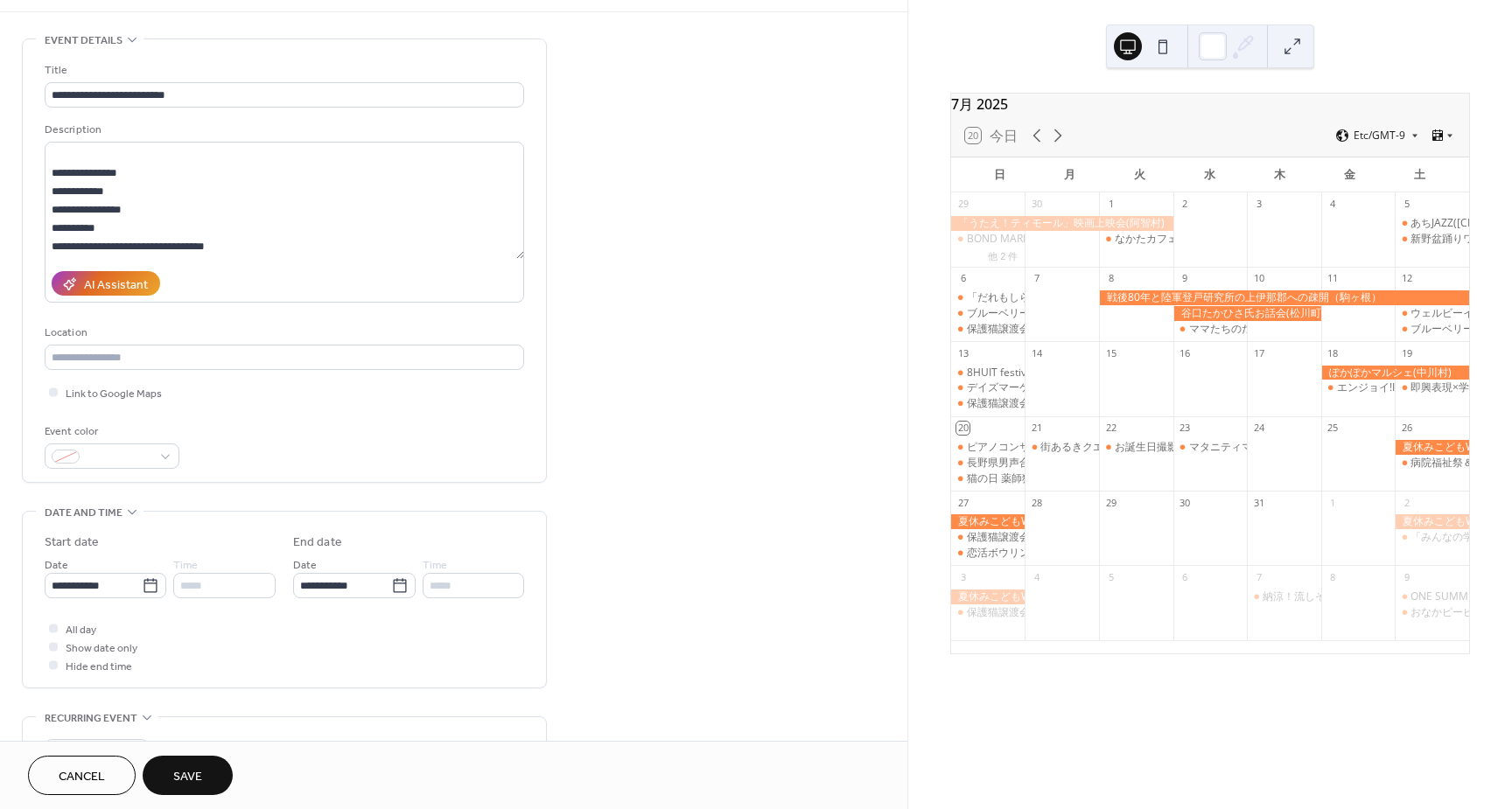 click on "**********" at bounding box center [453, 676] 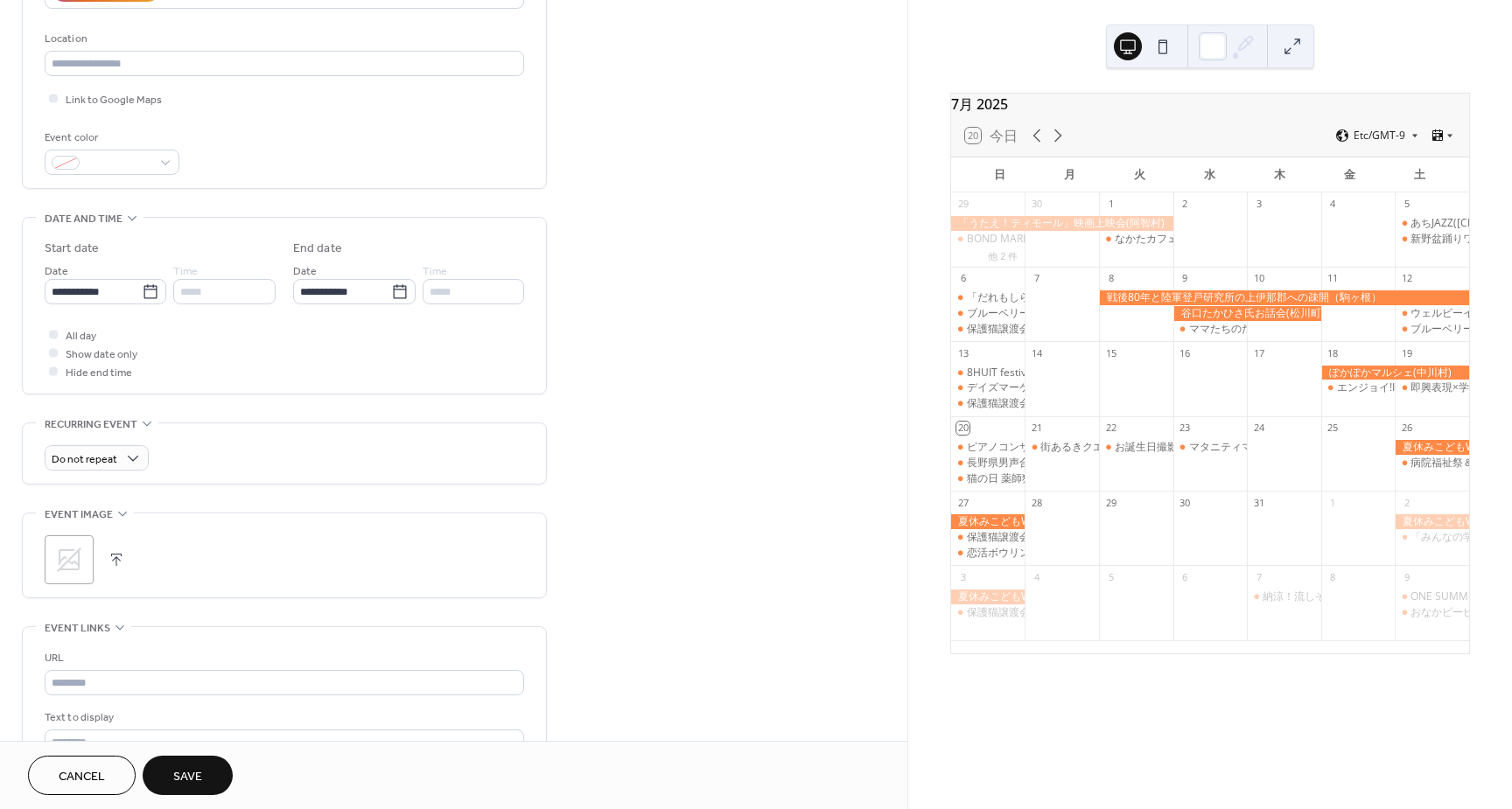 scroll, scrollTop: 408, scrollLeft: 0, axis: vertical 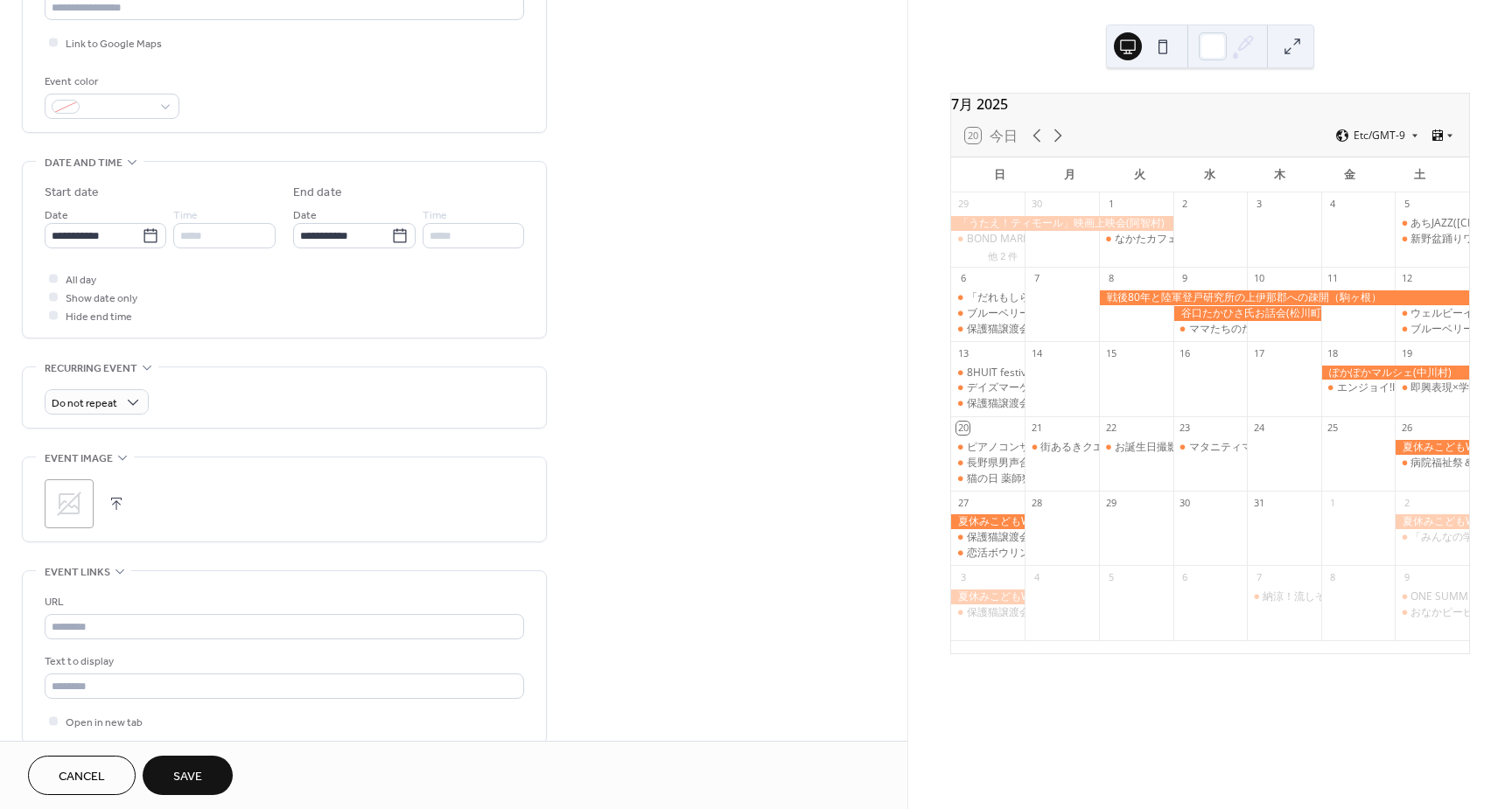 click 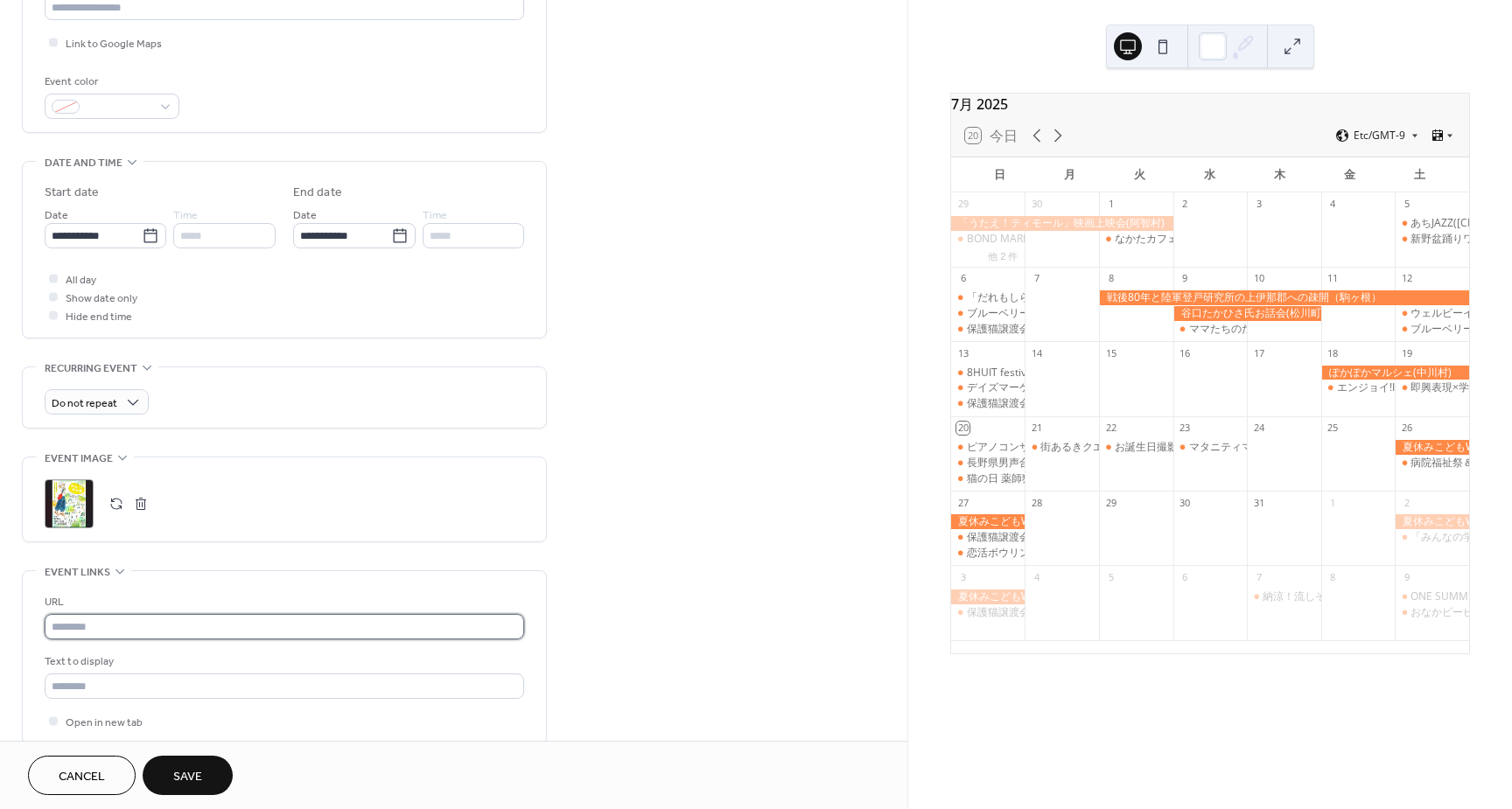click at bounding box center (284, 626) 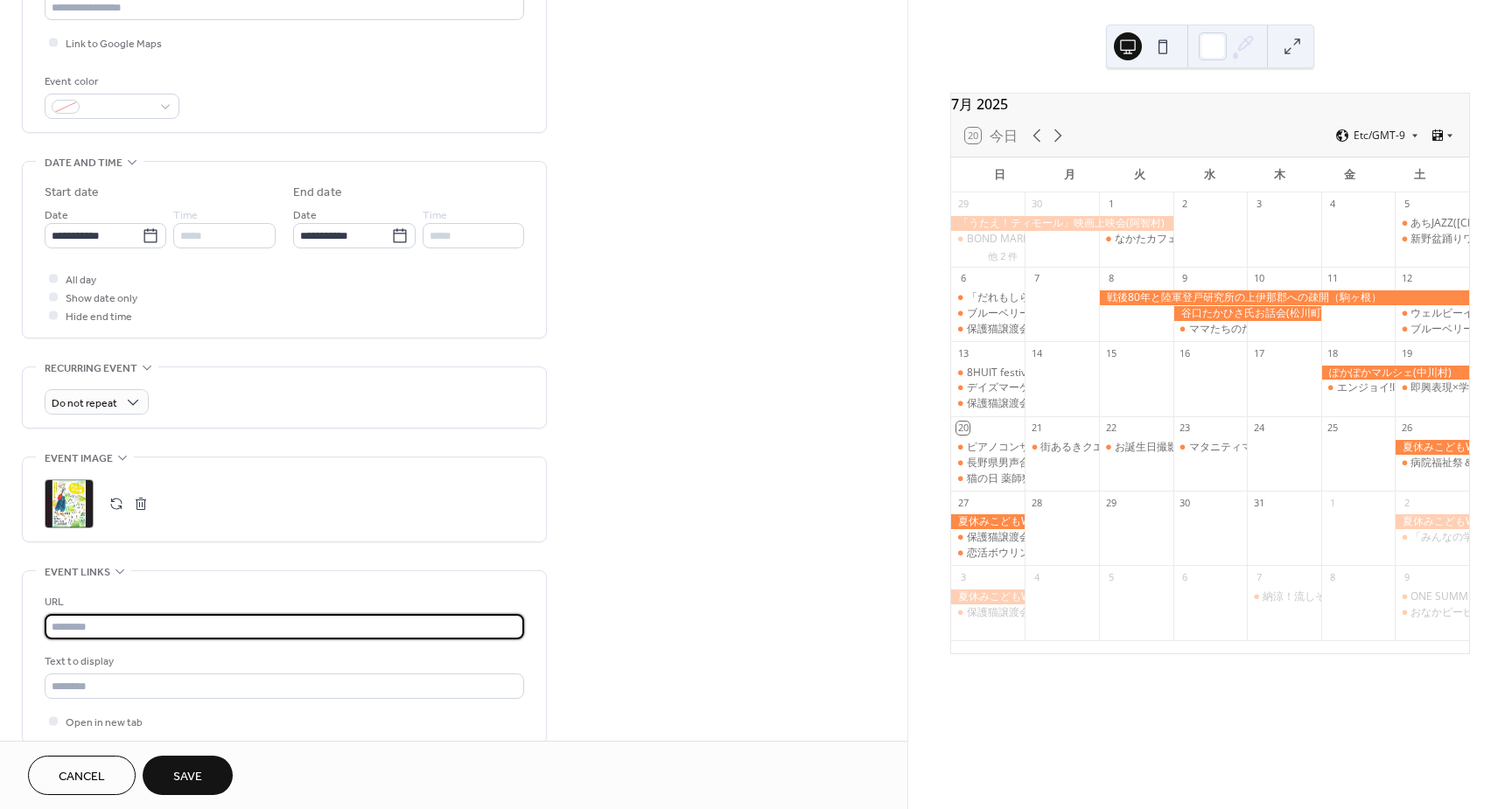 paste on "**********" 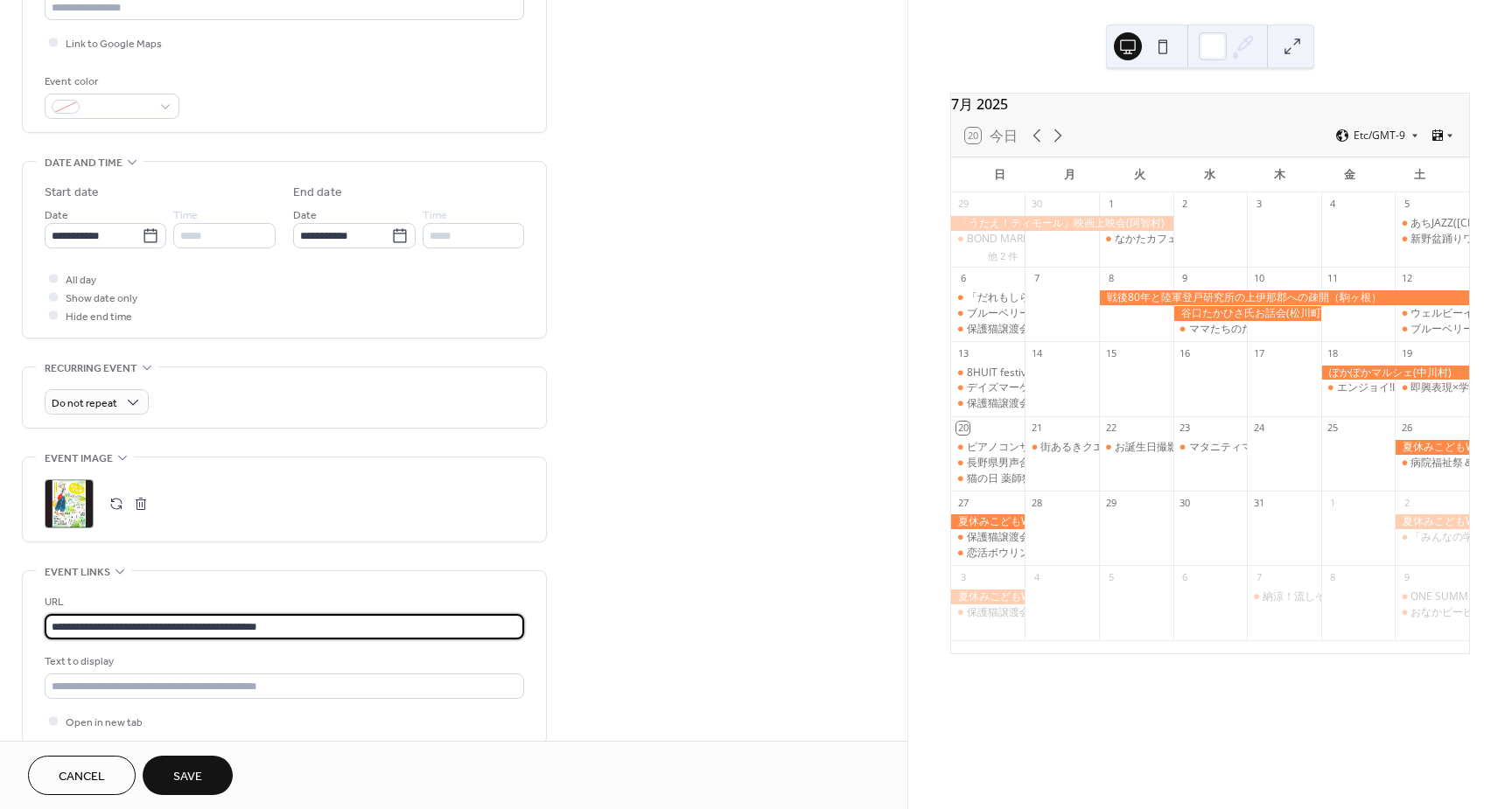 scroll, scrollTop: 1, scrollLeft: 0, axis: vertical 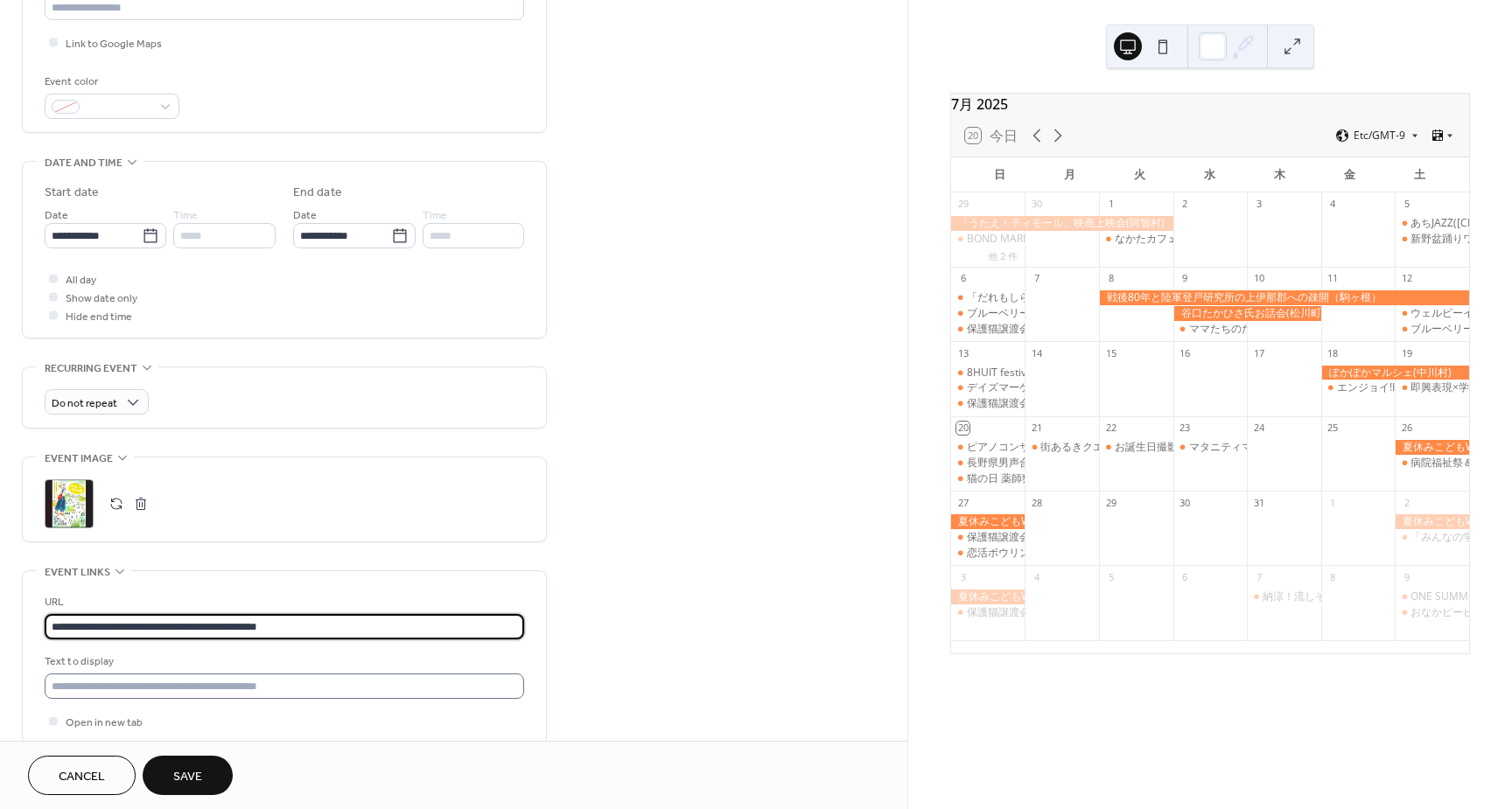 type on "**********" 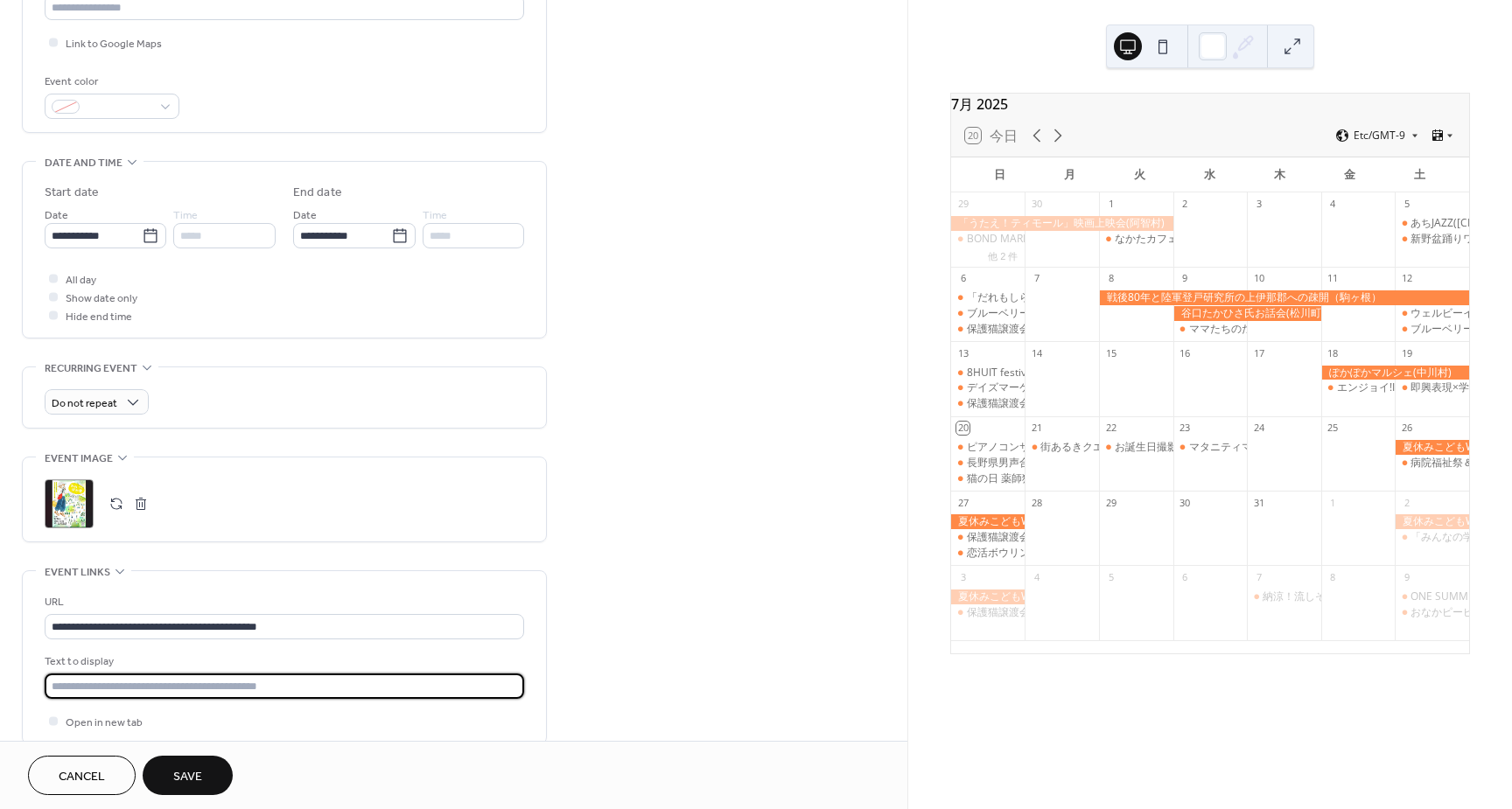 click at bounding box center (284, 686) 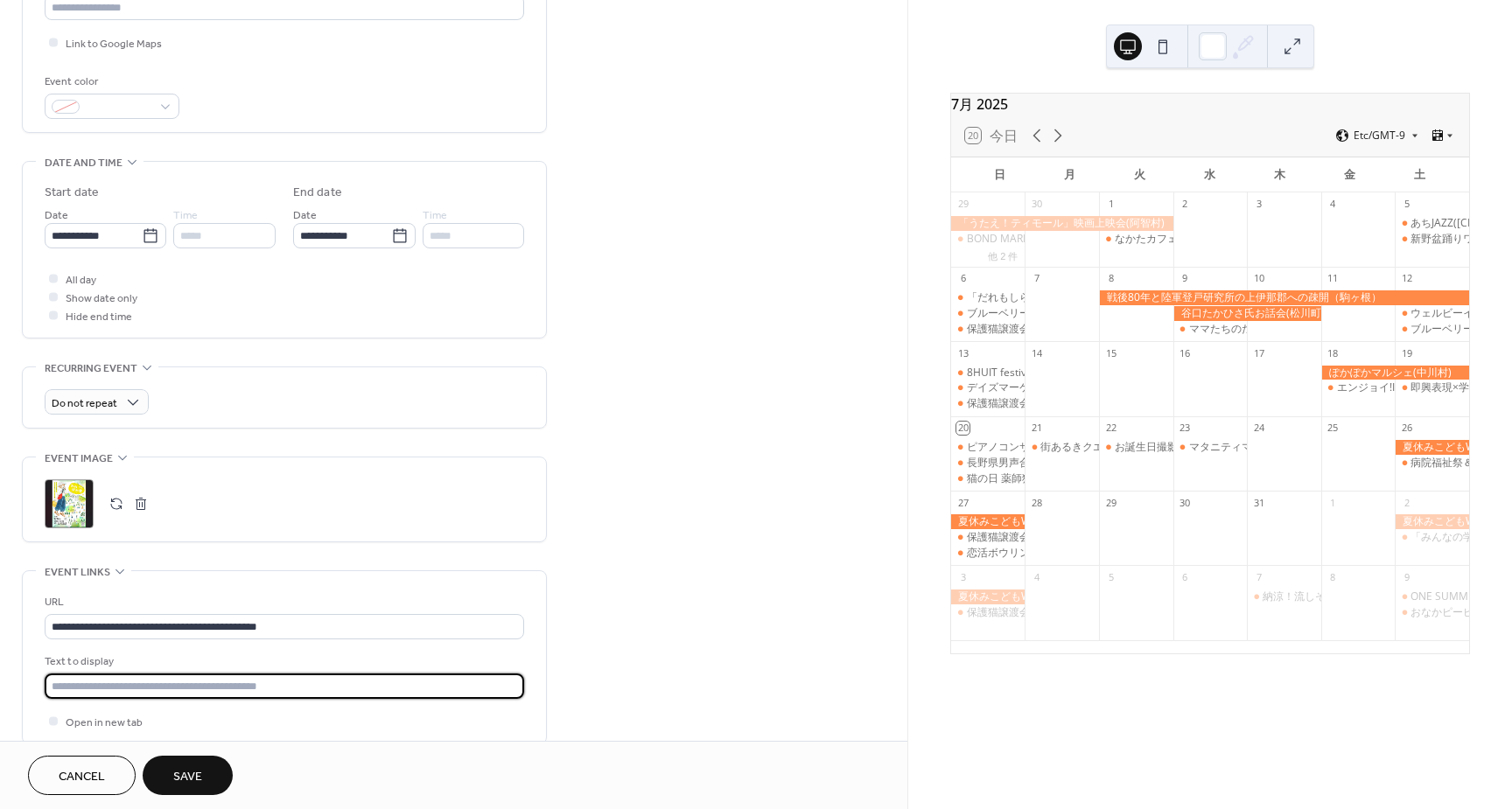 type on "******" 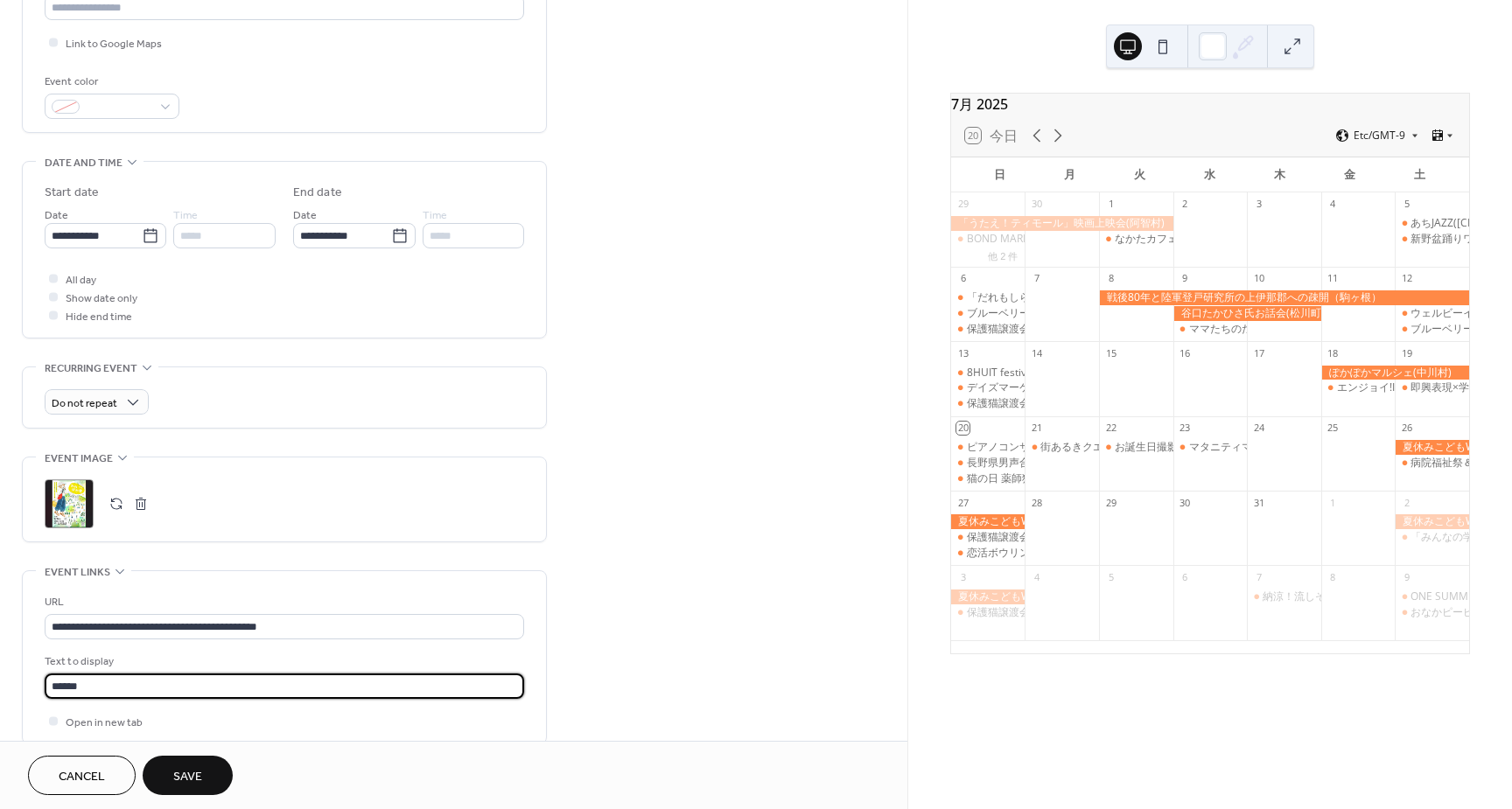 click on ";" at bounding box center (284, 504) 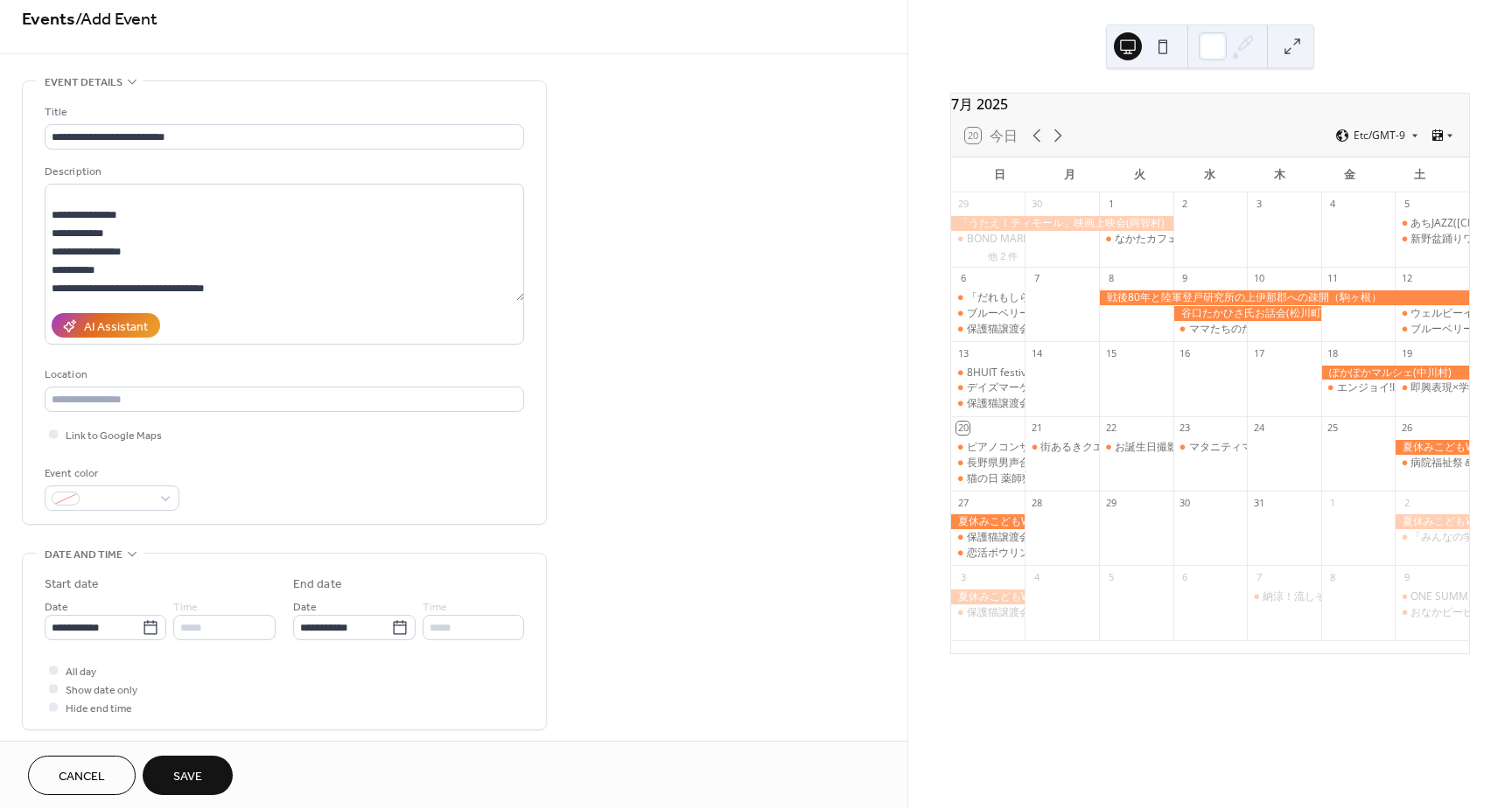 scroll, scrollTop: 0, scrollLeft: 0, axis: both 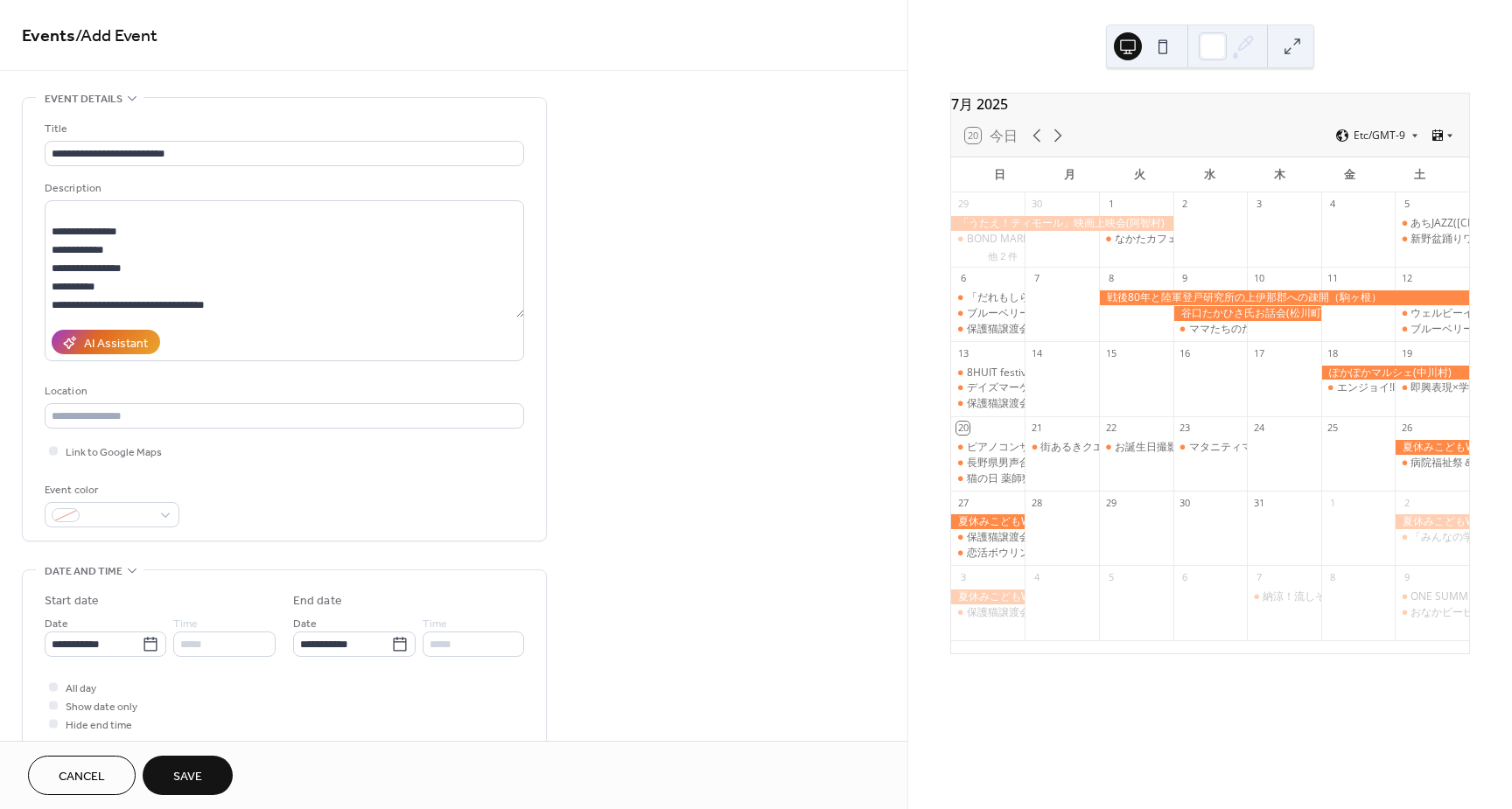 click on "Save" at bounding box center [187, 777] 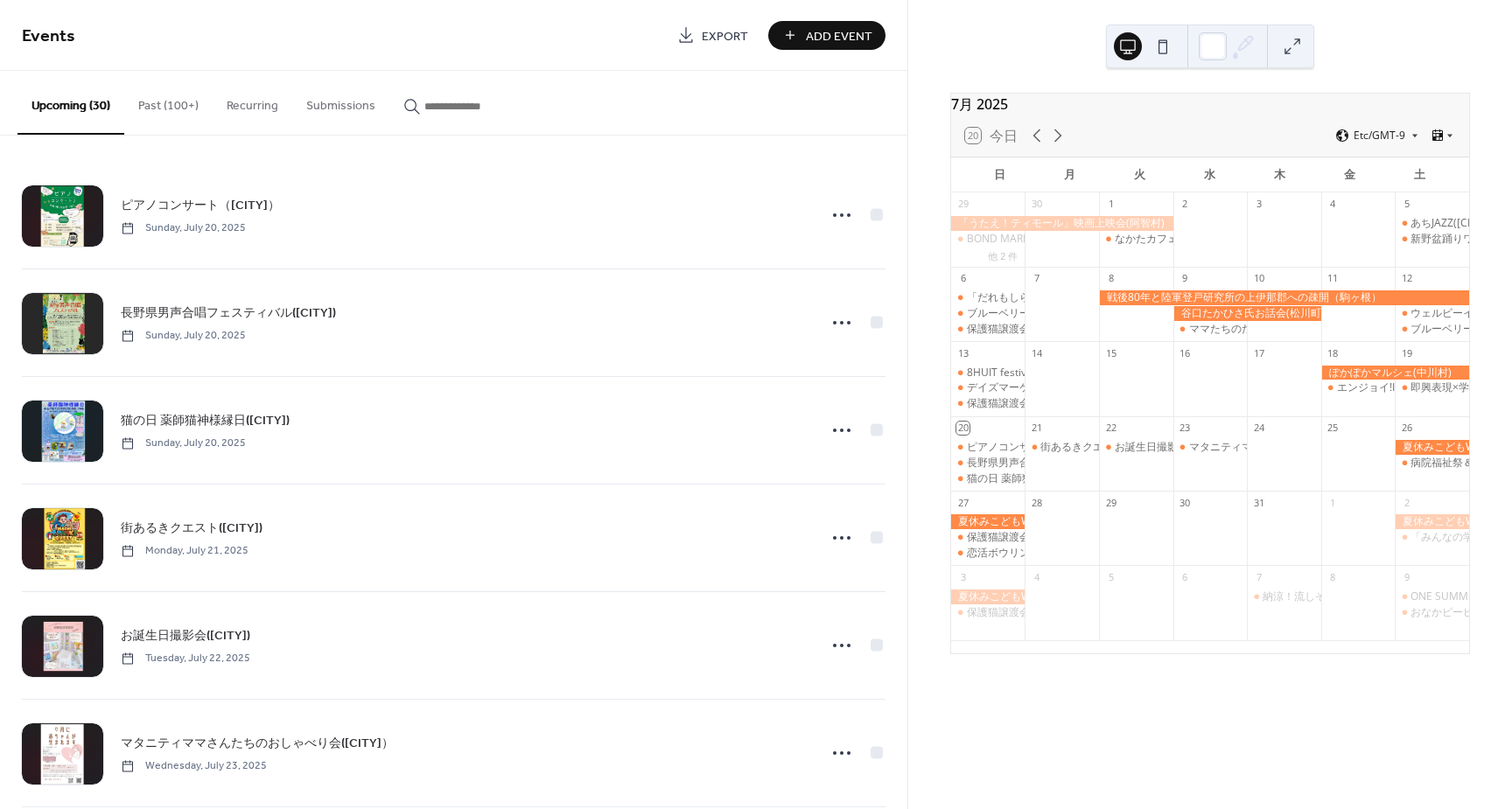 click on "Past (100+)" at bounding box center [168, 101] 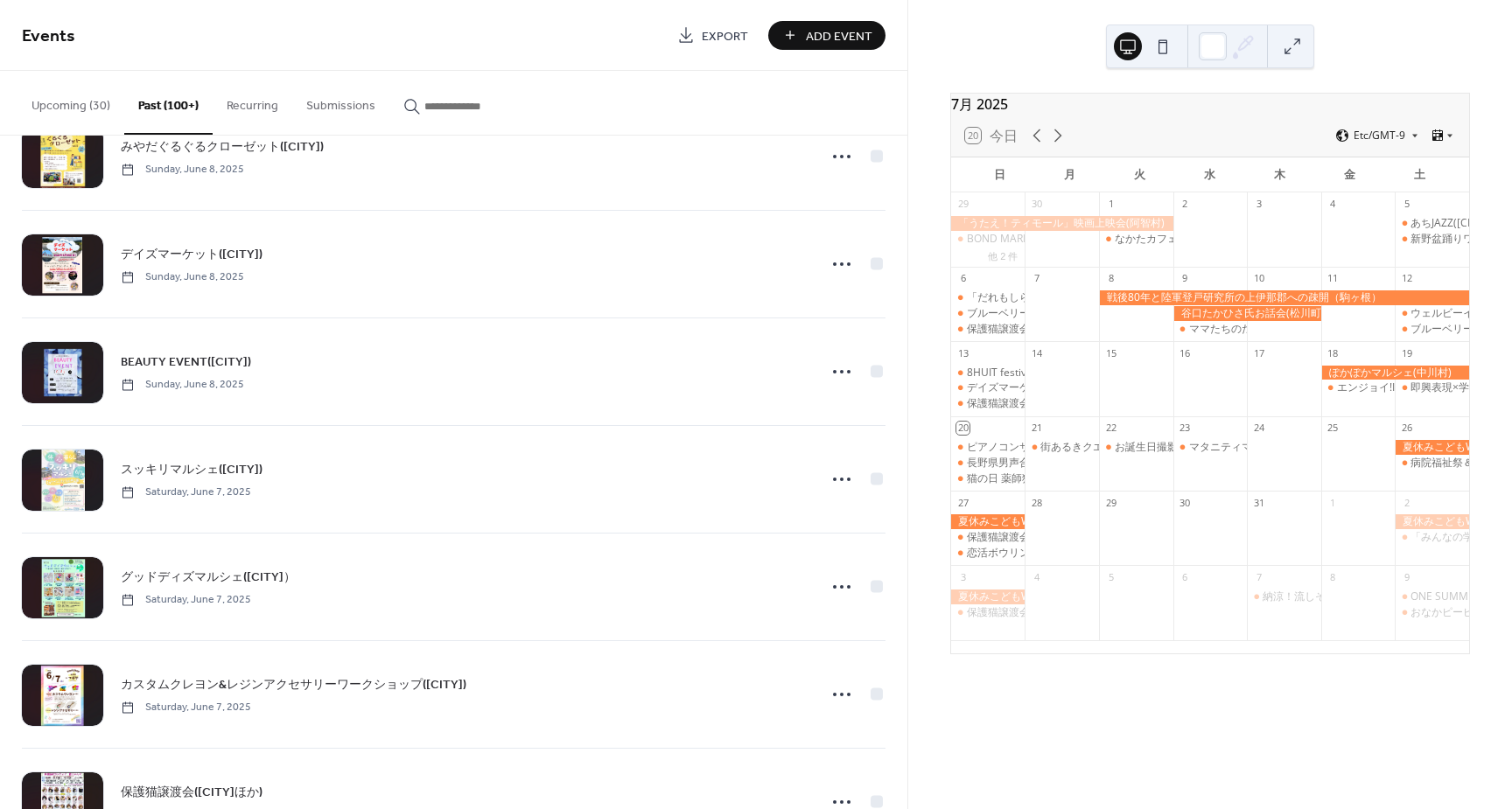 scroll, scrollTop: 4147, scrollLeft: 0, axis: vertical 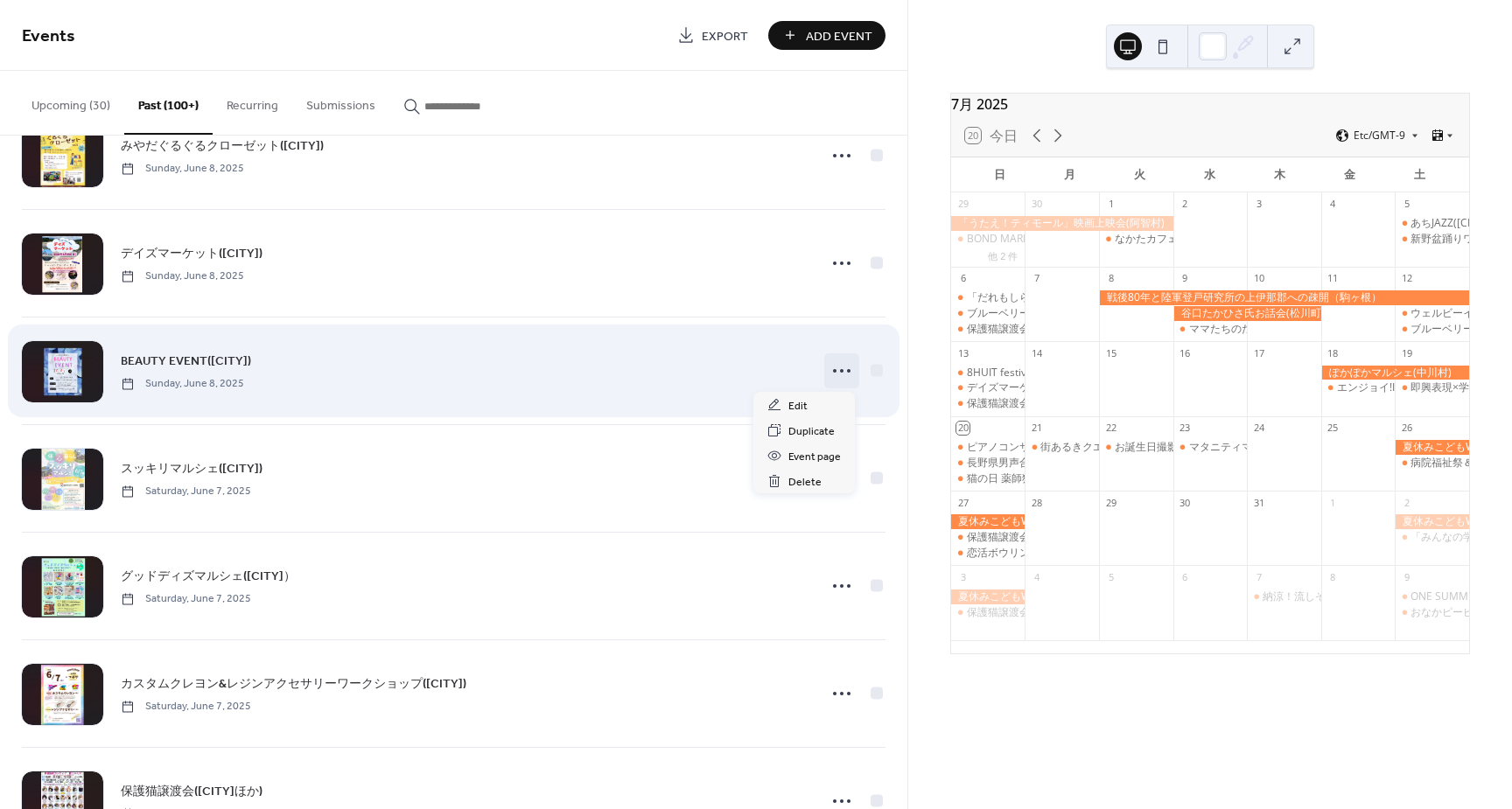 click 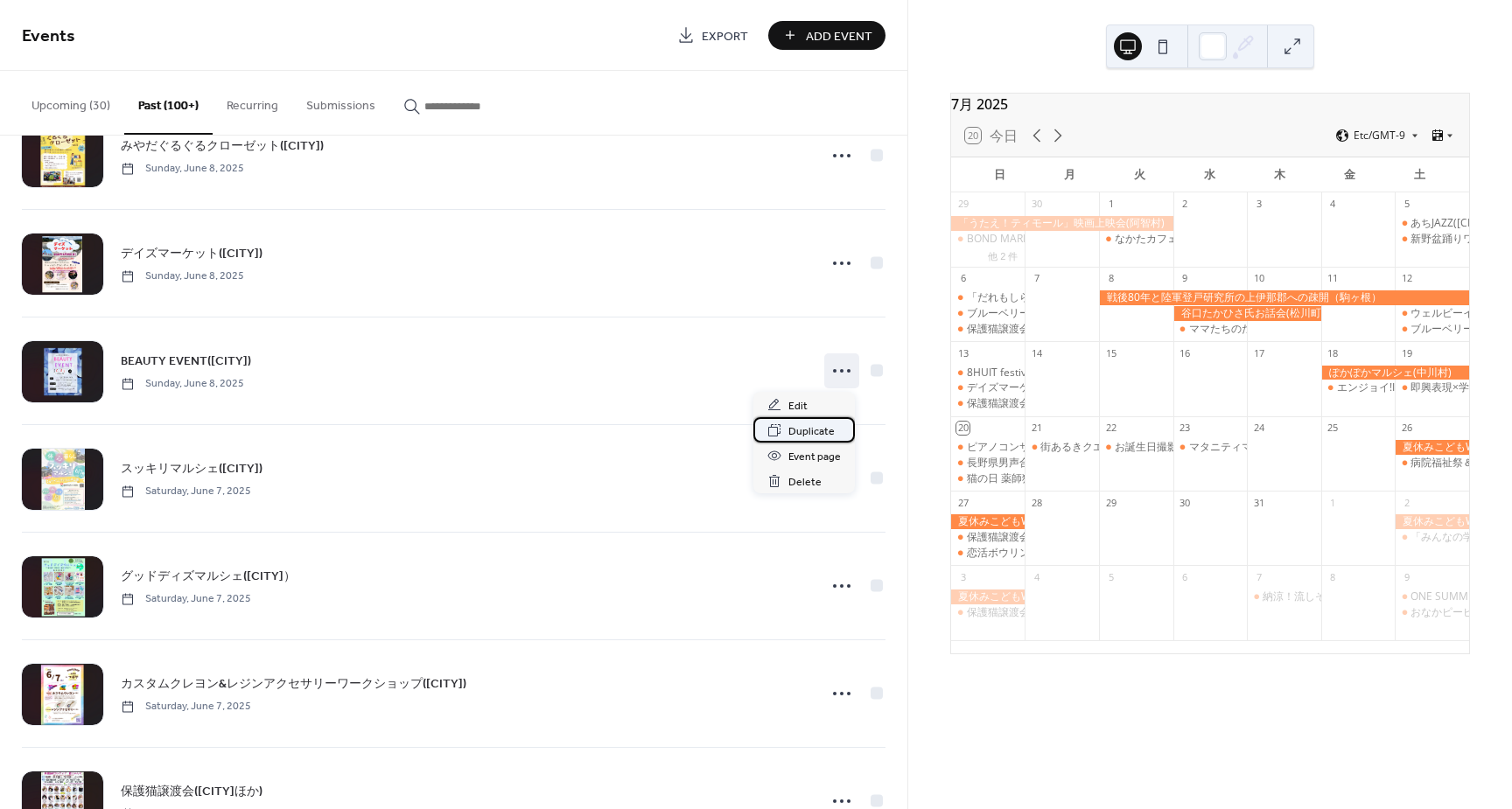 click on "Duplicate" at bounding box center (811, 431) 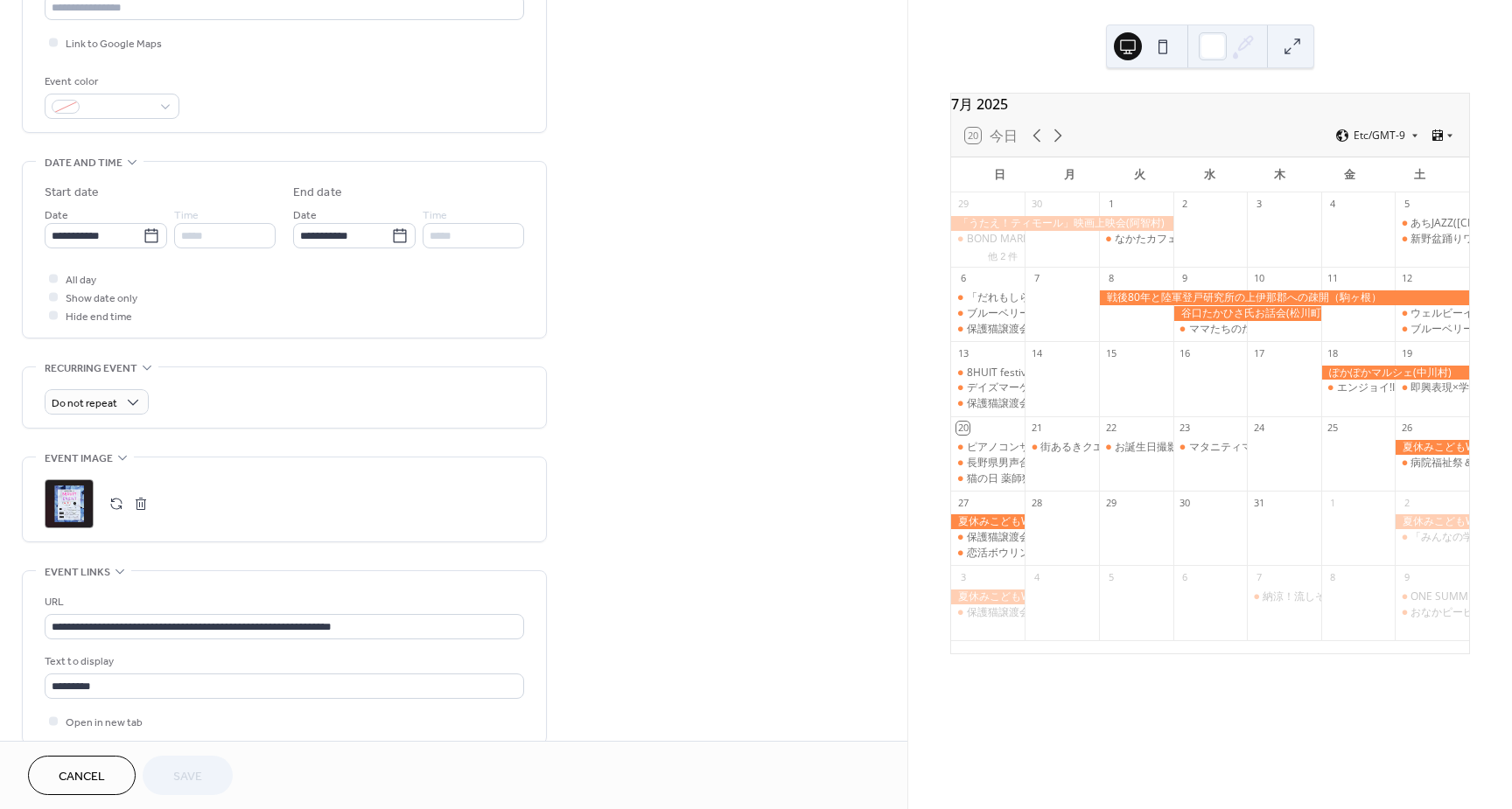 scroll, scrollTop: 525, scrollLeft: 0, axis: vertical 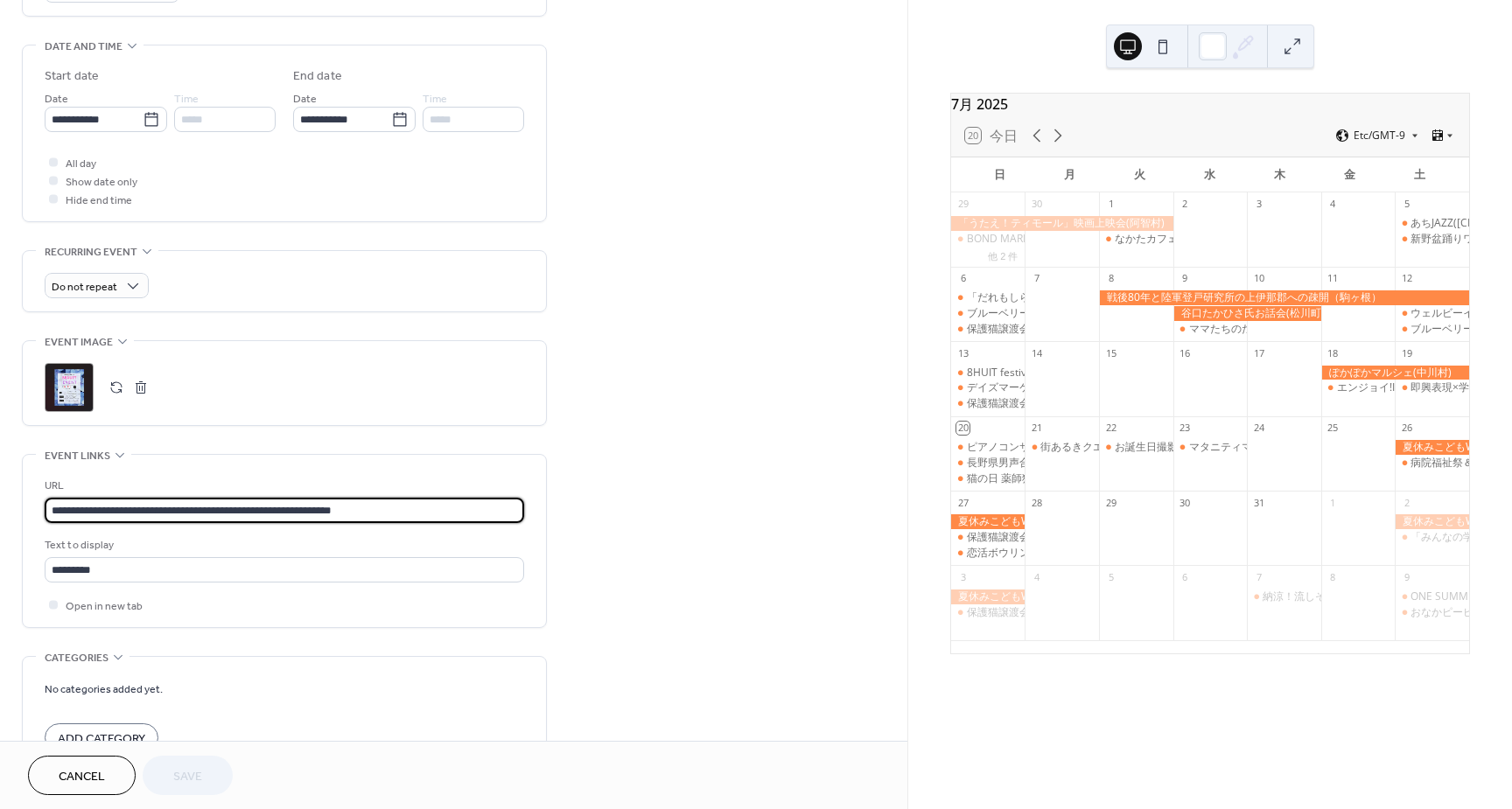 drag, startPoint x: 248, startPoint y: 507, endPoint x: 24, endPoint y: 506, distance: 224.00223 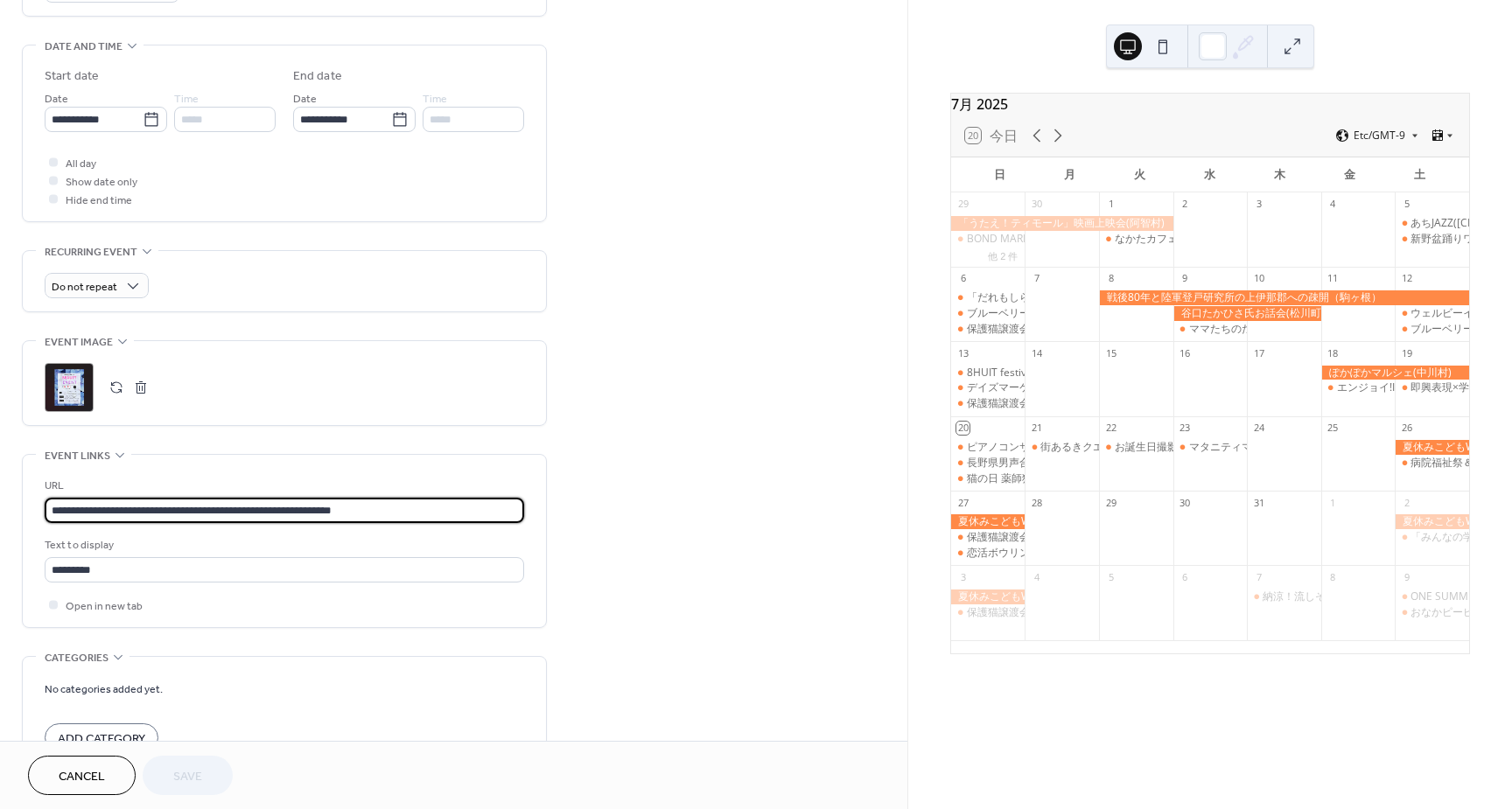 click on "**********" at bounding box center (284, 540) 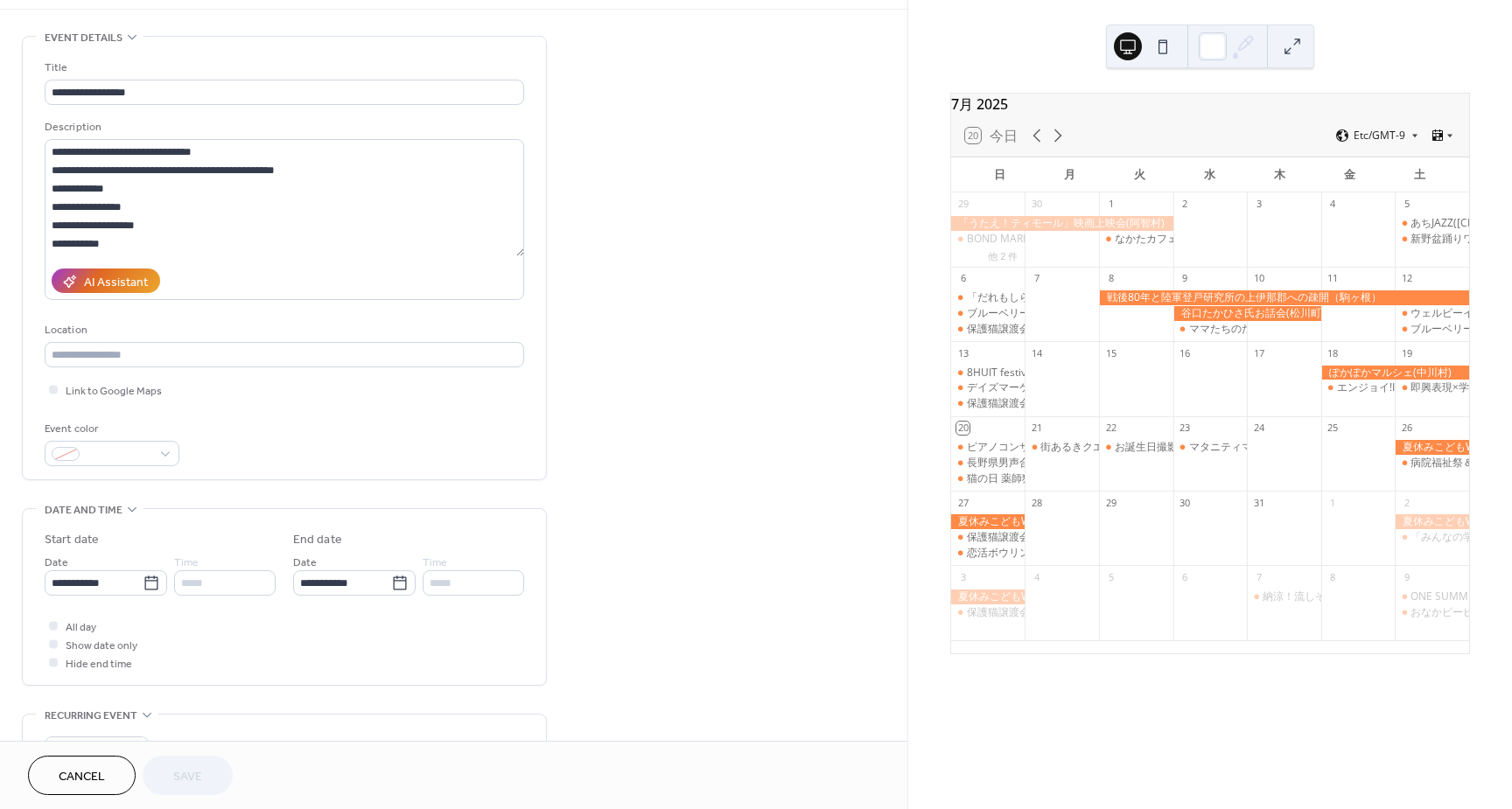 scroll, scrollTop: 0, scrollLeft: 0, axis: both 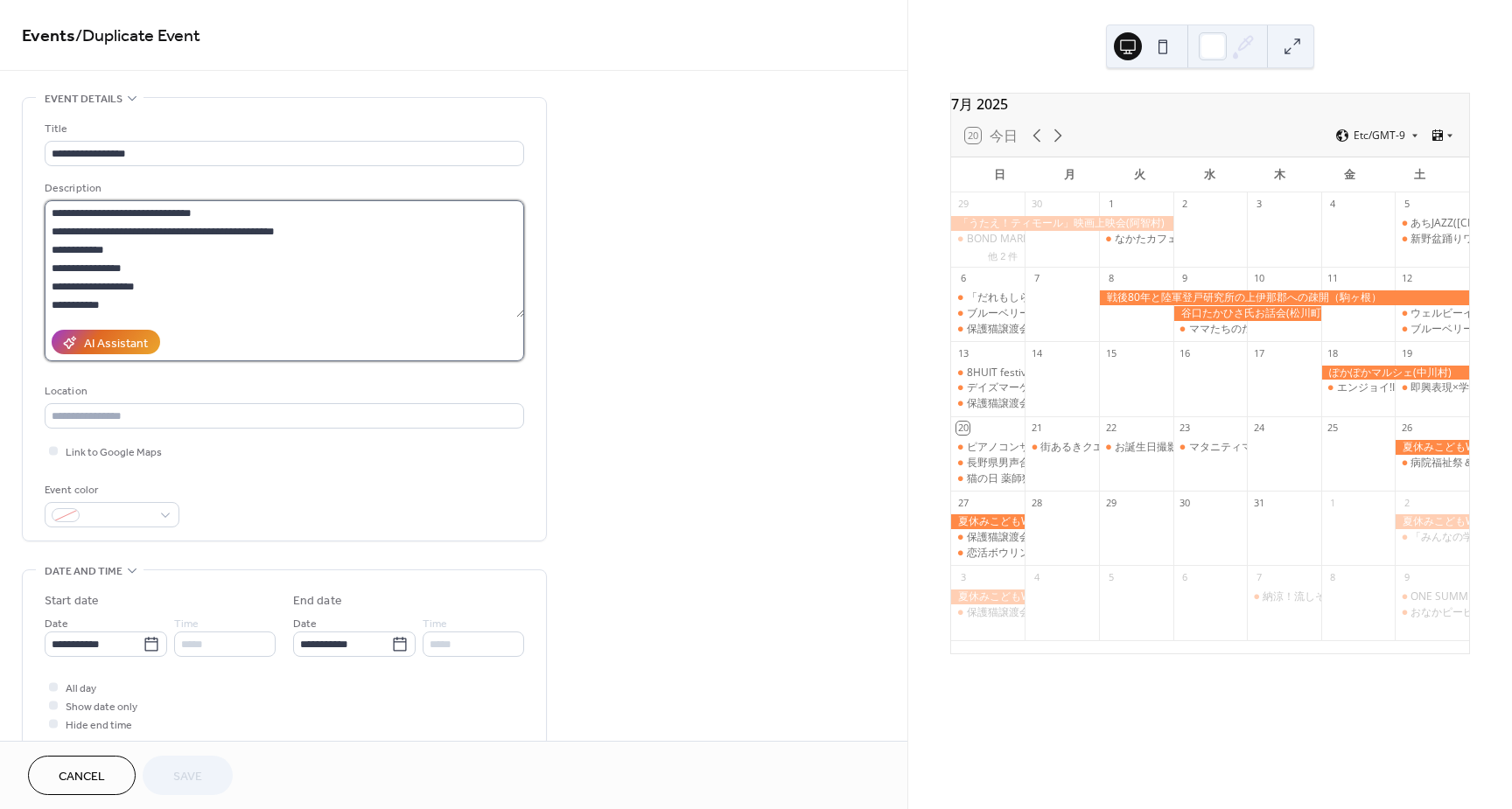 click on "**********" at bounding box center (284, 259) 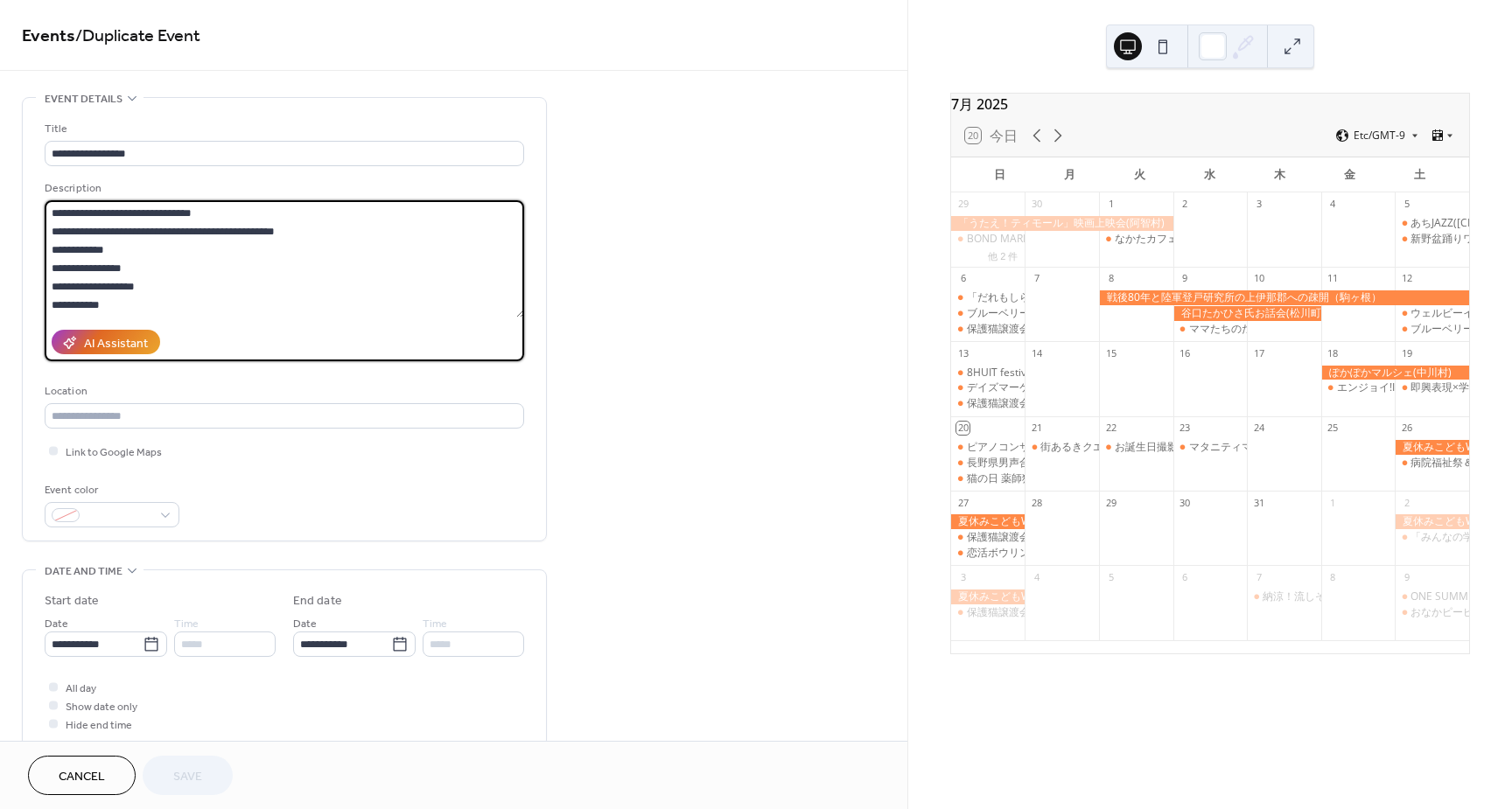 paste on "**********" 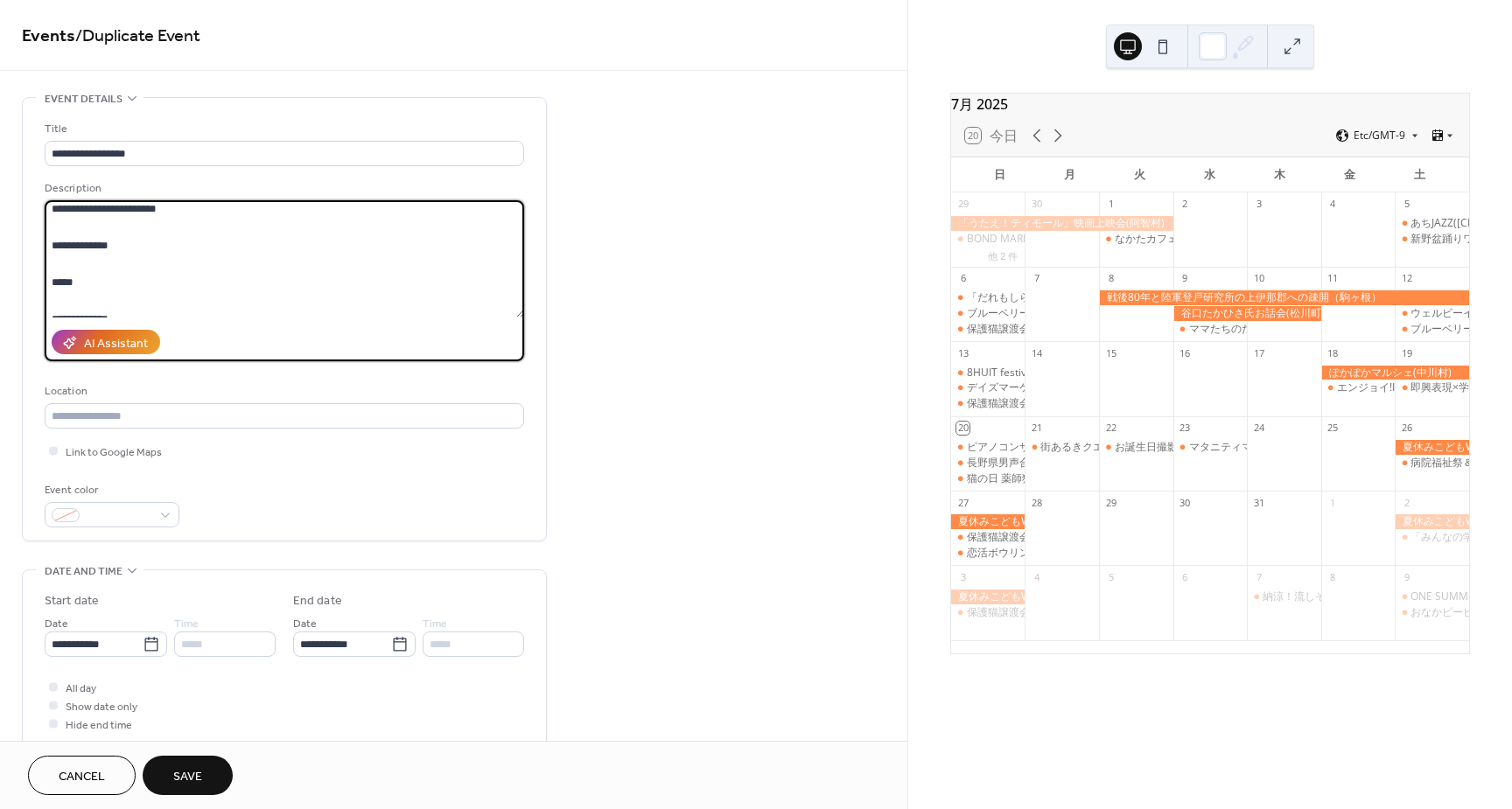 scroll, scrollTop: 116, scrollLeft: 0, axis: vertical 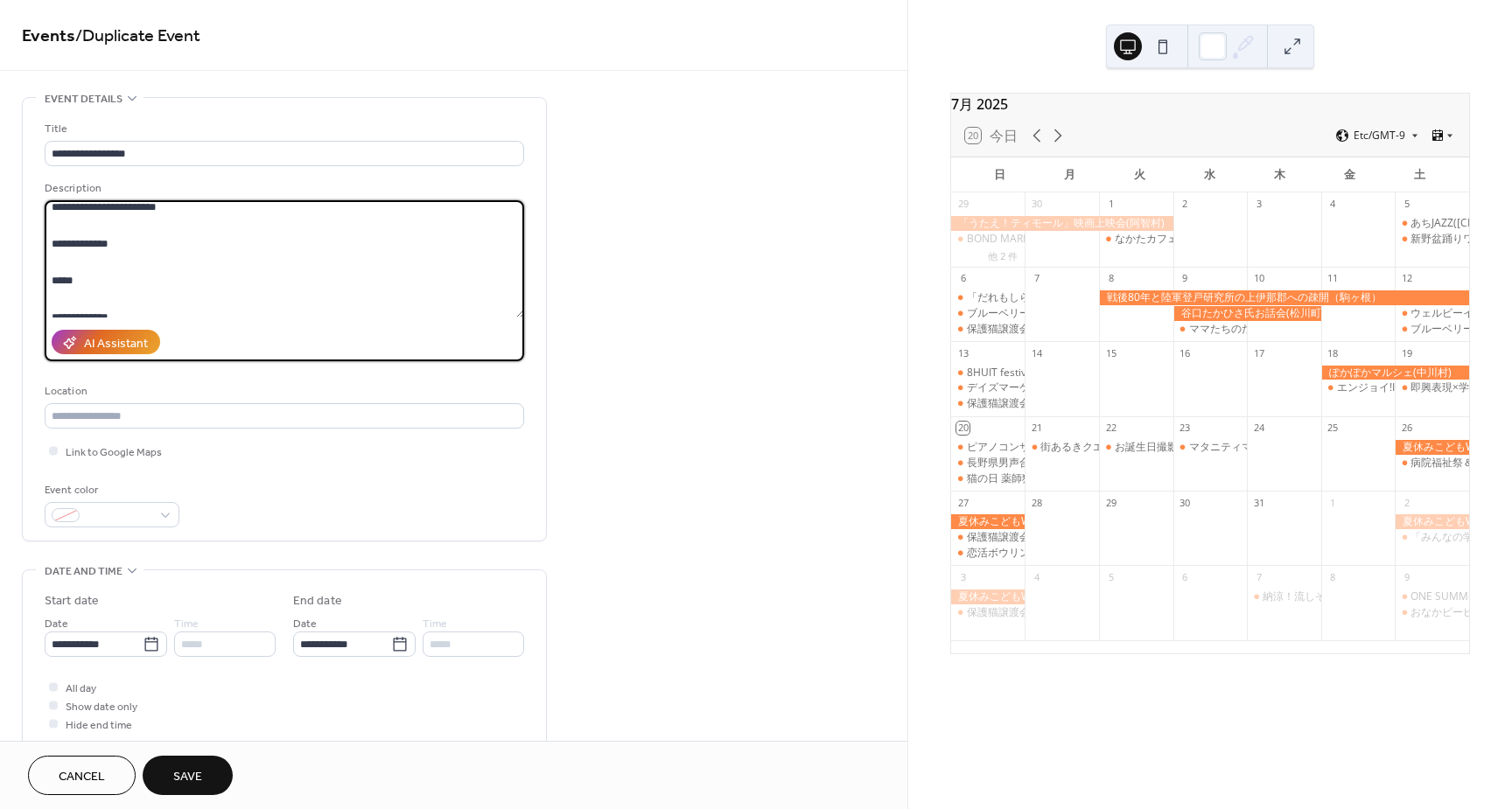 click on "**********" at bounding box center [284, 259] 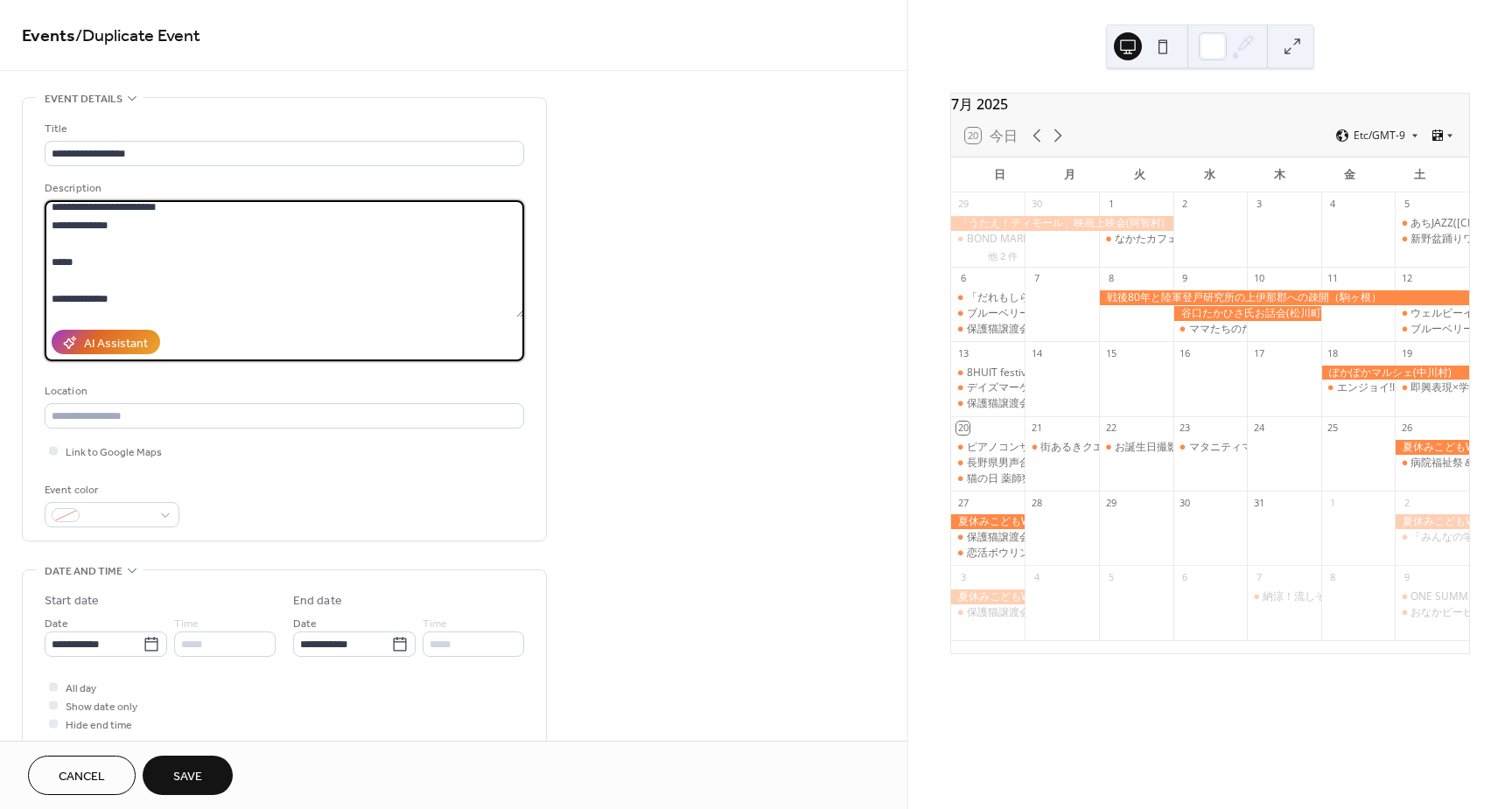click on "**********" at bounding box center [284, 259] 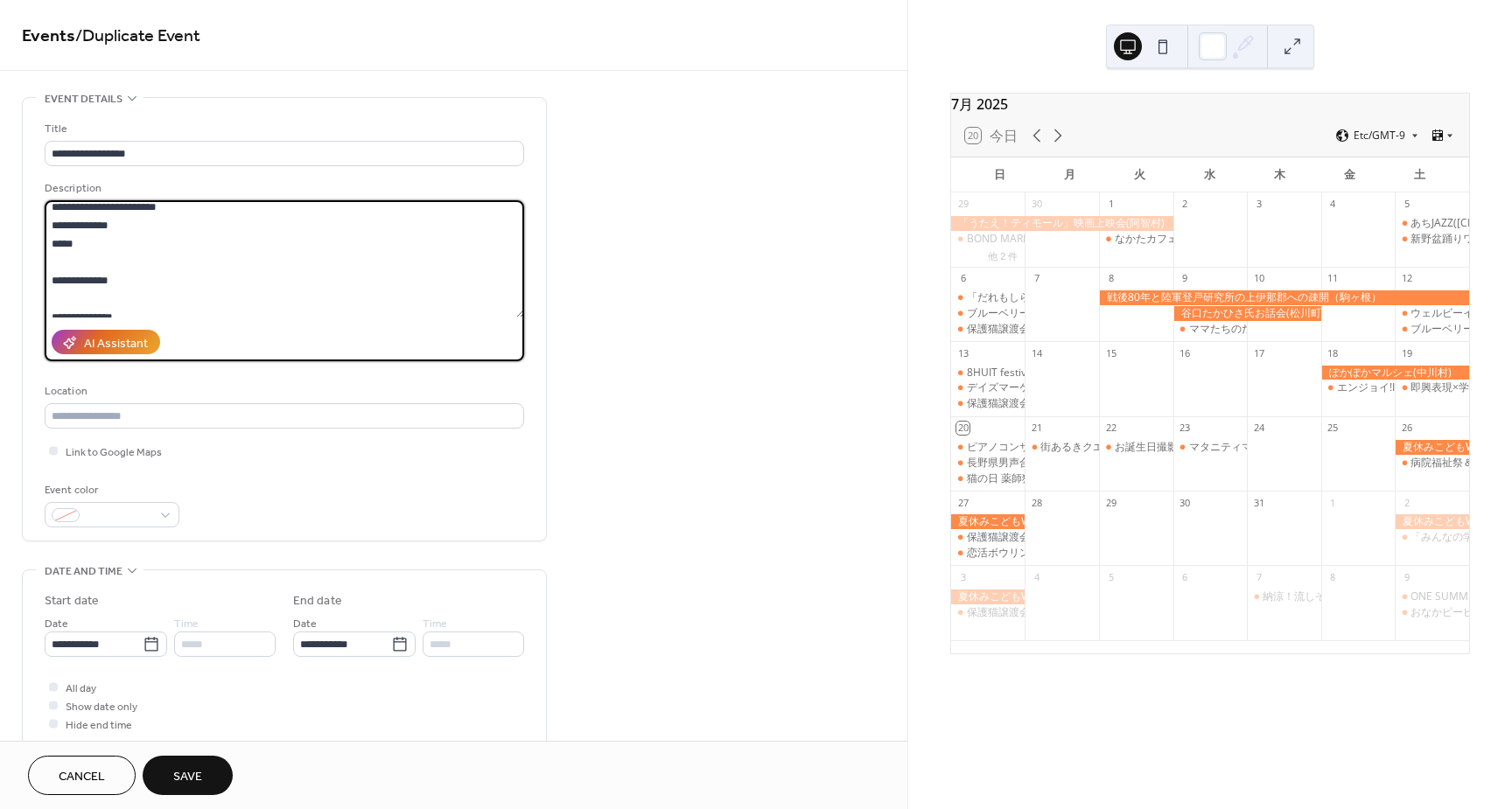 click on "**********" at bounding box center (284, 259) 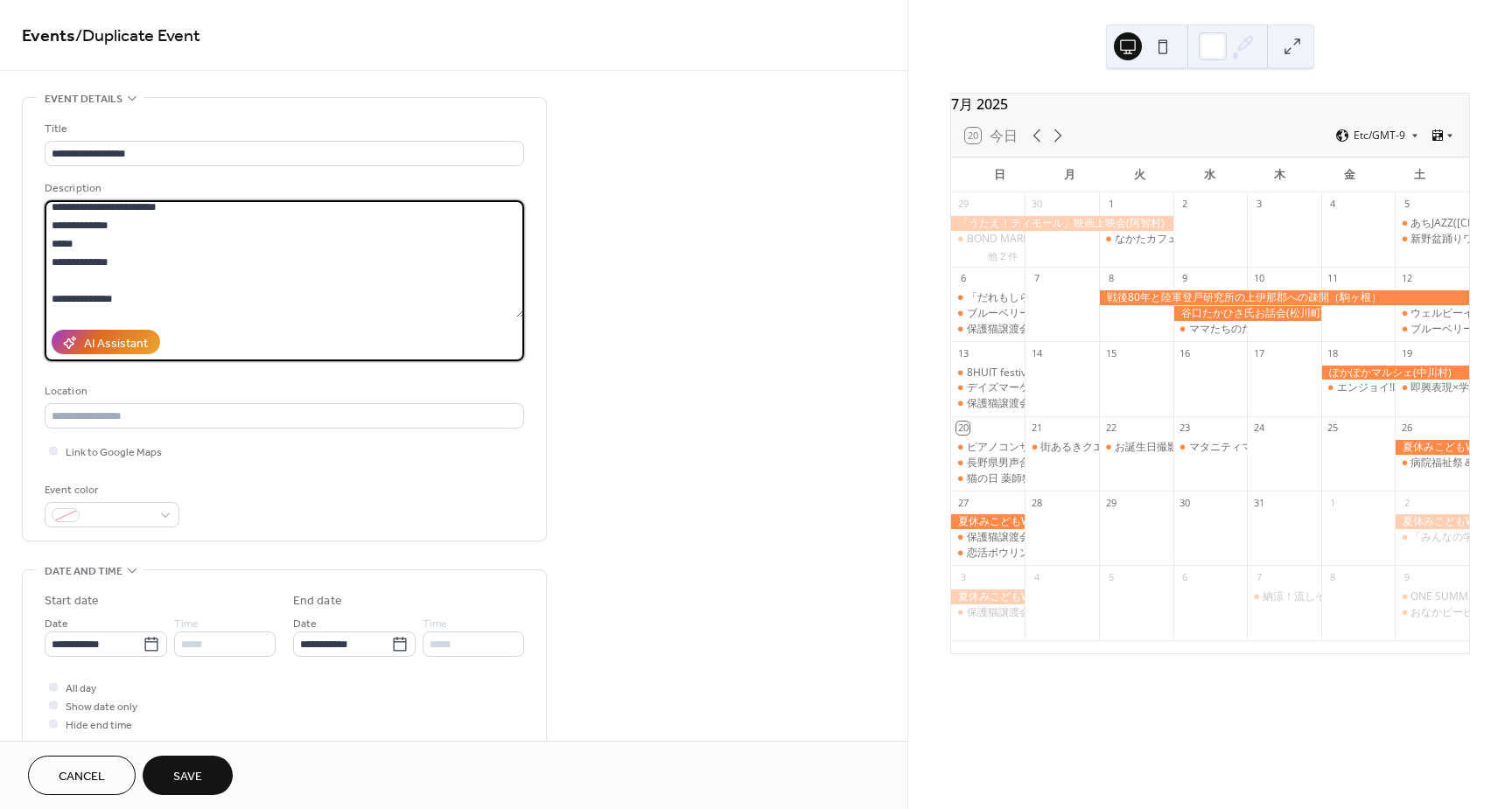 click on "**********" at bounding box center [284, 259] 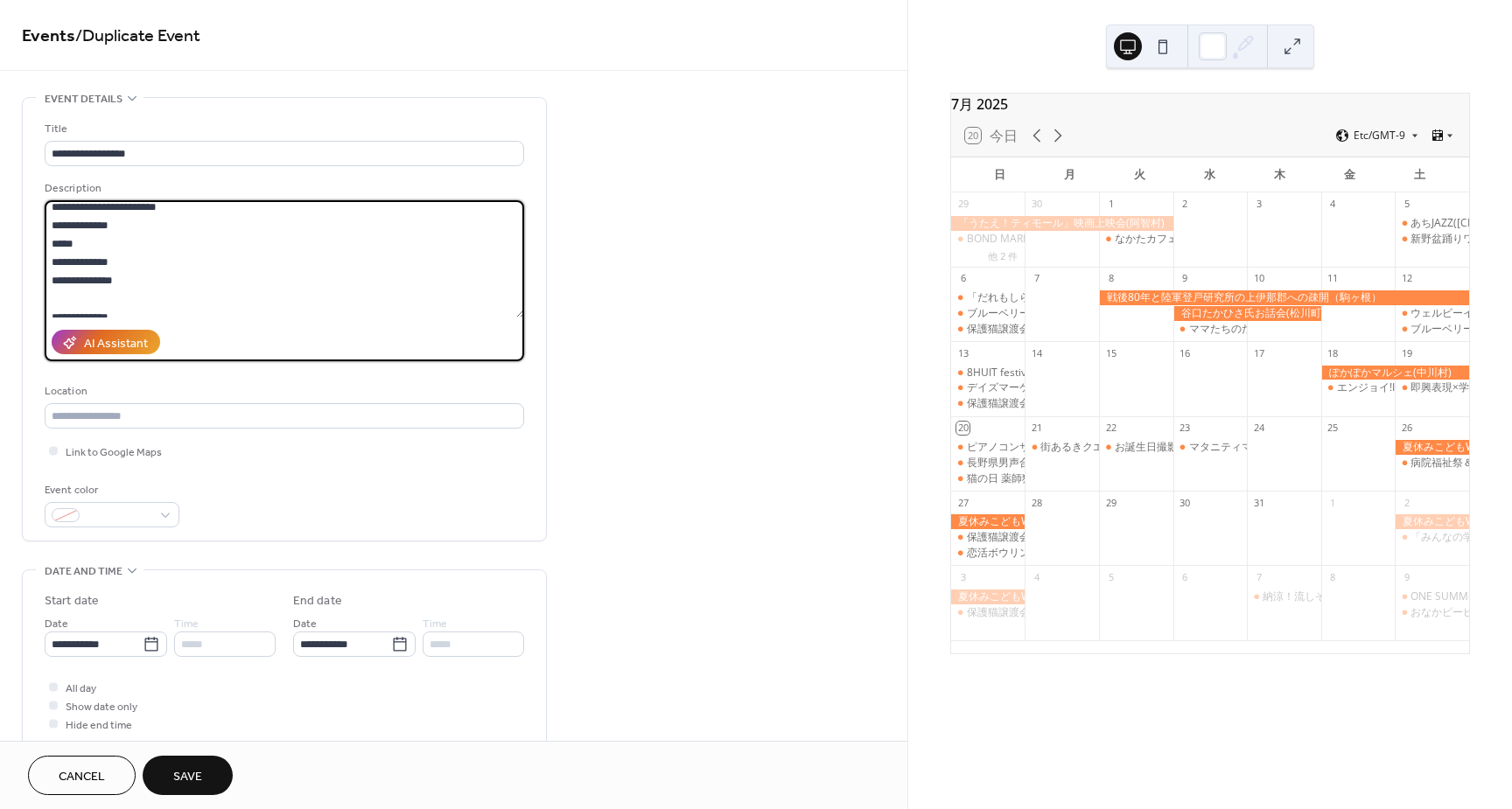 click on "**********" at bounding box center (284, 259) 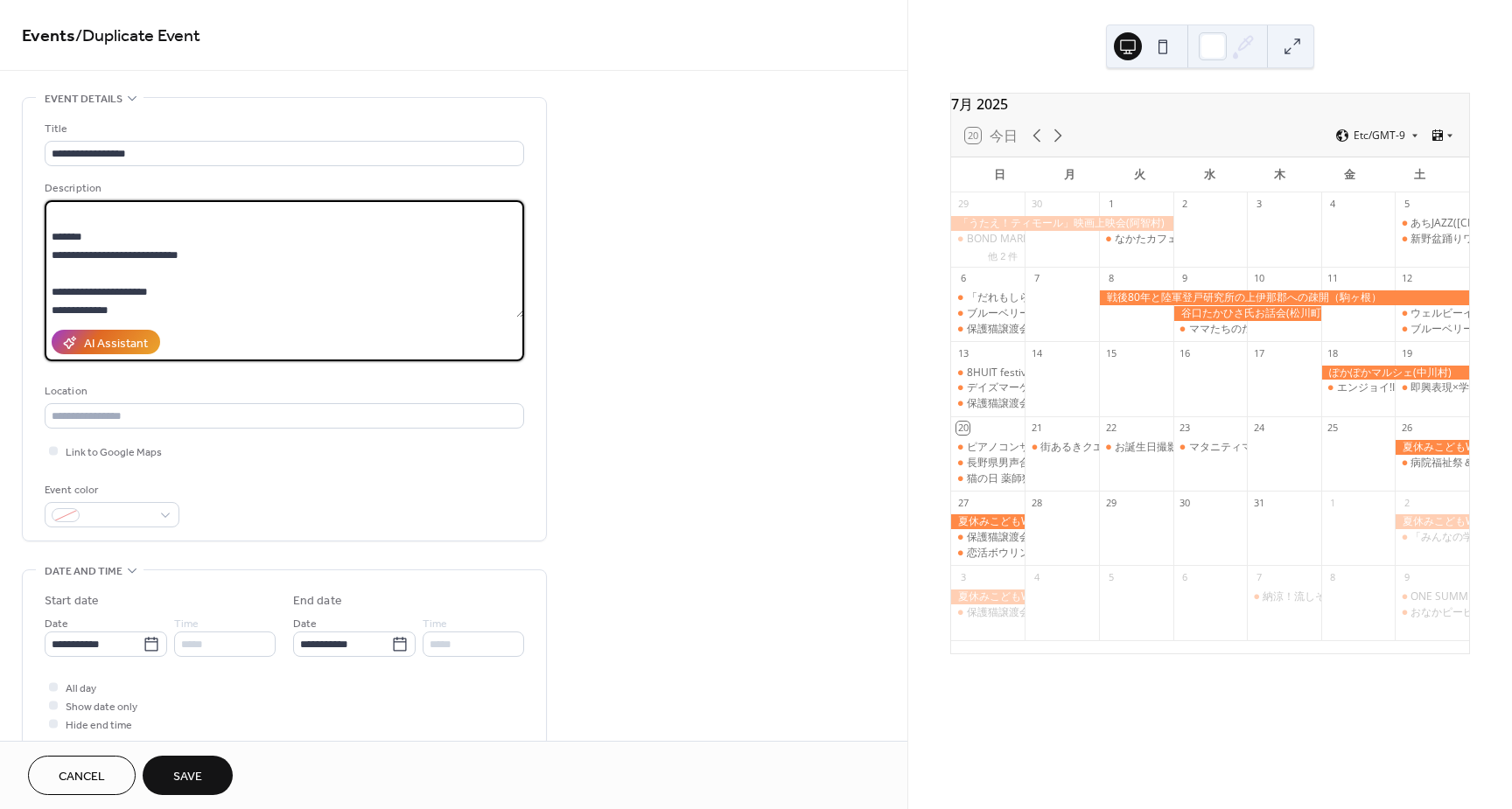 scroll, scrollTop: 175, scrollLeft: 0, axis: vertical 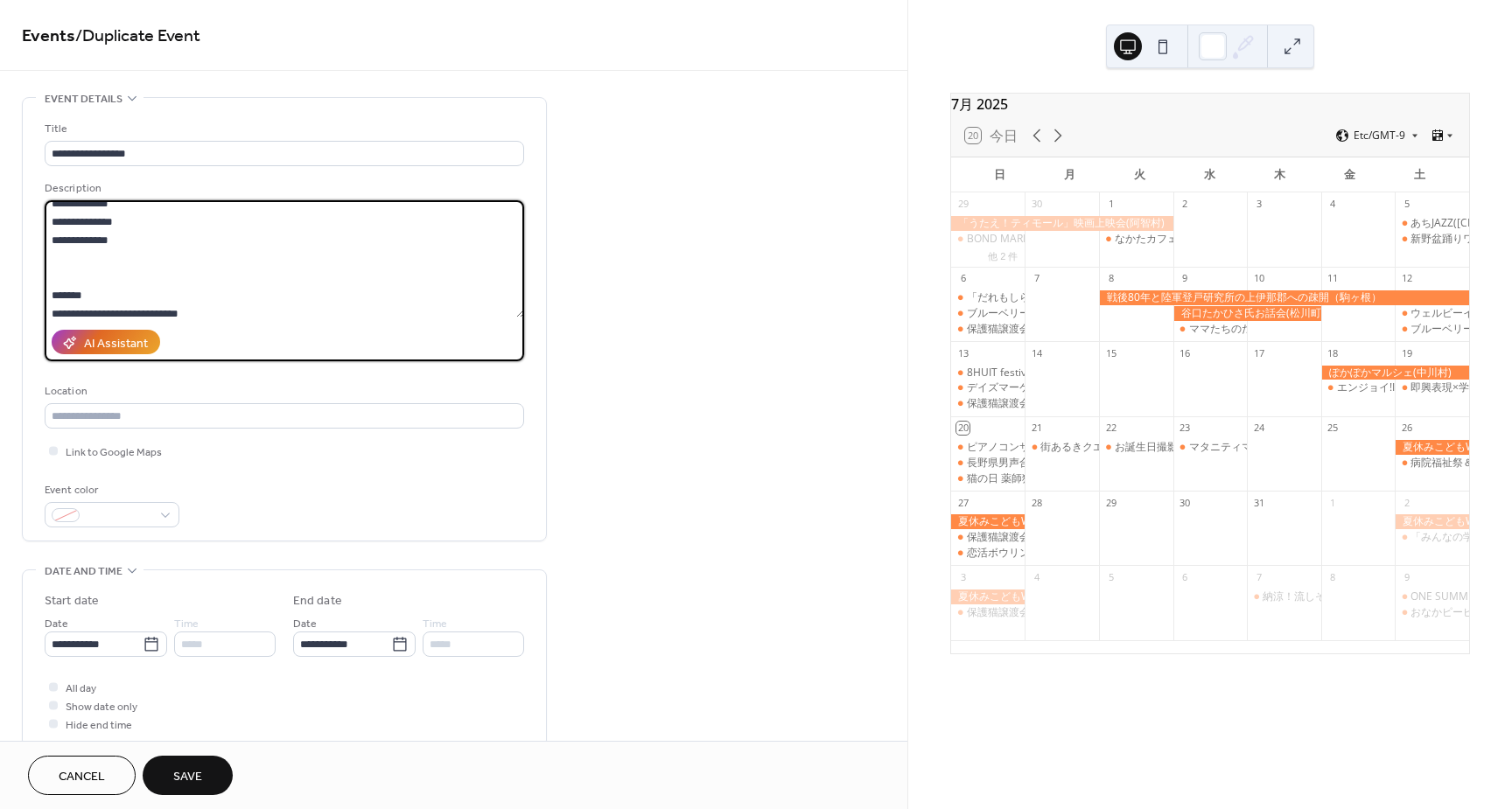 click on "**********" at bounding box center [284, 259] 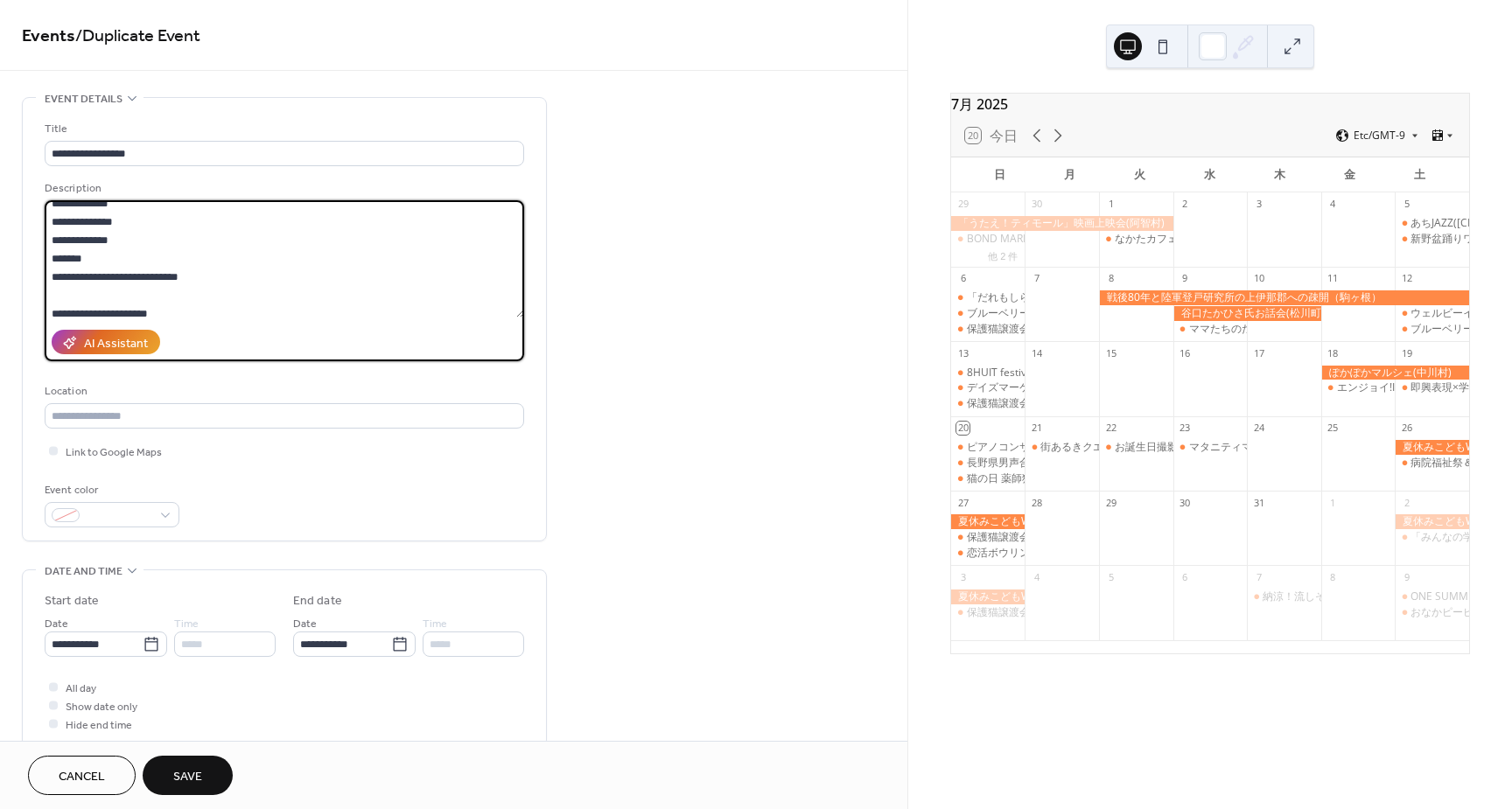 click on "**********" at bounding box center [284, 259] 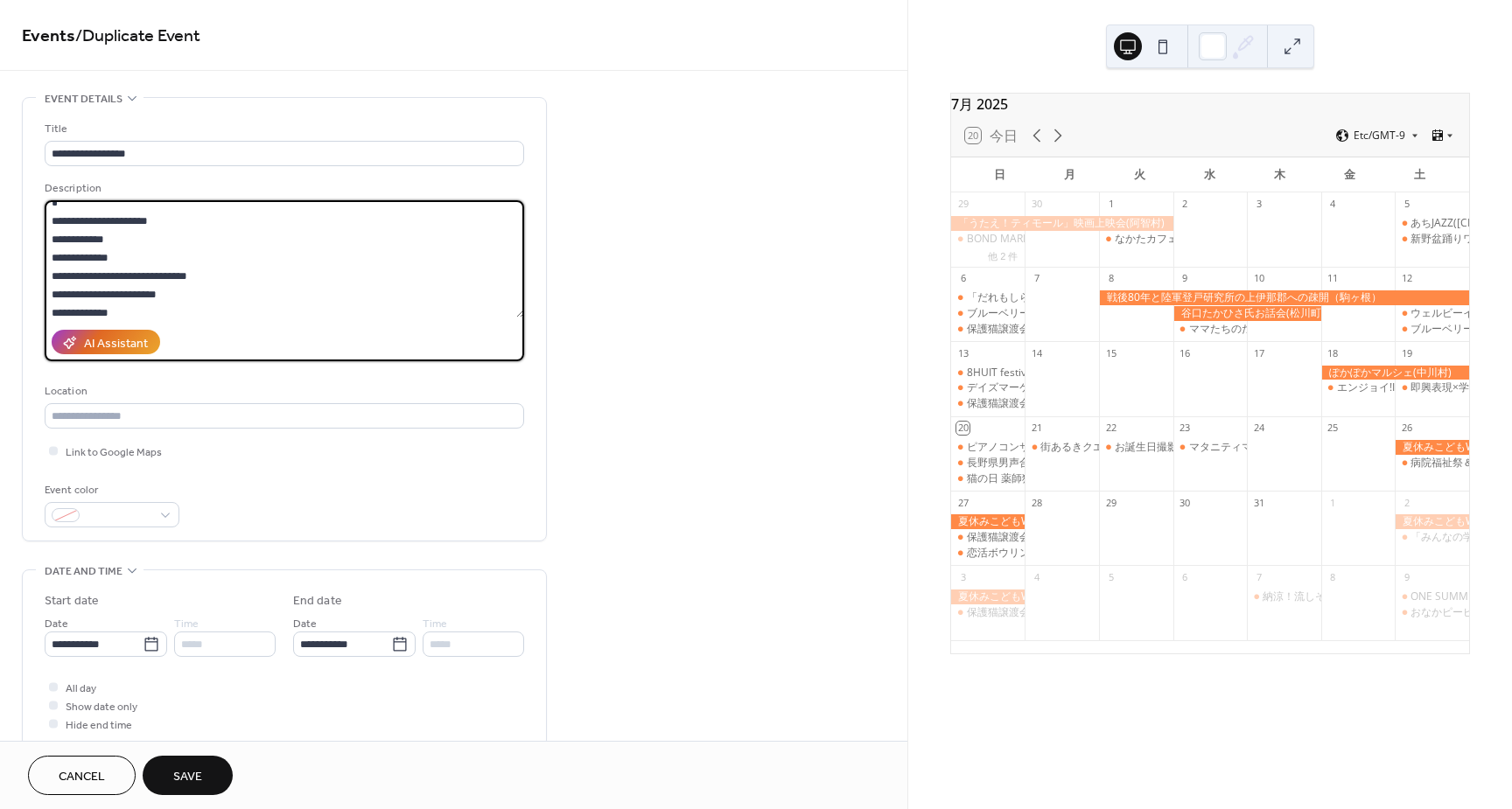 scroll, scrollTop: 0, scrollLeft: 0, axis: both 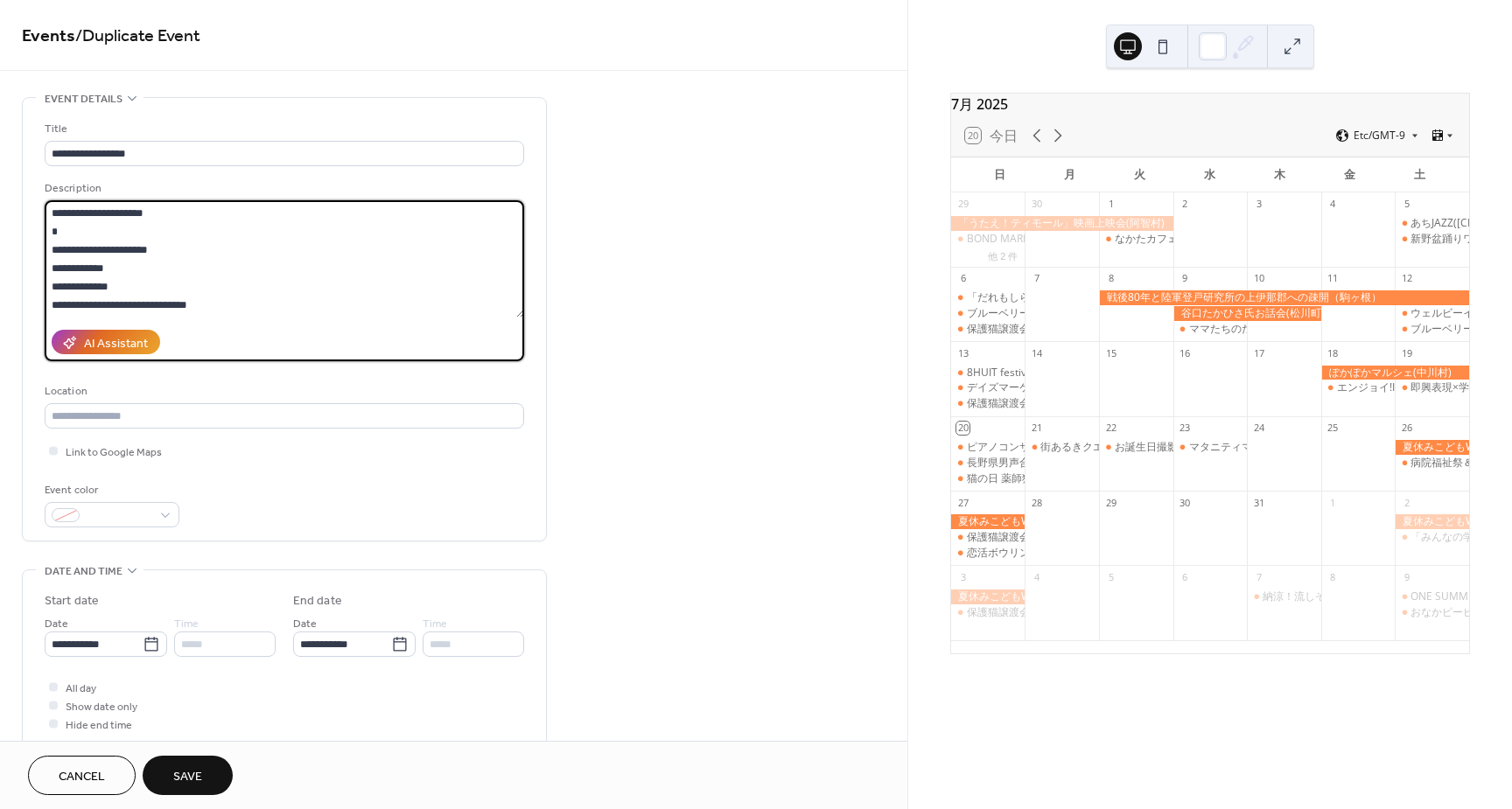 click on "**********" at bounding box center (284, 259) 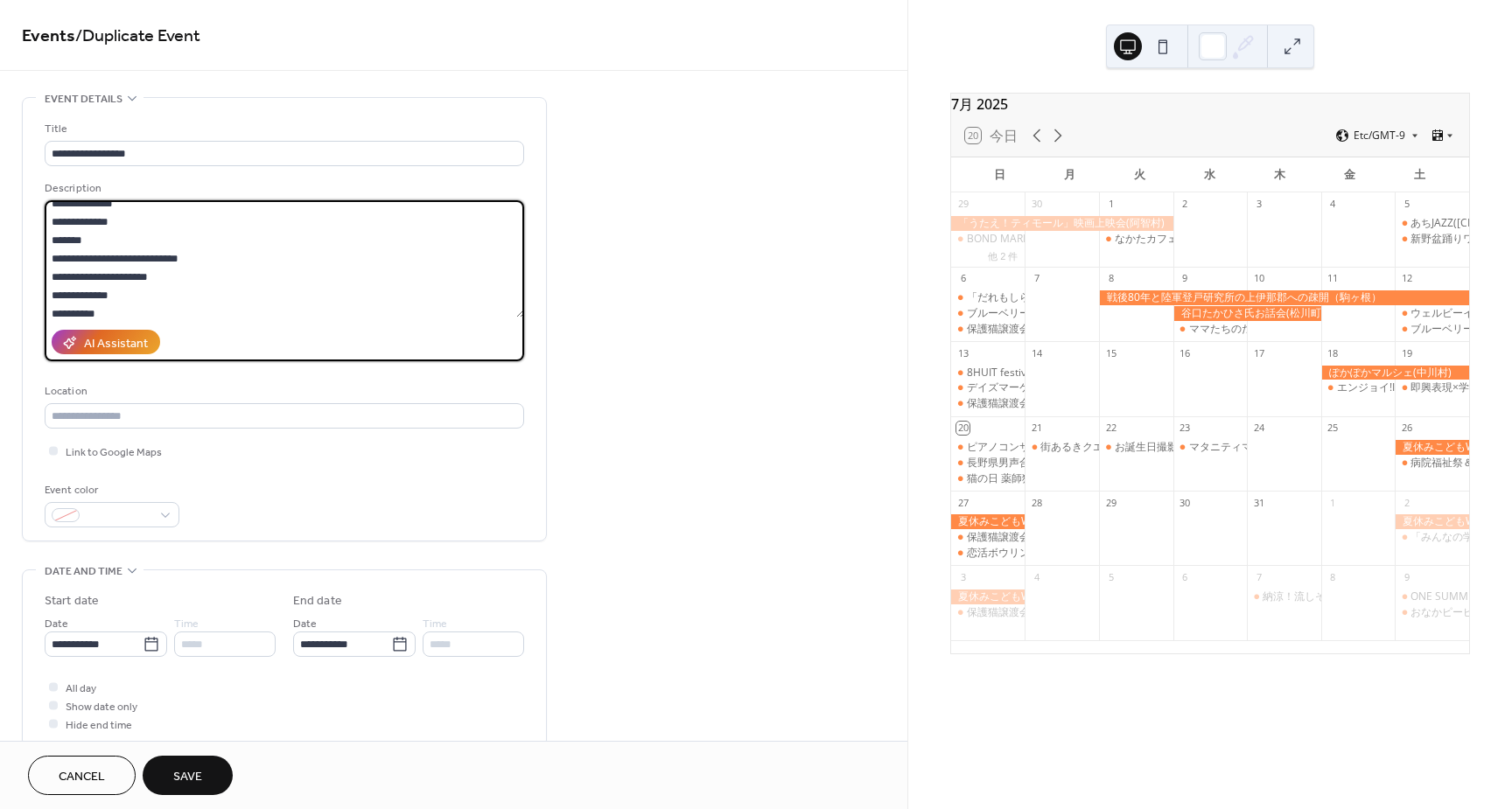 scroll, scrollTop: 202, scrollLeft: 0, axis: vertical 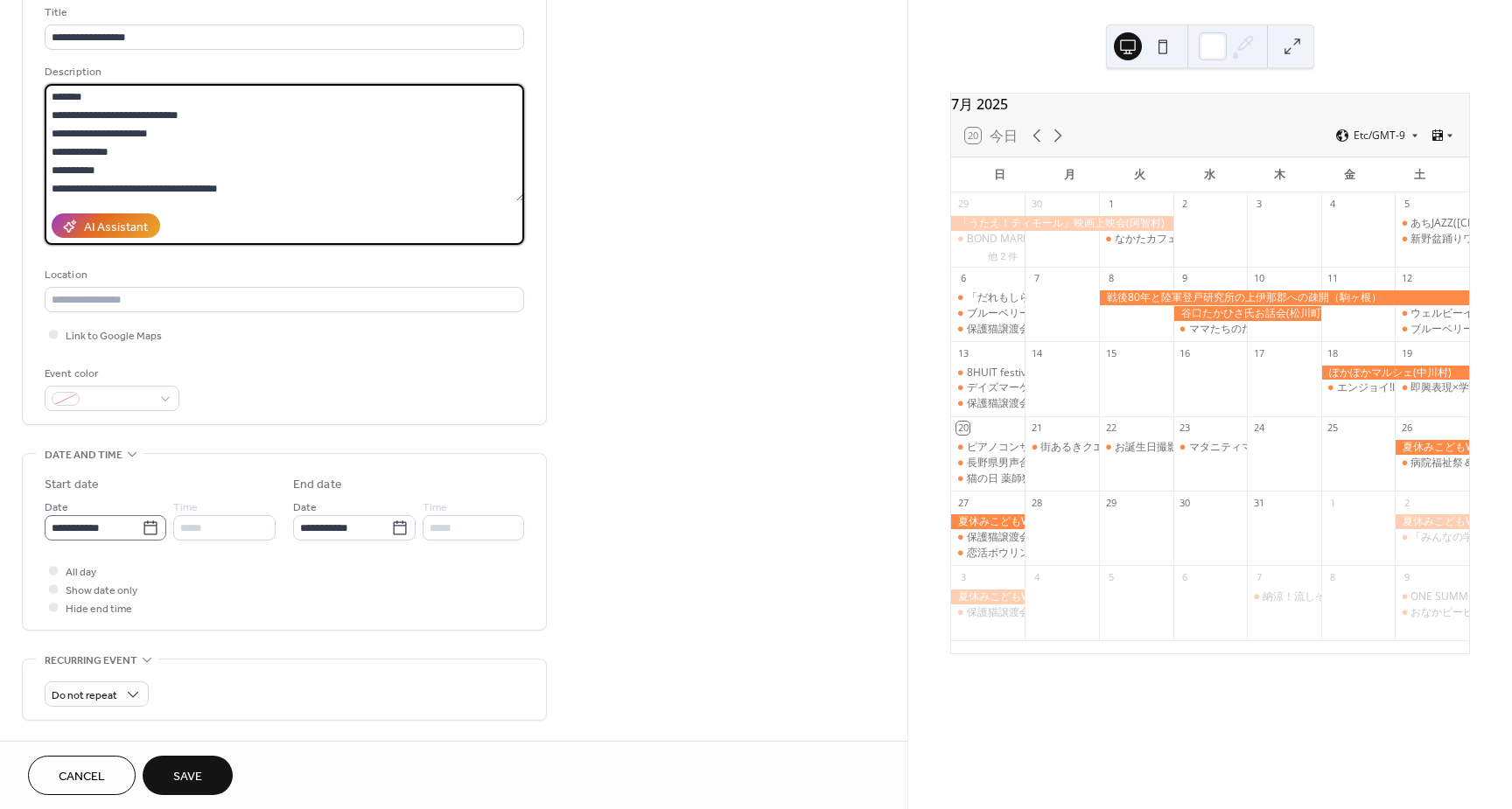 type on "**********" 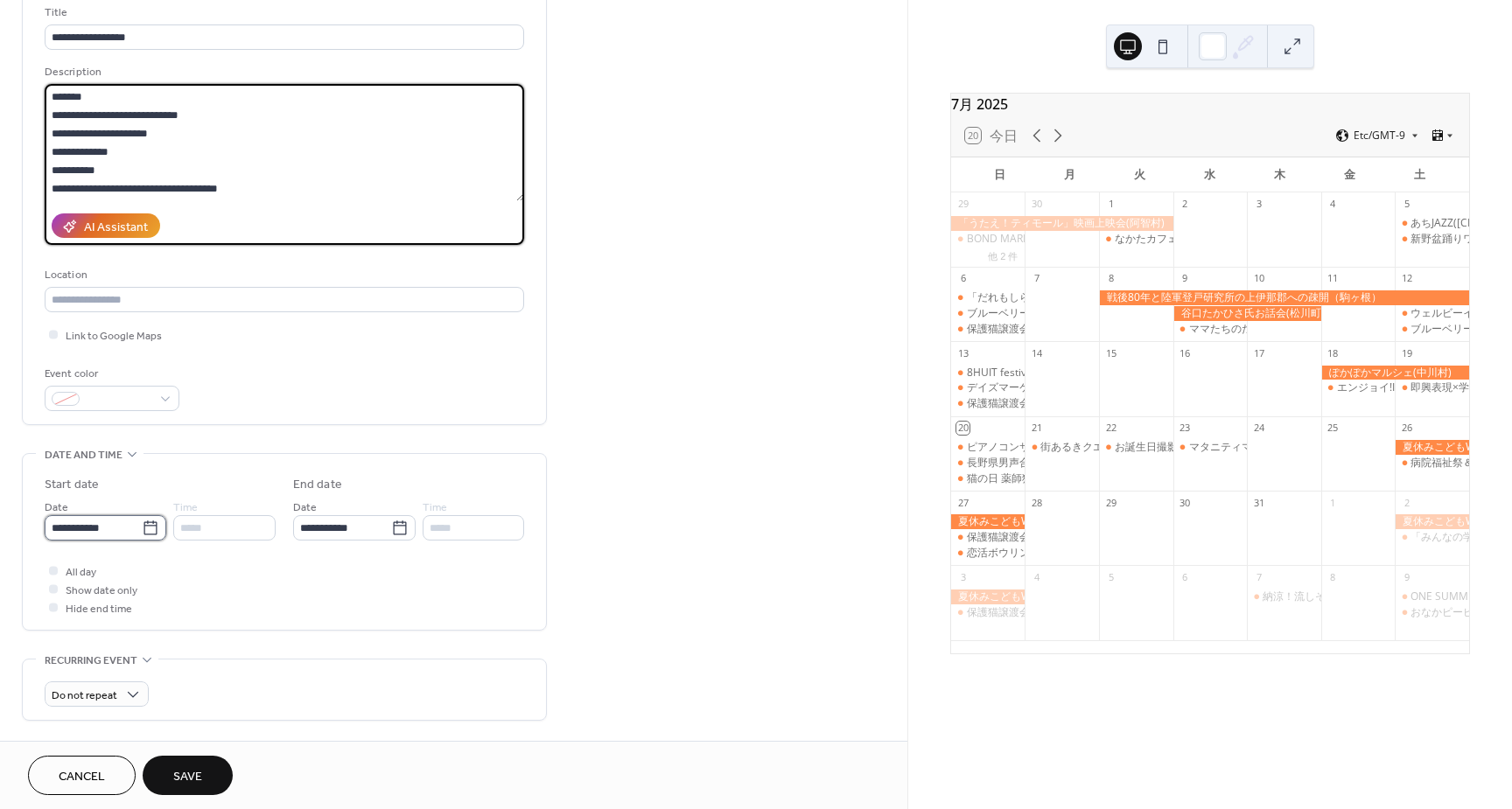 click on "**********" at bounding box center [93, 527] 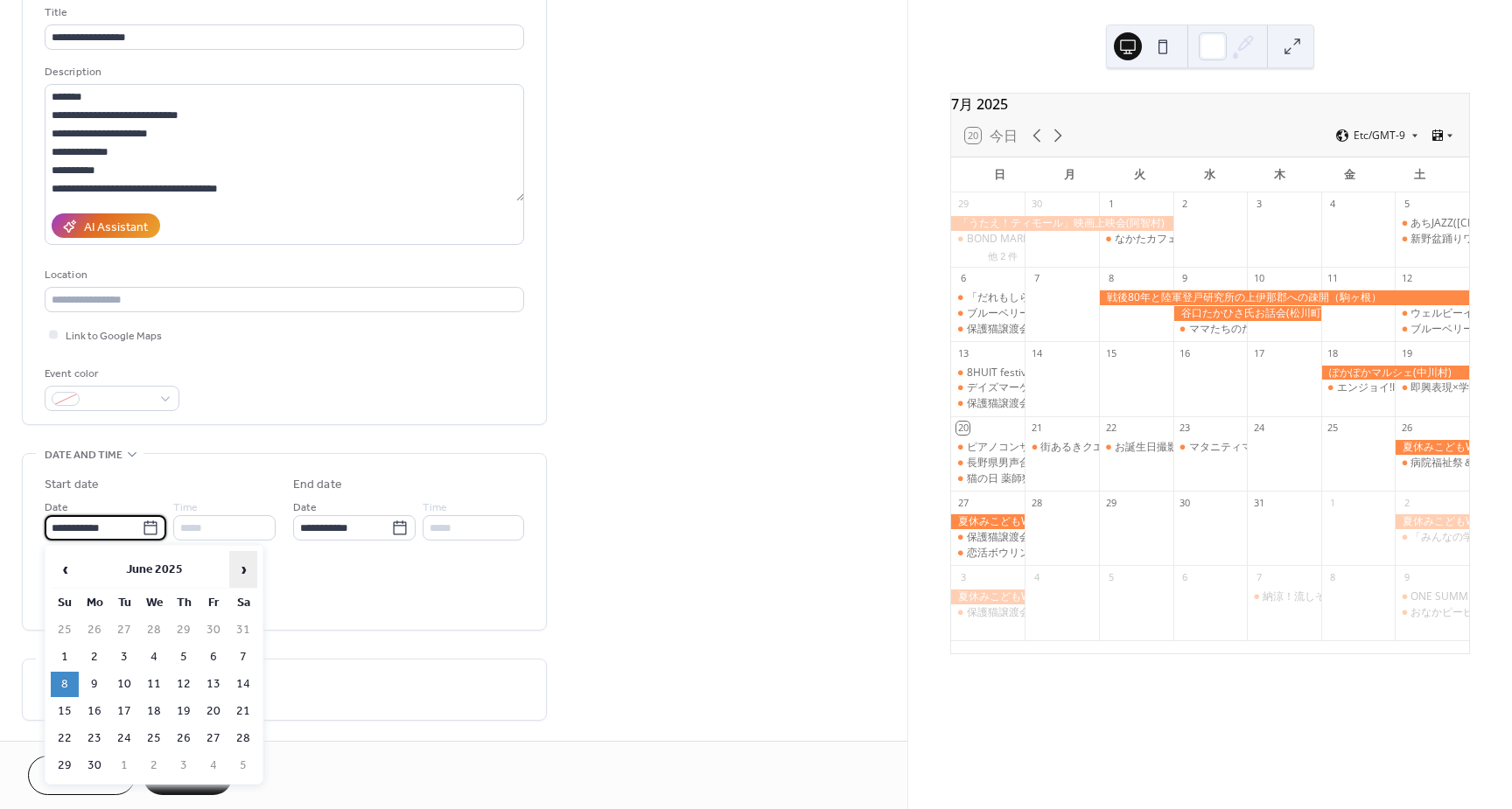 click on "›" at bounding box center [243, 569] 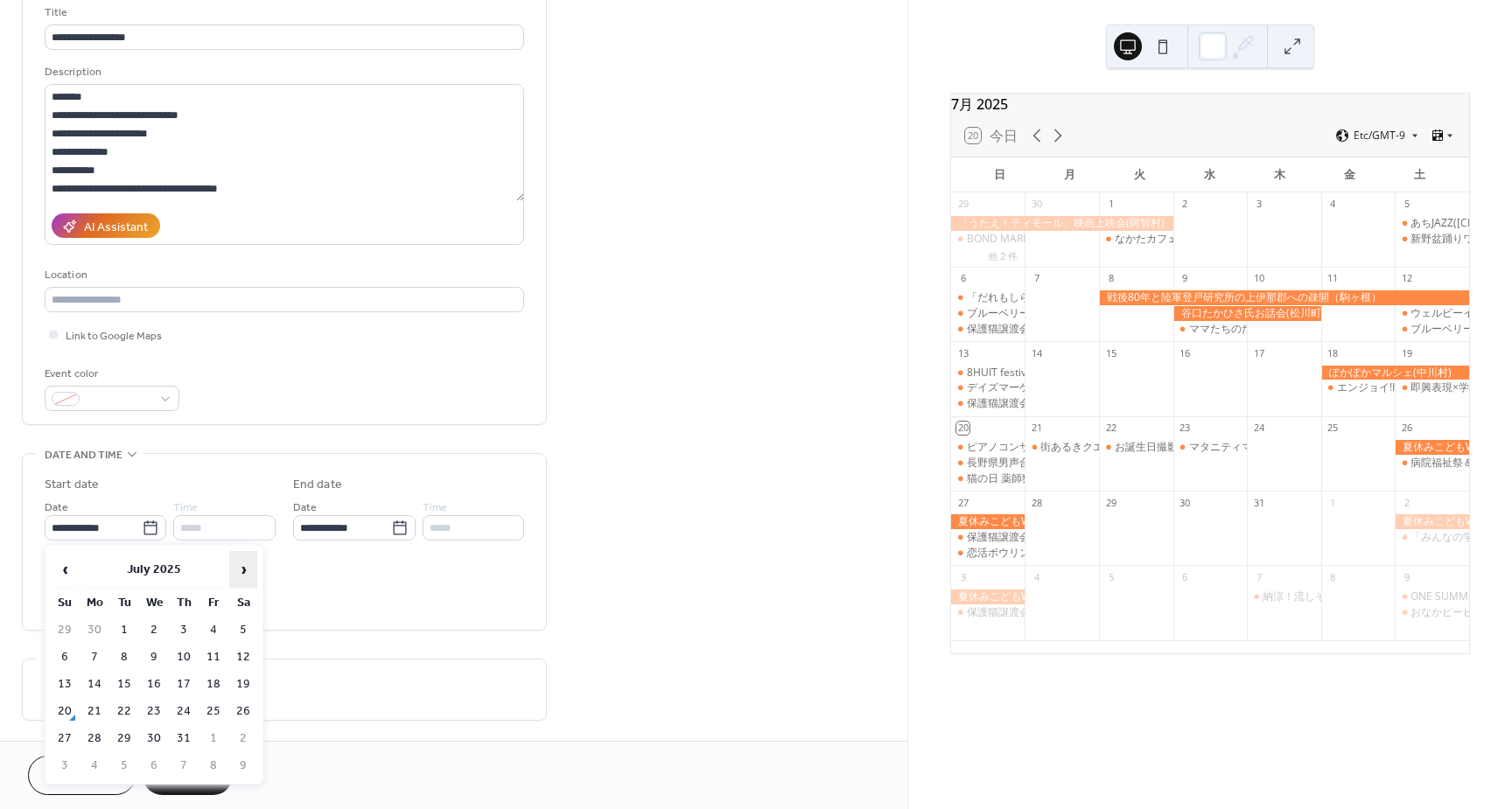 click on "›" at bounding box center (243, 569) 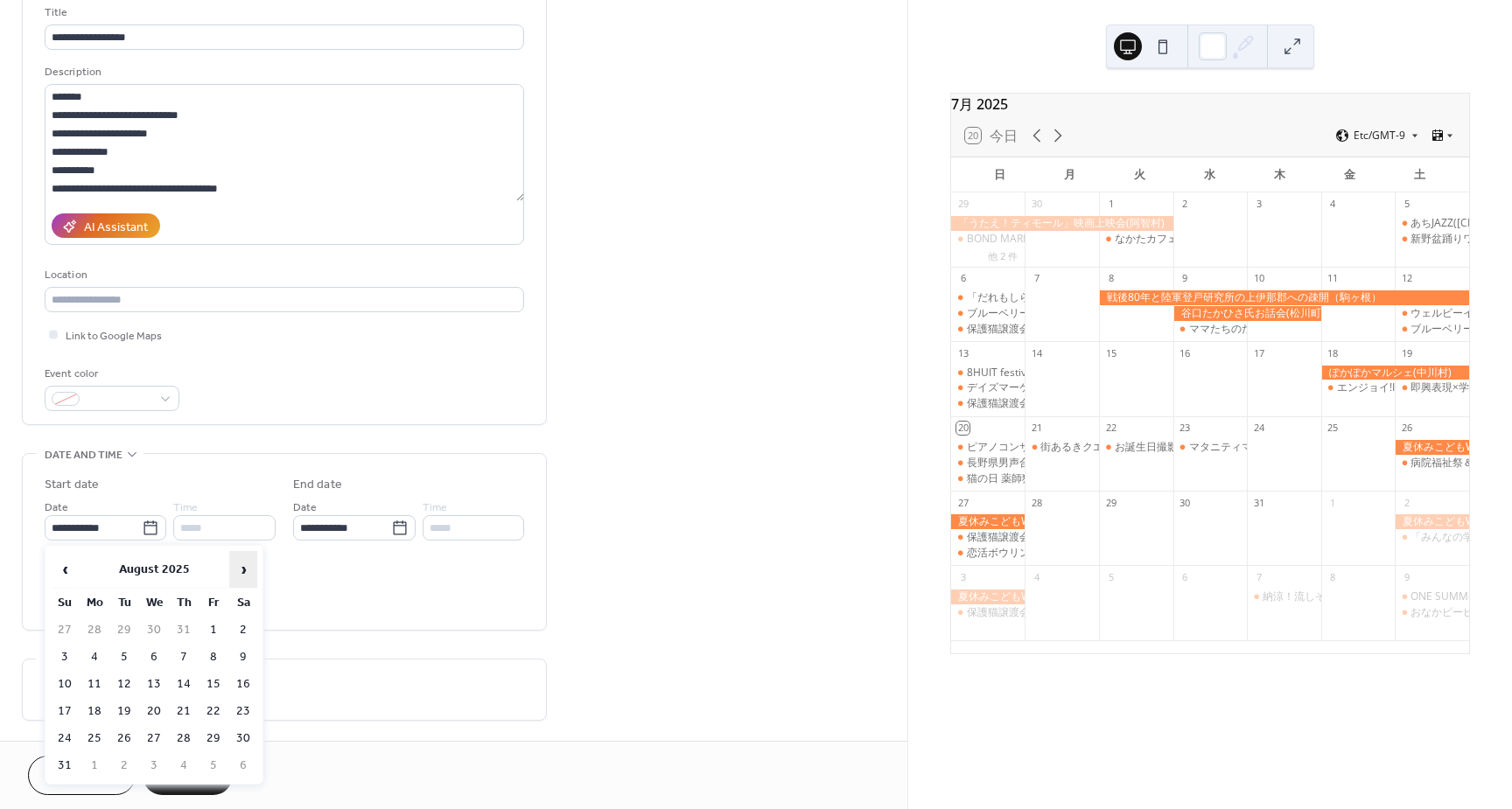 click on "›" at bounding box center [243, 569] 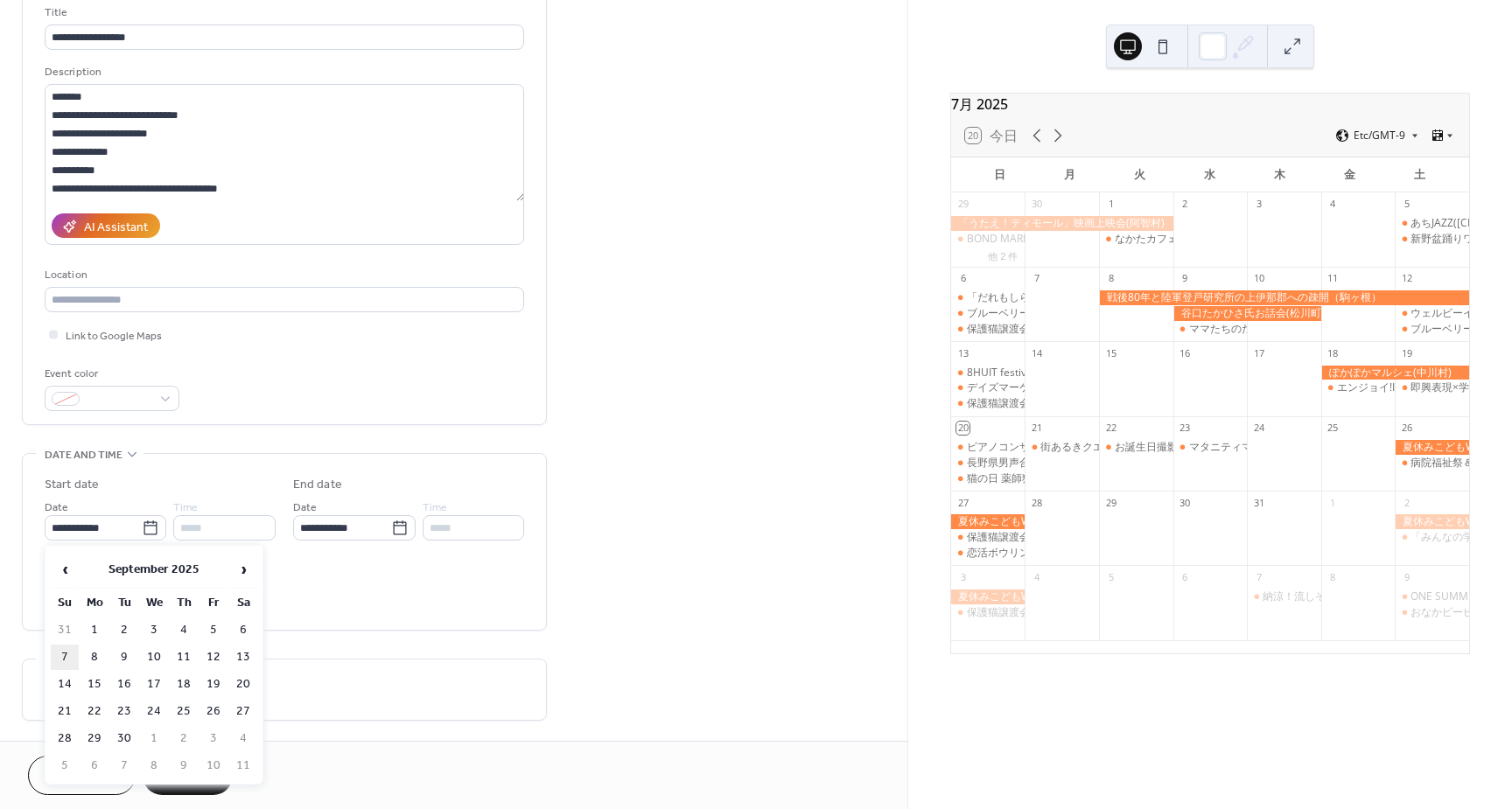 click on "7" at bounding box center (65, 657) 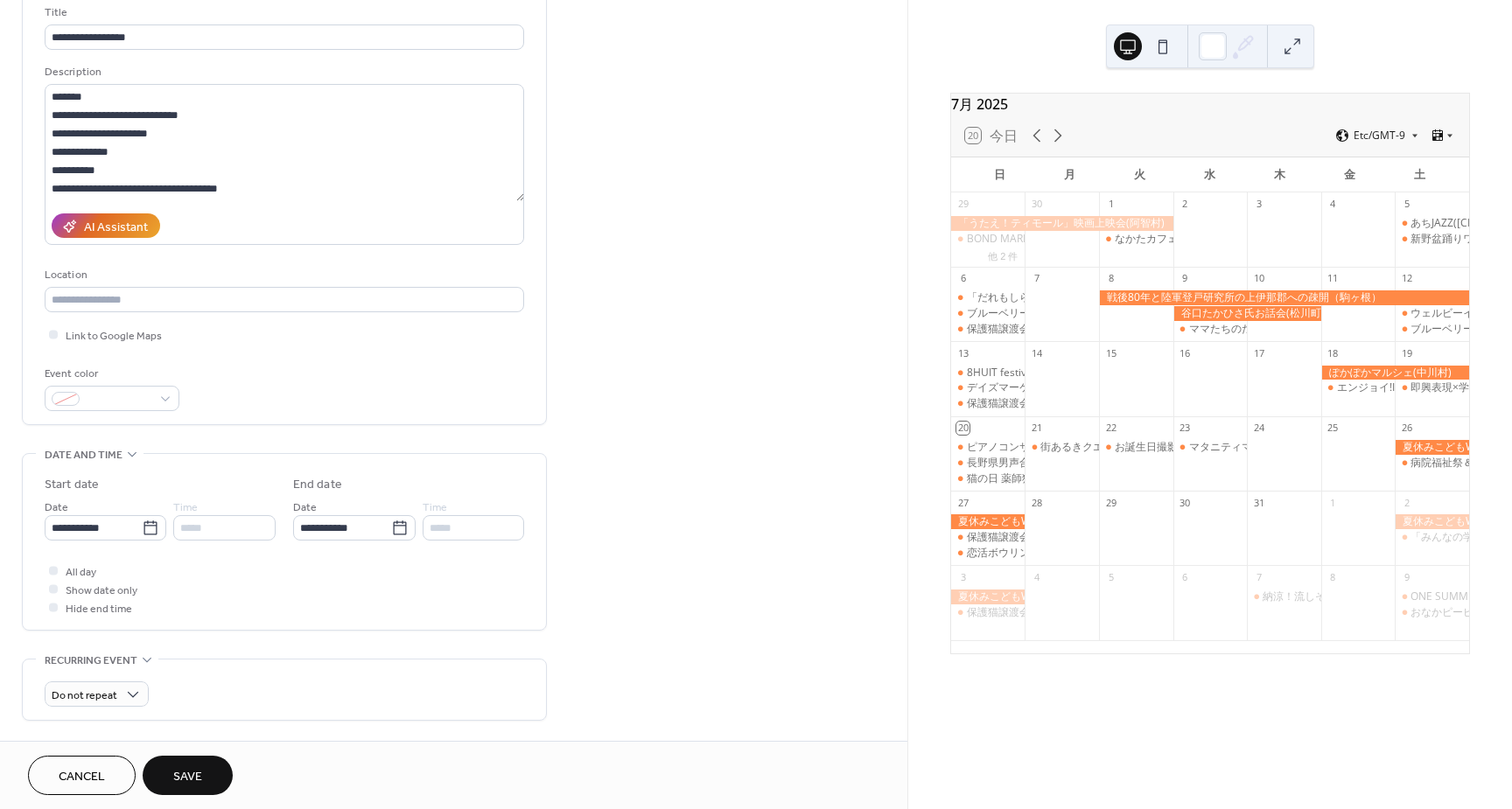 click on "**********" at bounding box center (453, 618) 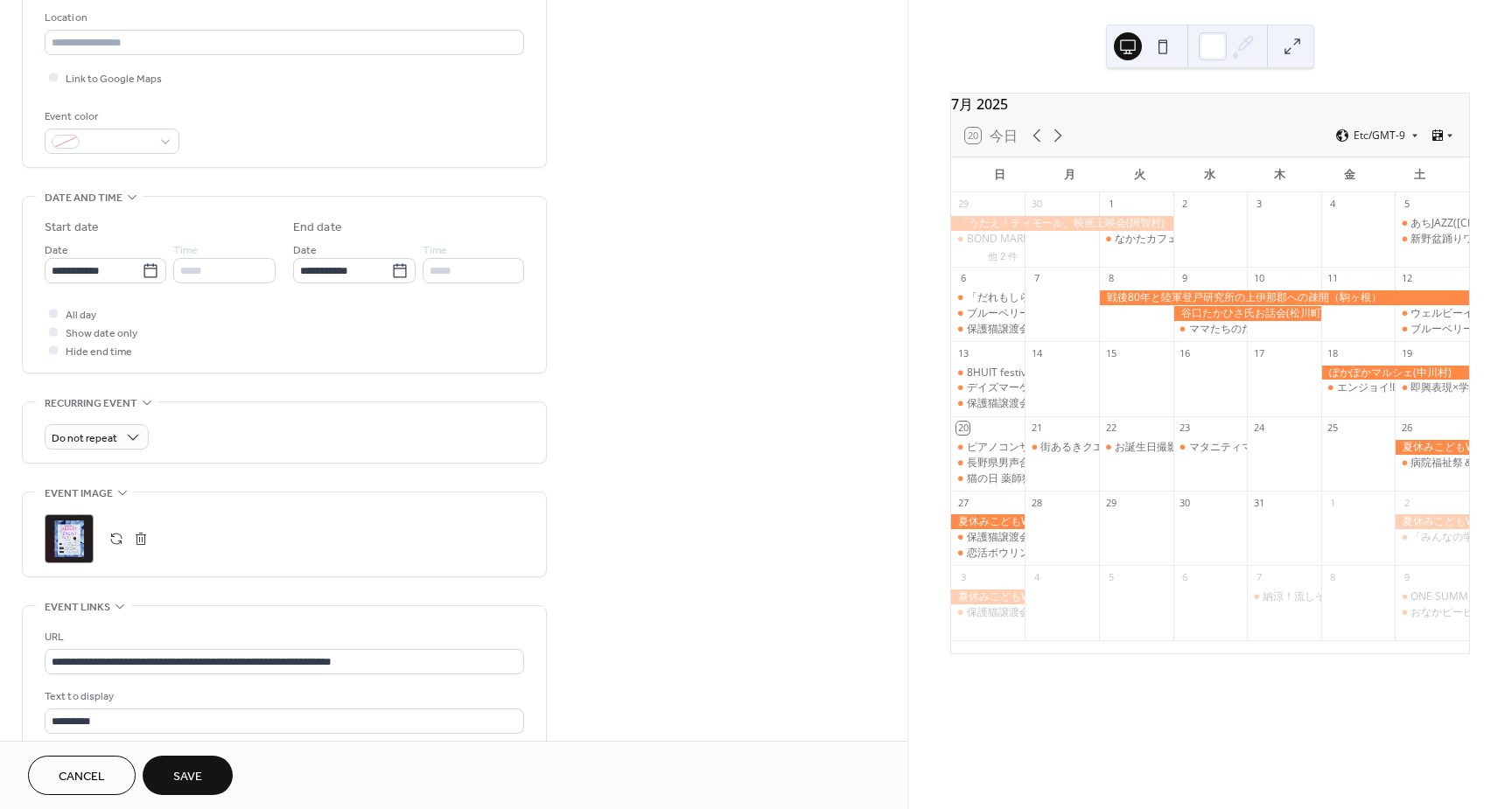 scroll, scrollTop: 408, scrollLeft: 0, axis: vertical 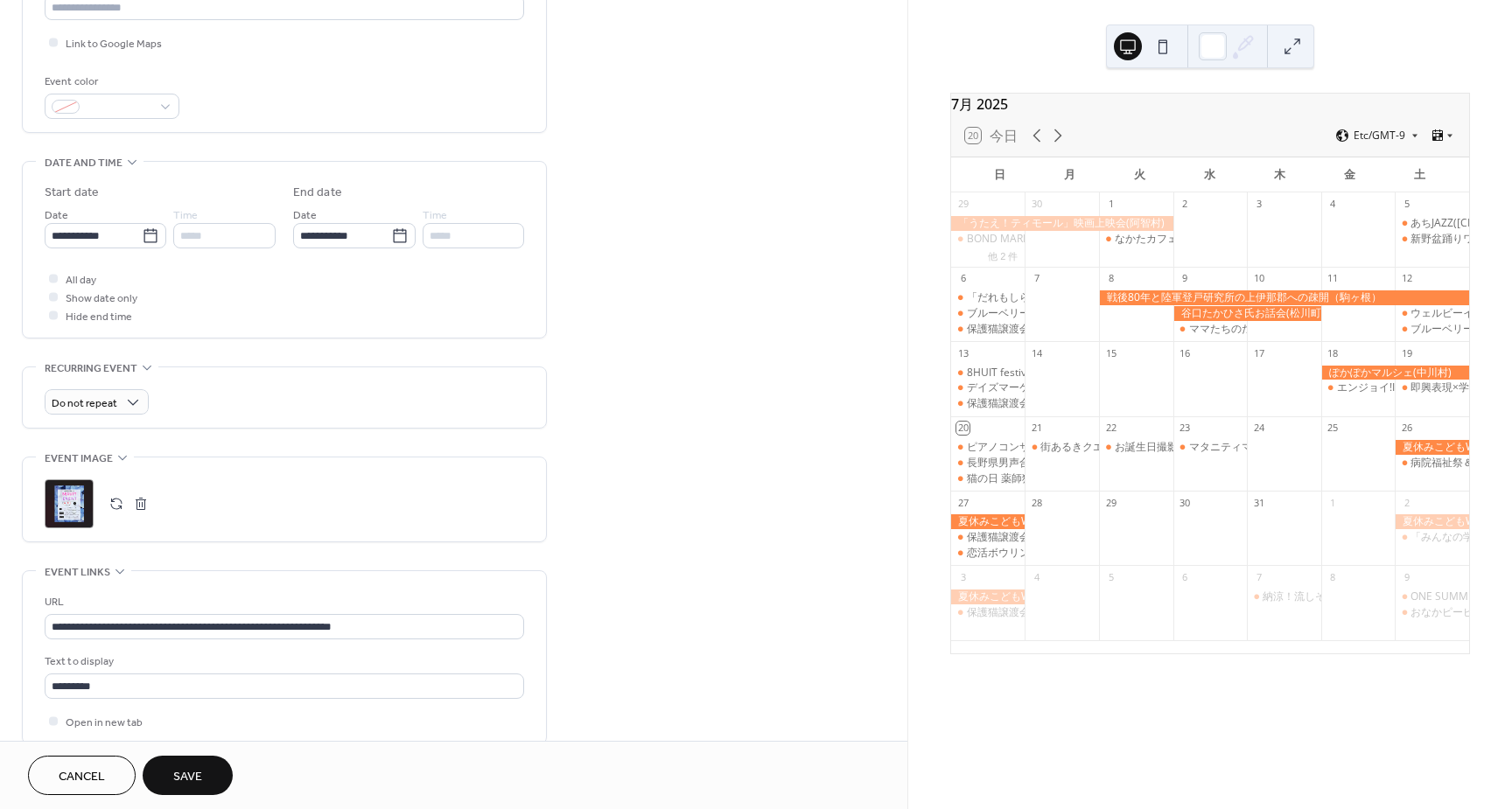 click at bounding box center [116, 504] 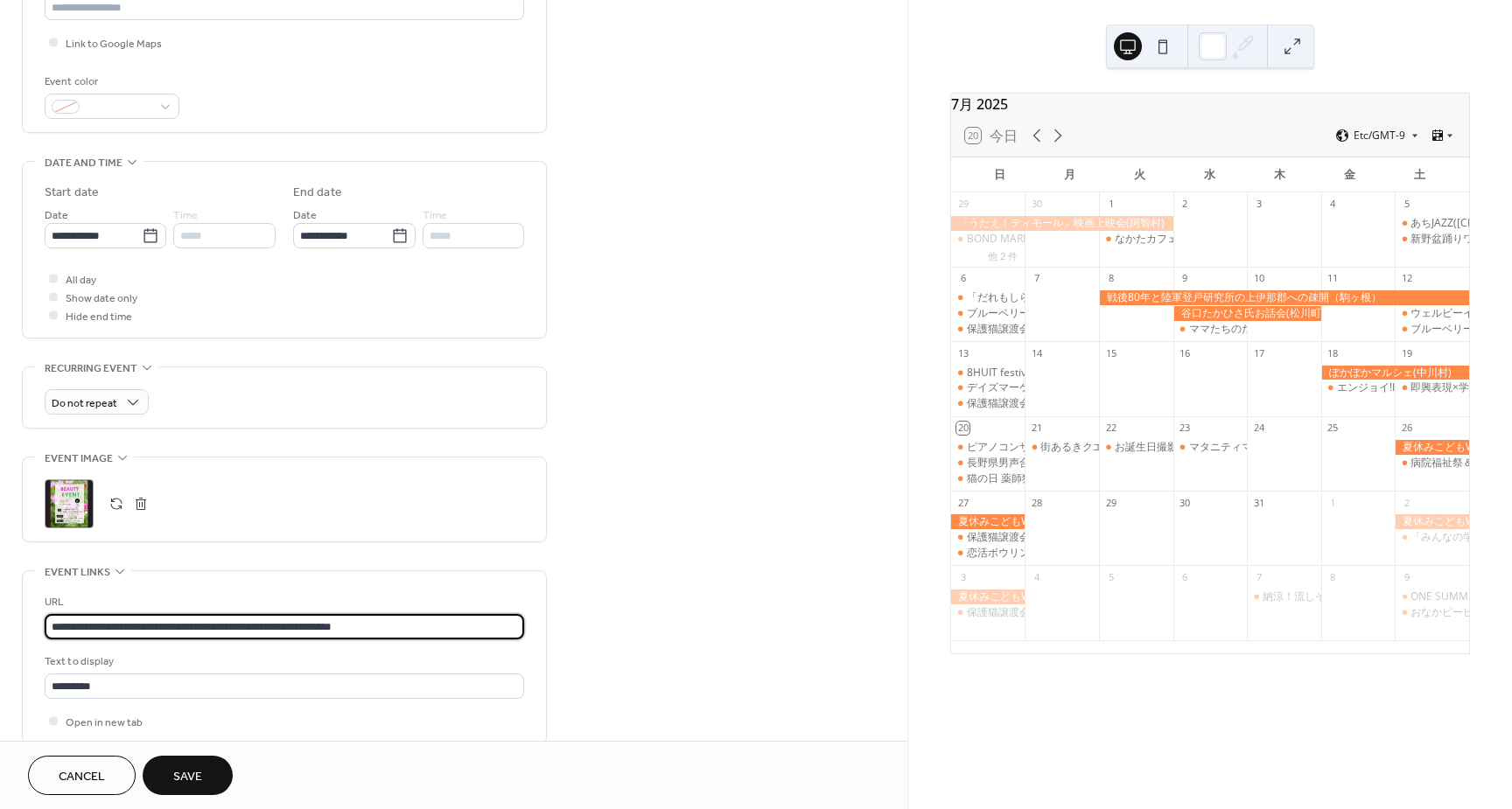 click on "**********" at bounding box center (284, 626) 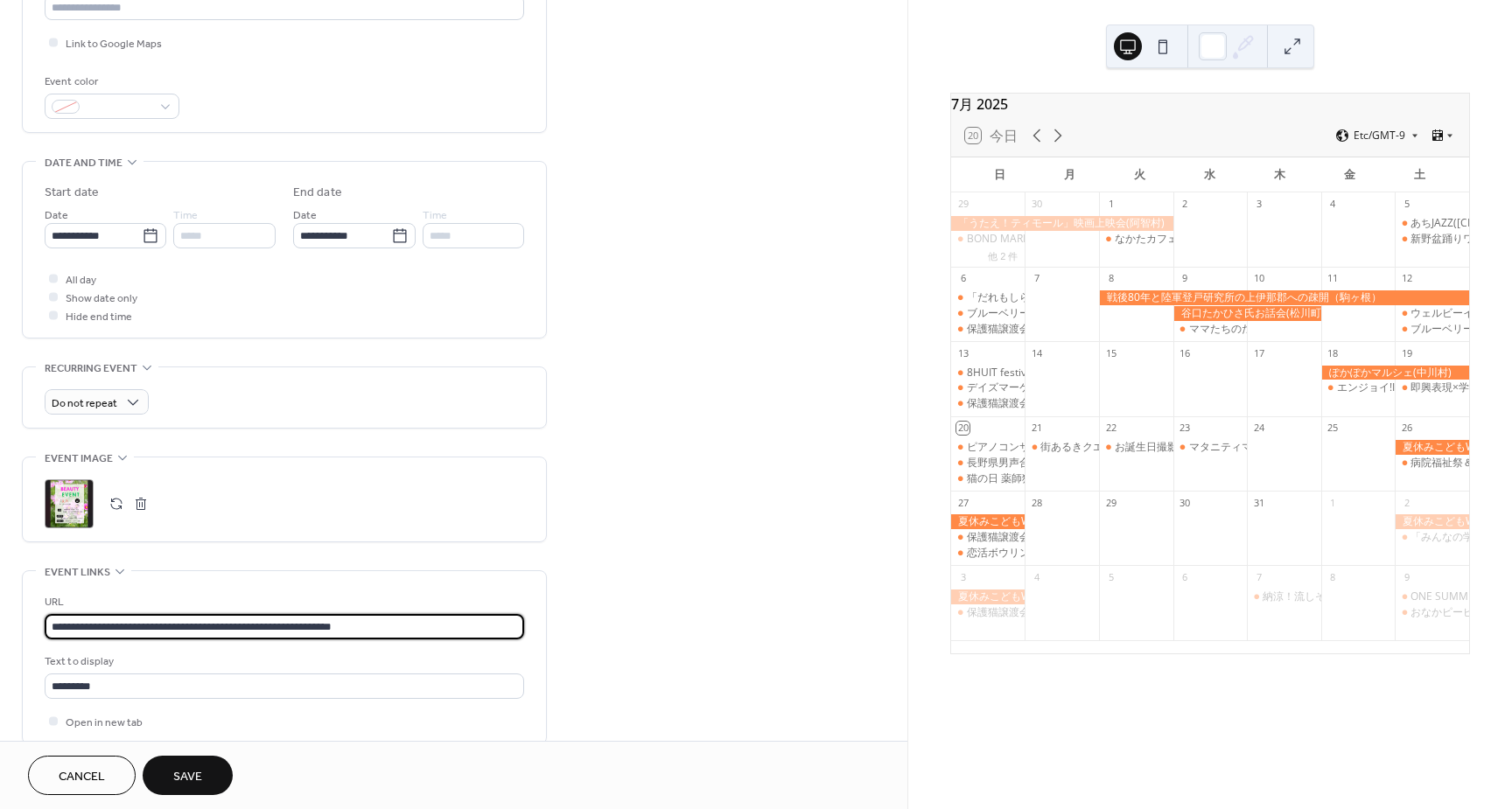 click on "**********" at bounding box center [284, 626] 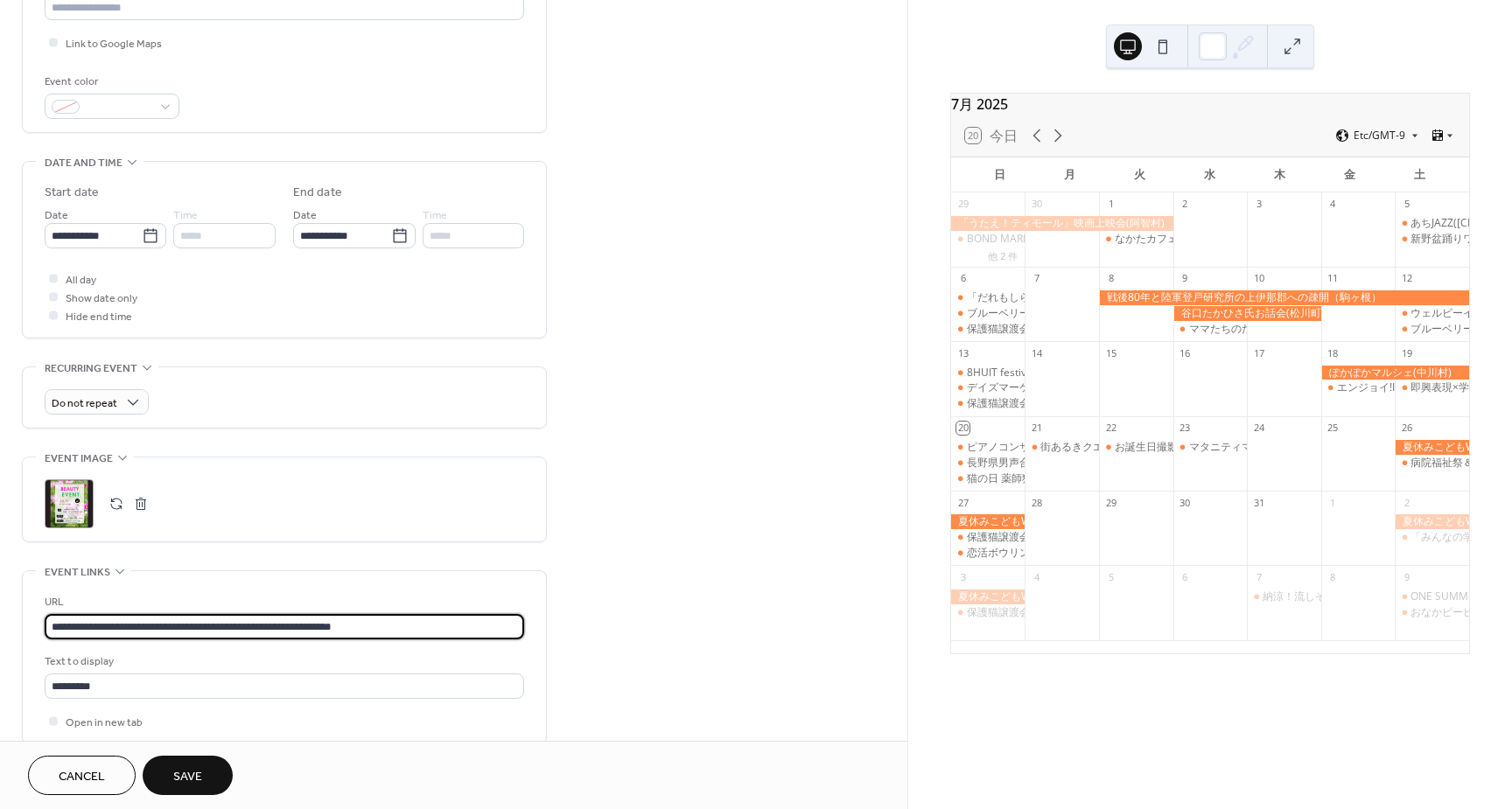 drag, startPoint x: 431, startPoint y: 627, endPoint x: 11, endPoint y: 624, distance: 420.01071 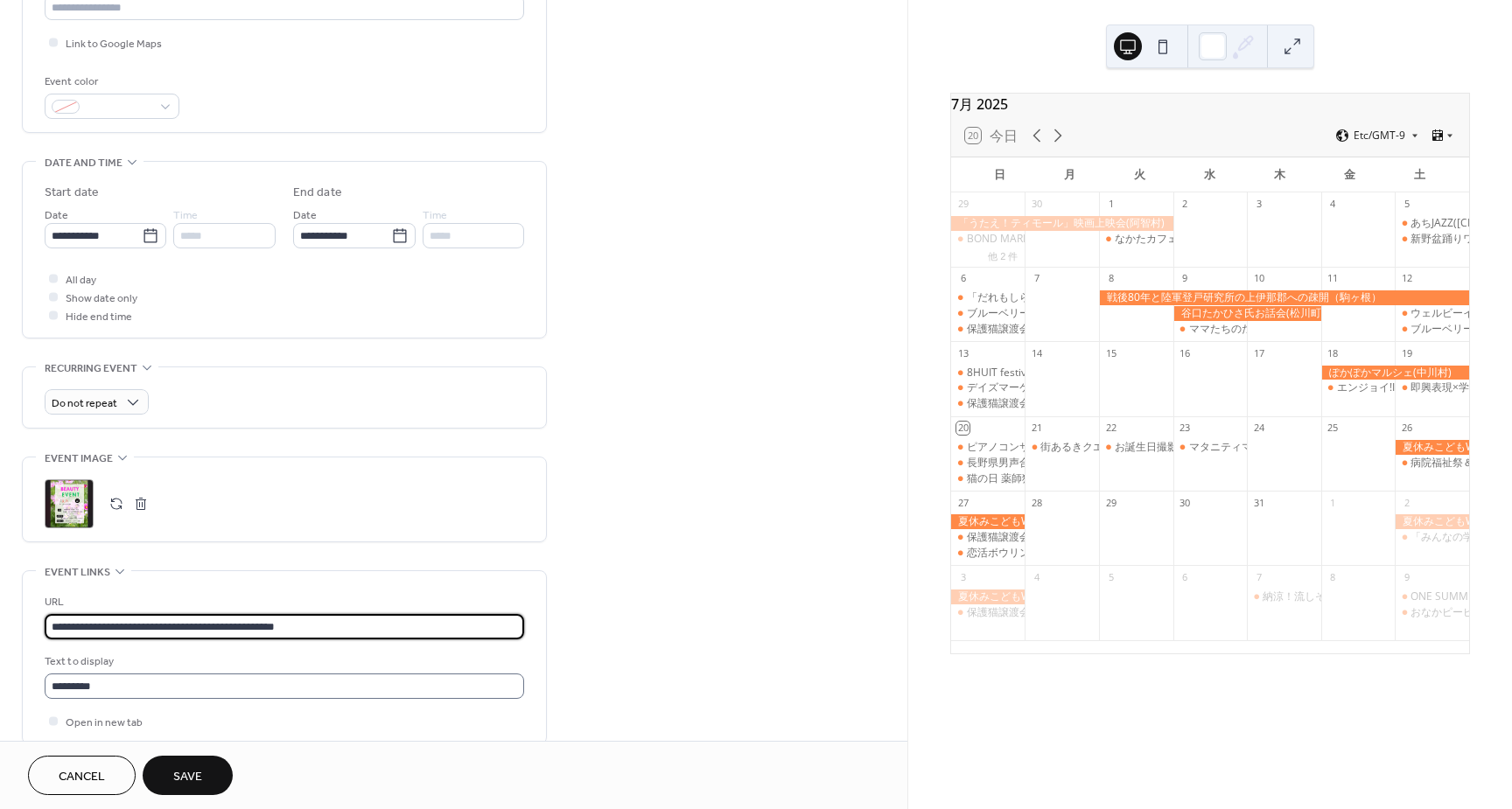 type on "**********" 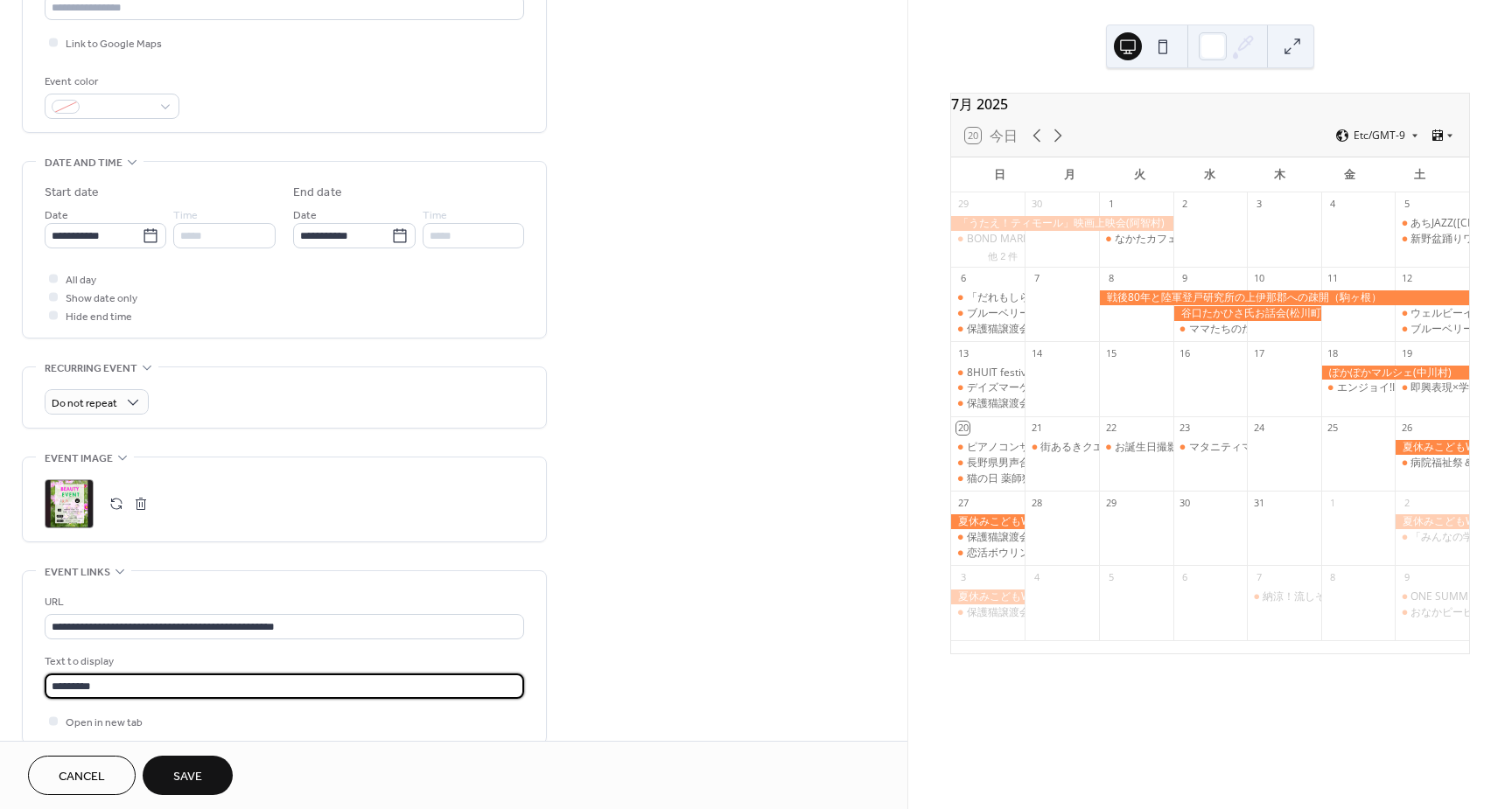 click on "*********" at bounding box center (284, 686) 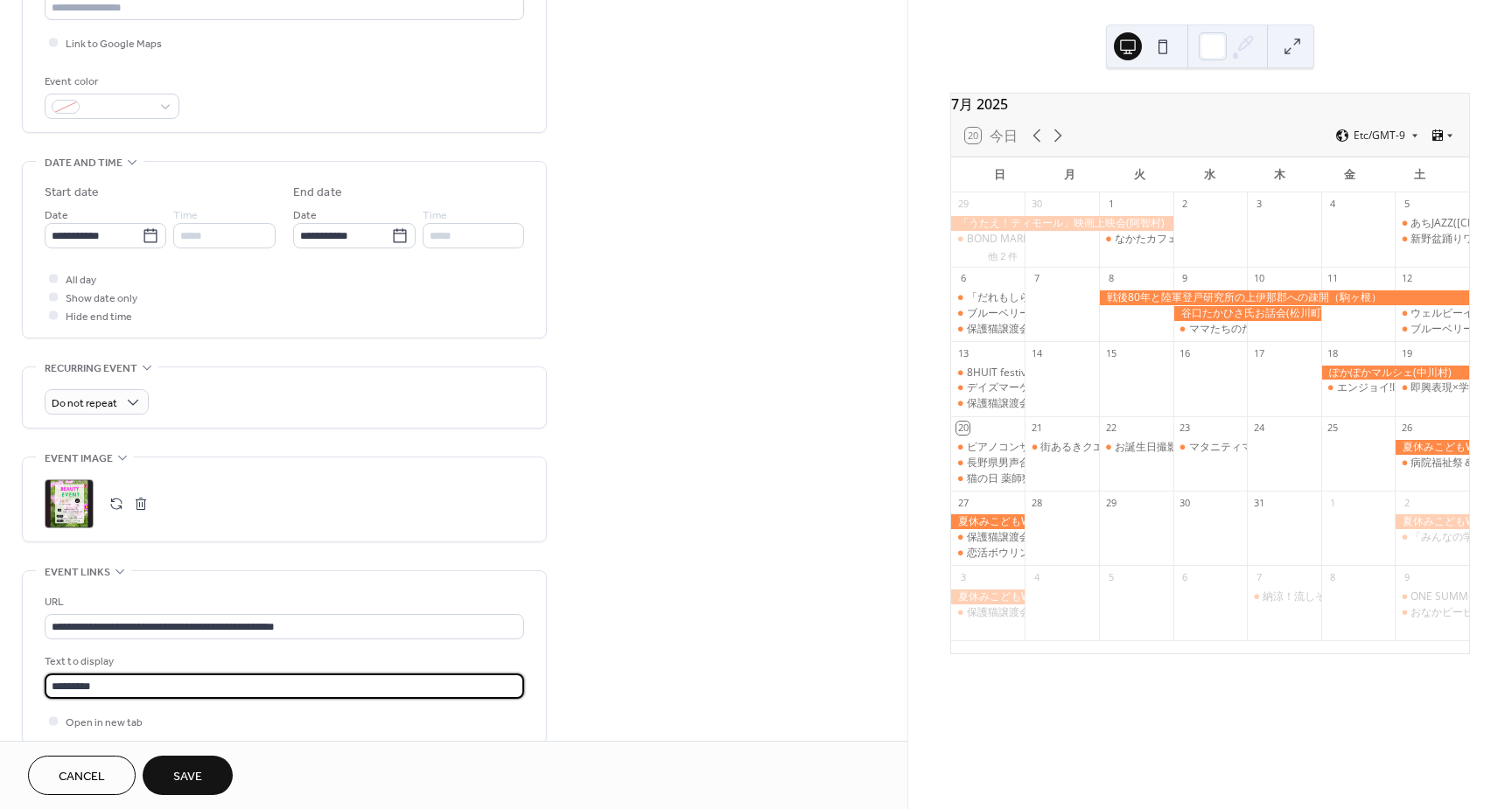 click on "*********" at bounding box center [284, 686] 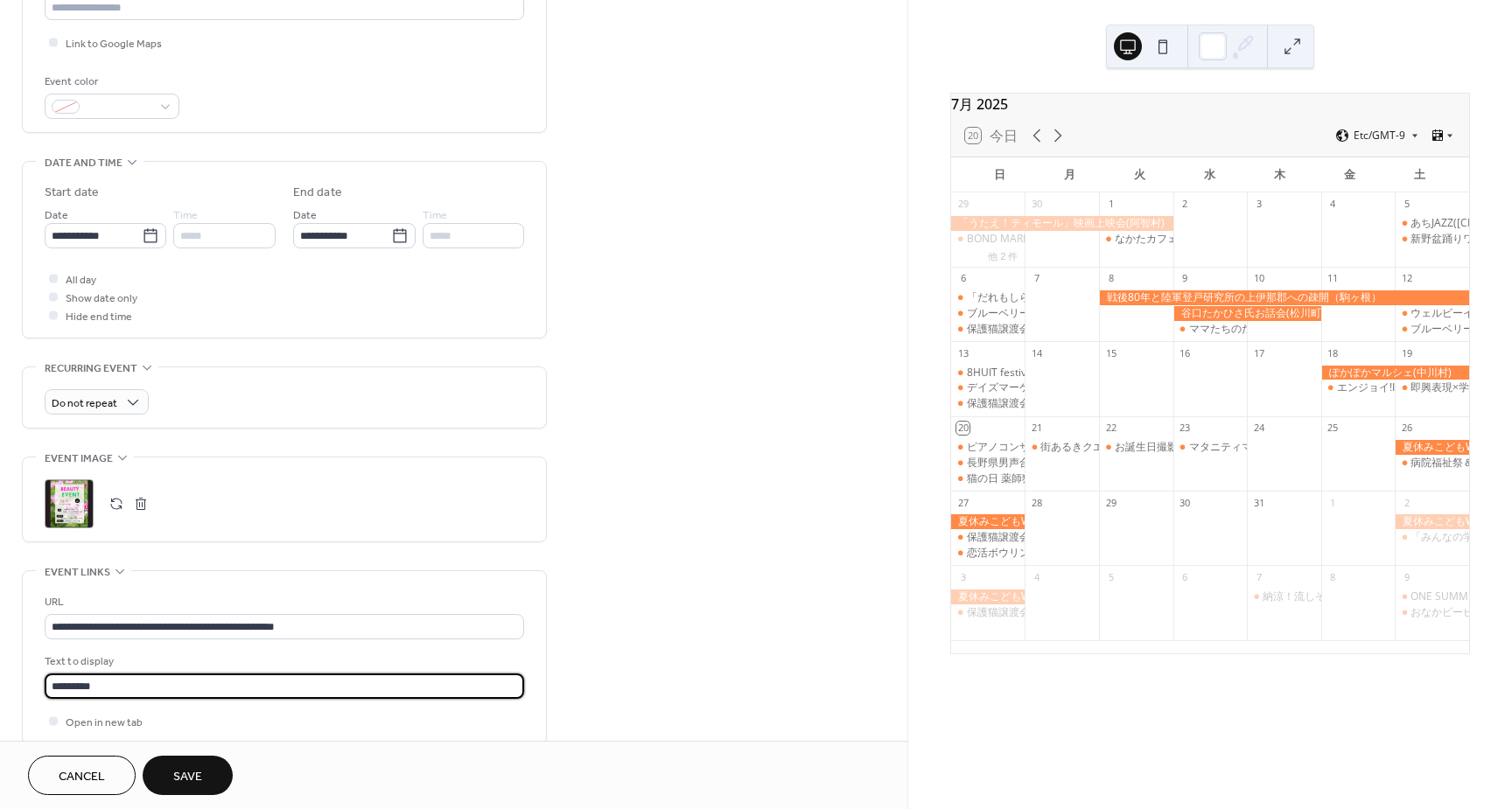 drag, startPoint x: 167, startPoint y: 688, endPoint x: -44, endPoint y: 679, distance: 211.1919 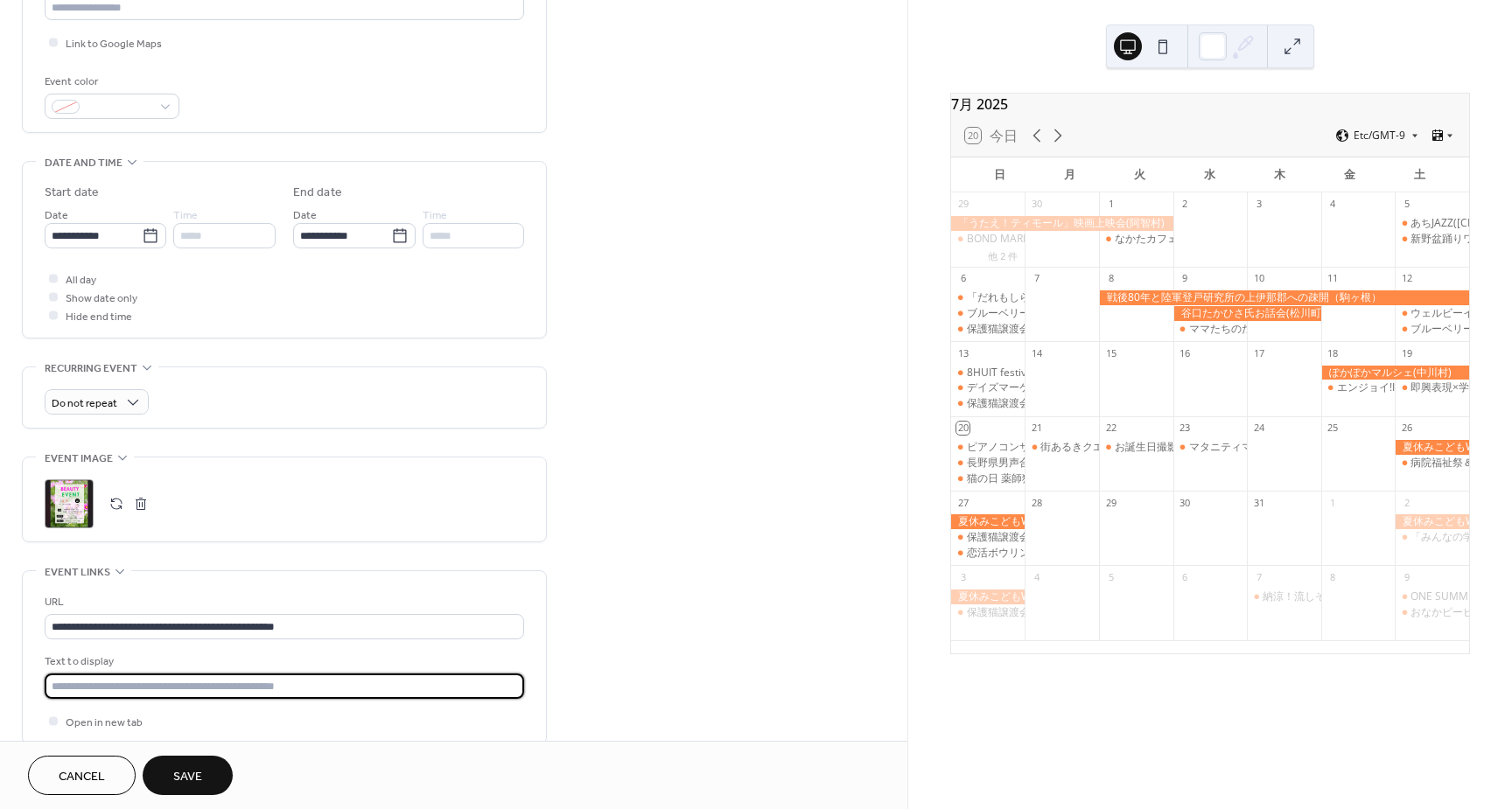 click on "Text to display" at bounding box center [284, 675] 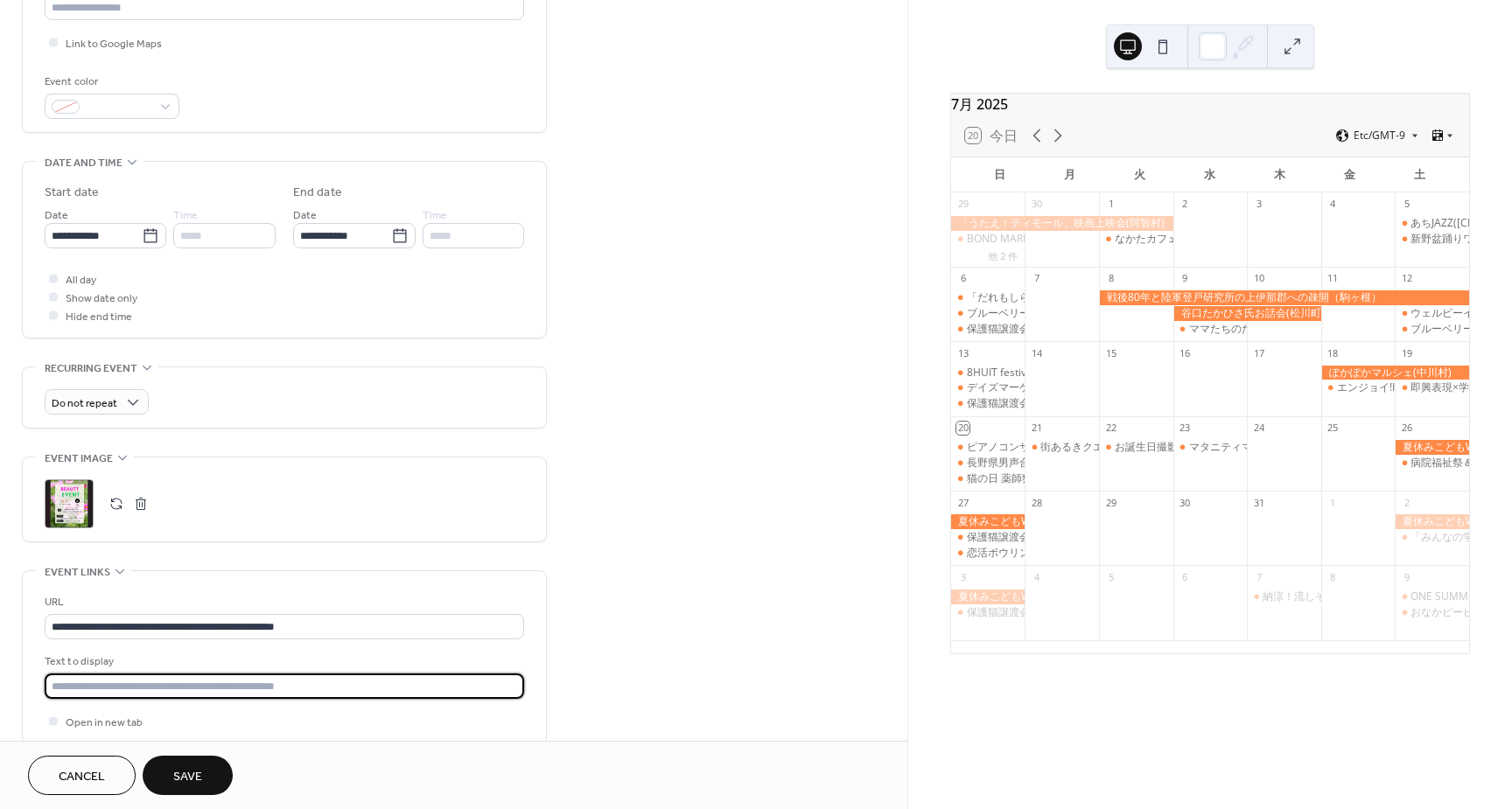 click at bounding box center (284, 686) 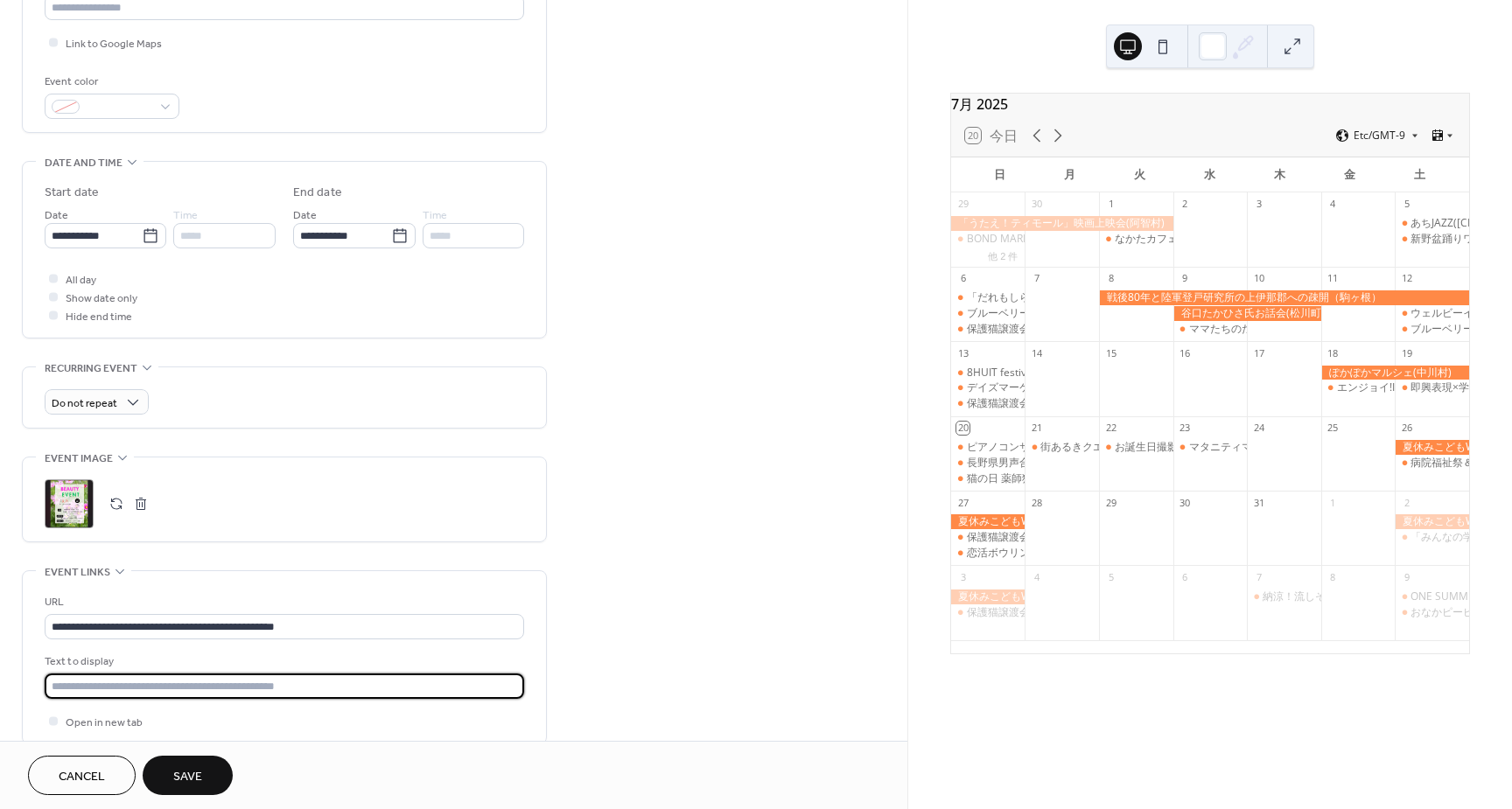 type on "******" 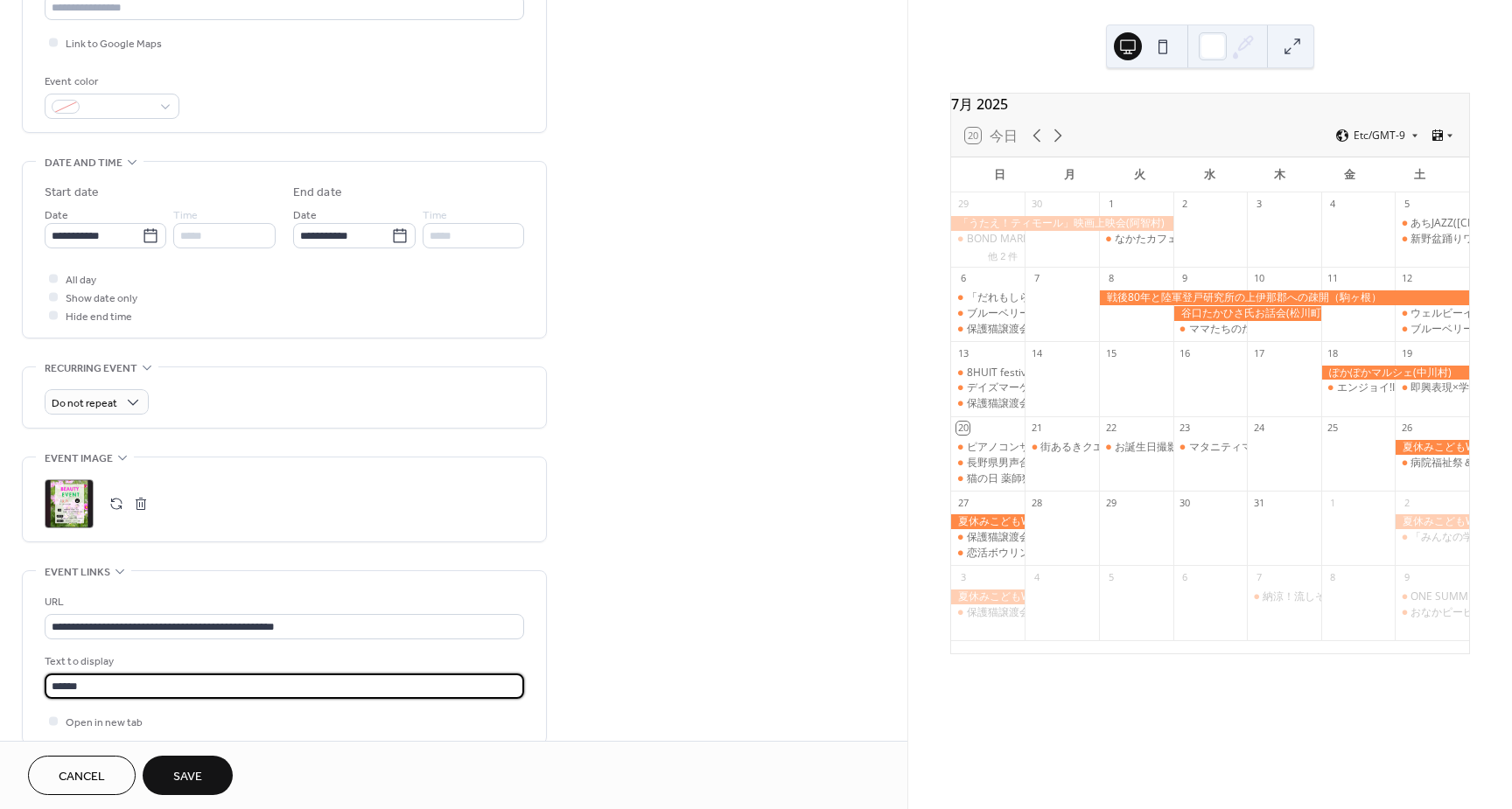click on "**********" at bounding box center [453, 326] 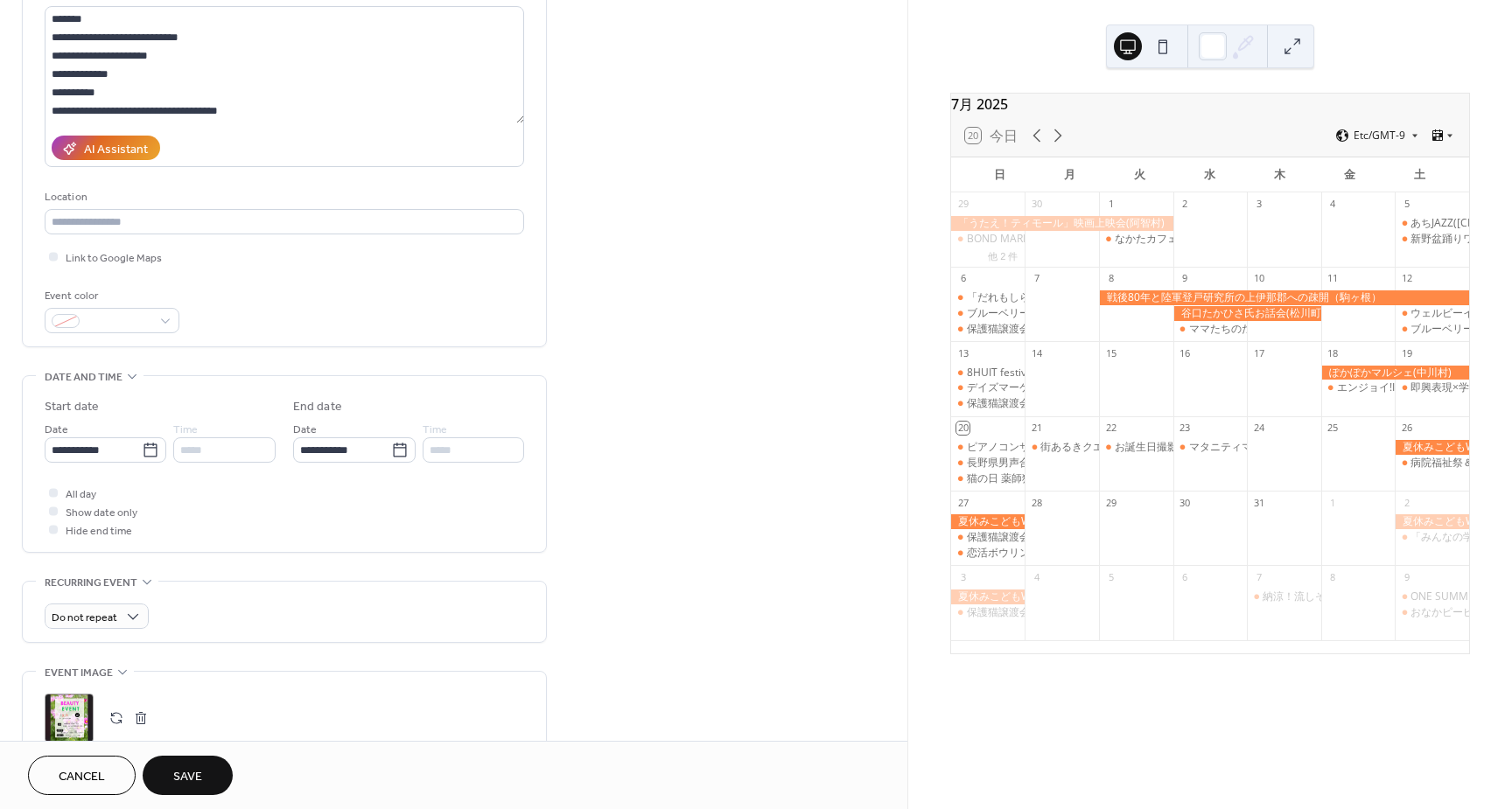 scroll, scrollTop: 175, scrollLeft: 0, axis: vertical 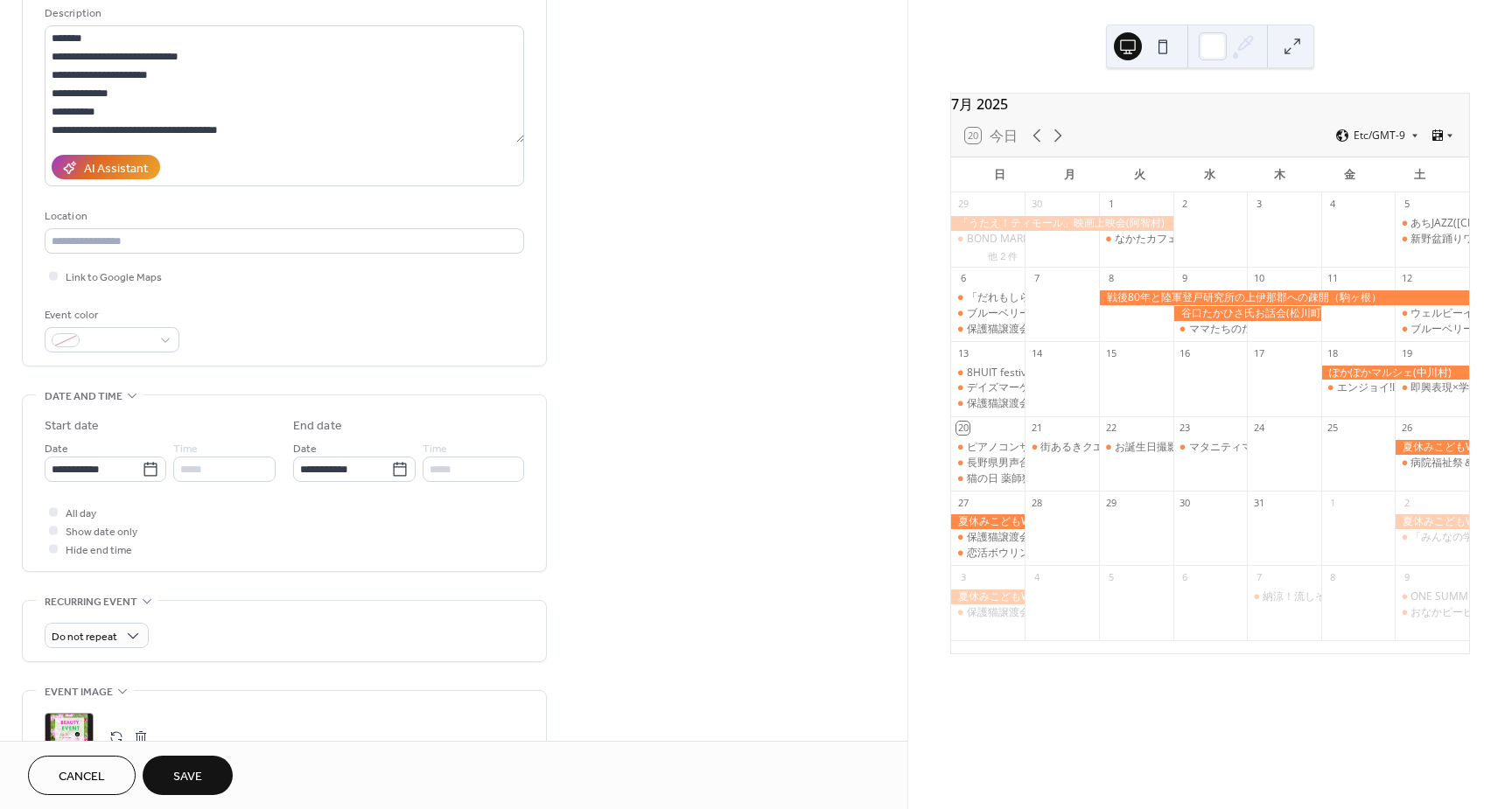 click on "Save" at bounding box center (187, 775) 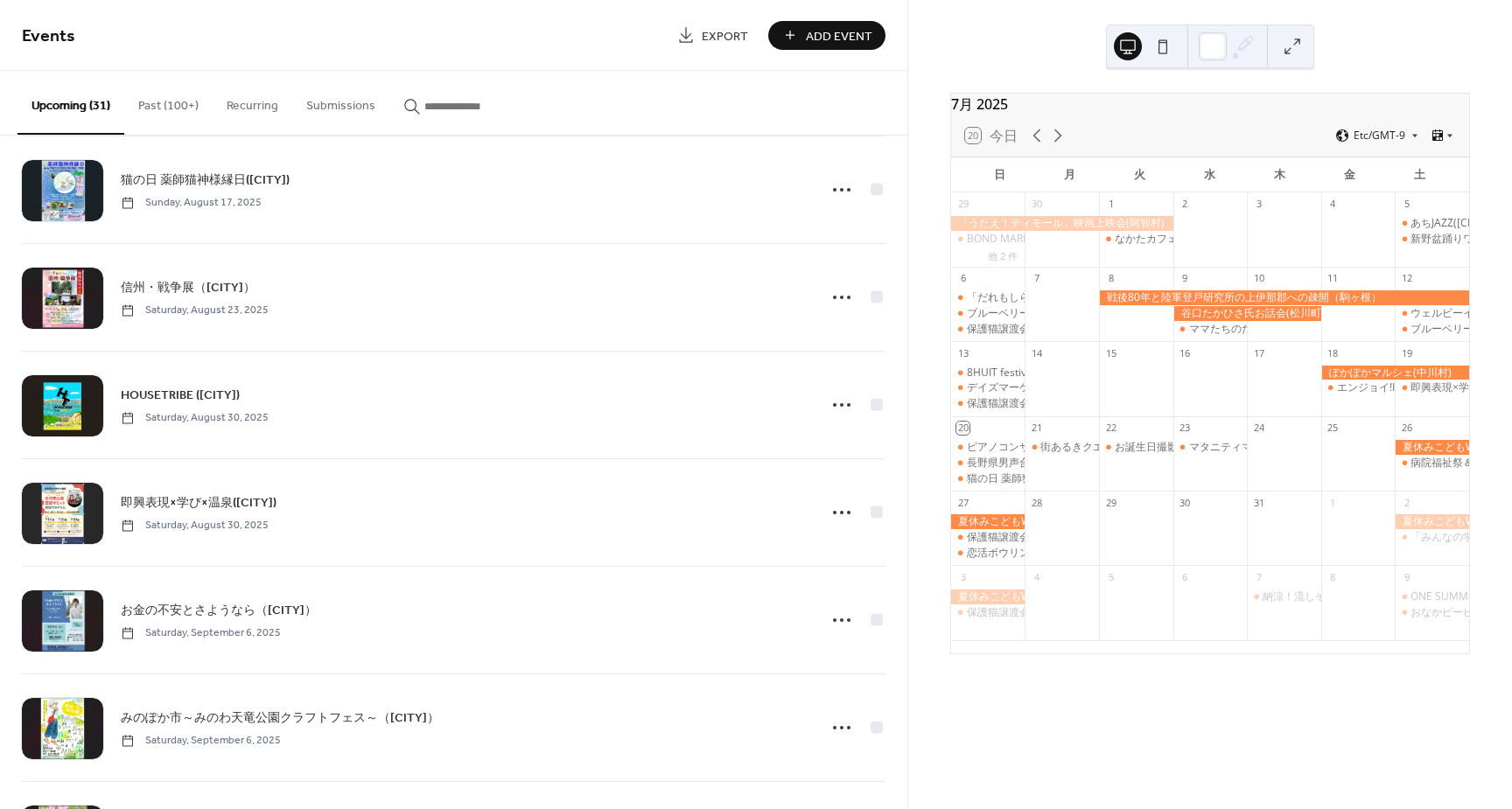 scroll, scrollTop: 2605, scrollLeft: 0, axis: vertical 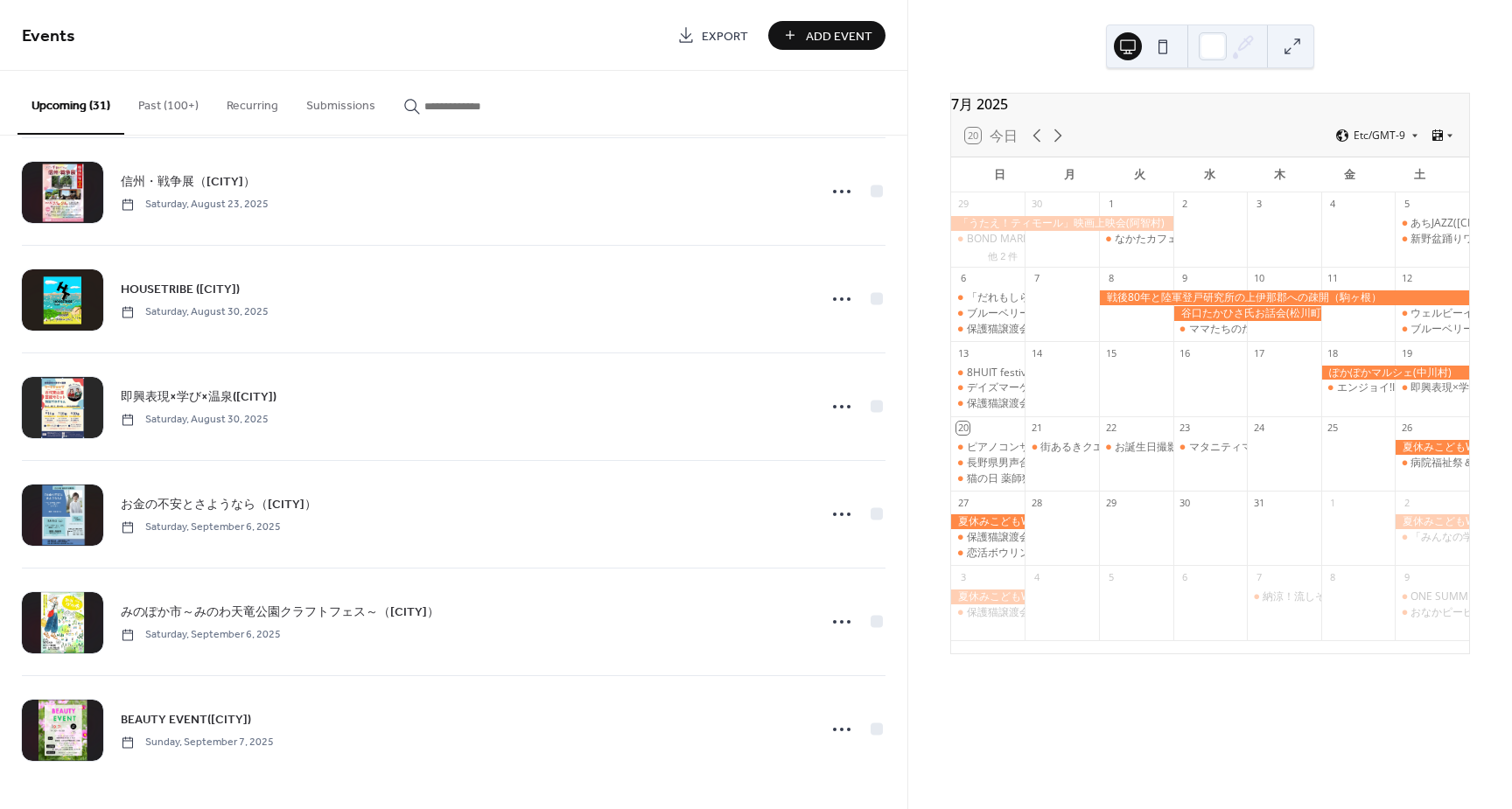 click on "Past (100+)" at bounding box center [168, 101] 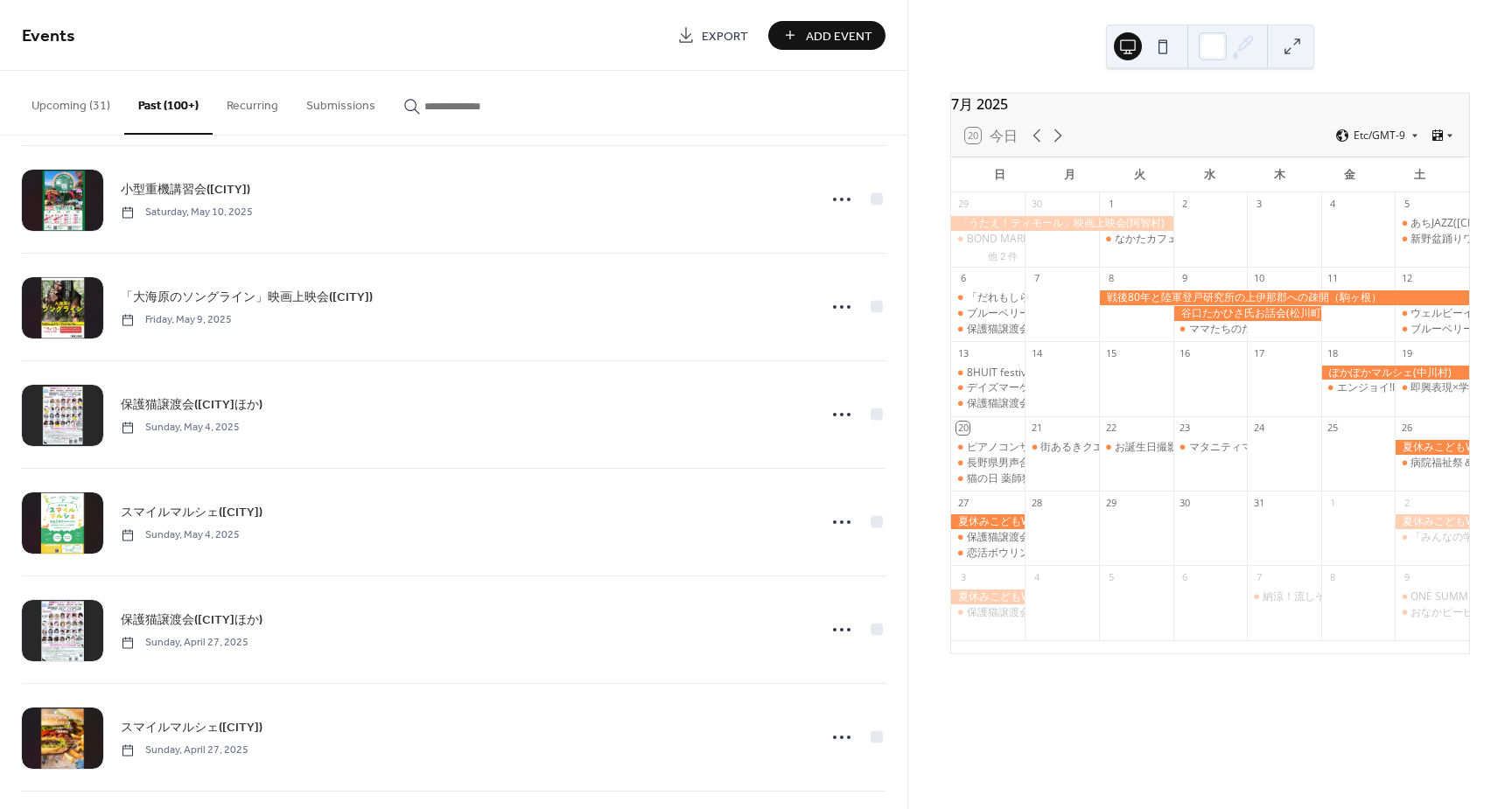 scroll, scrollTop: 6707, scrollLeft: 0, axis: vertical 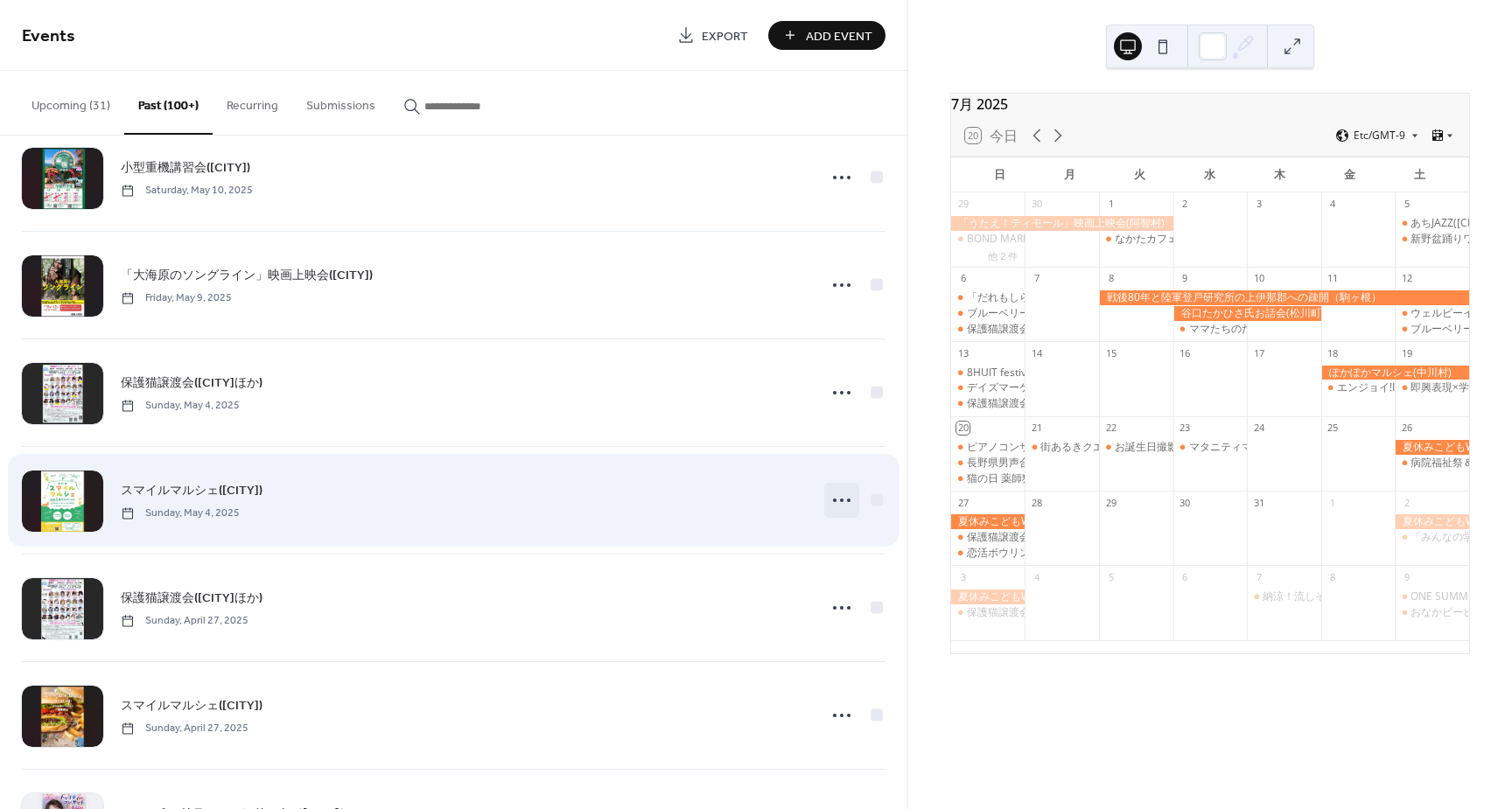 click 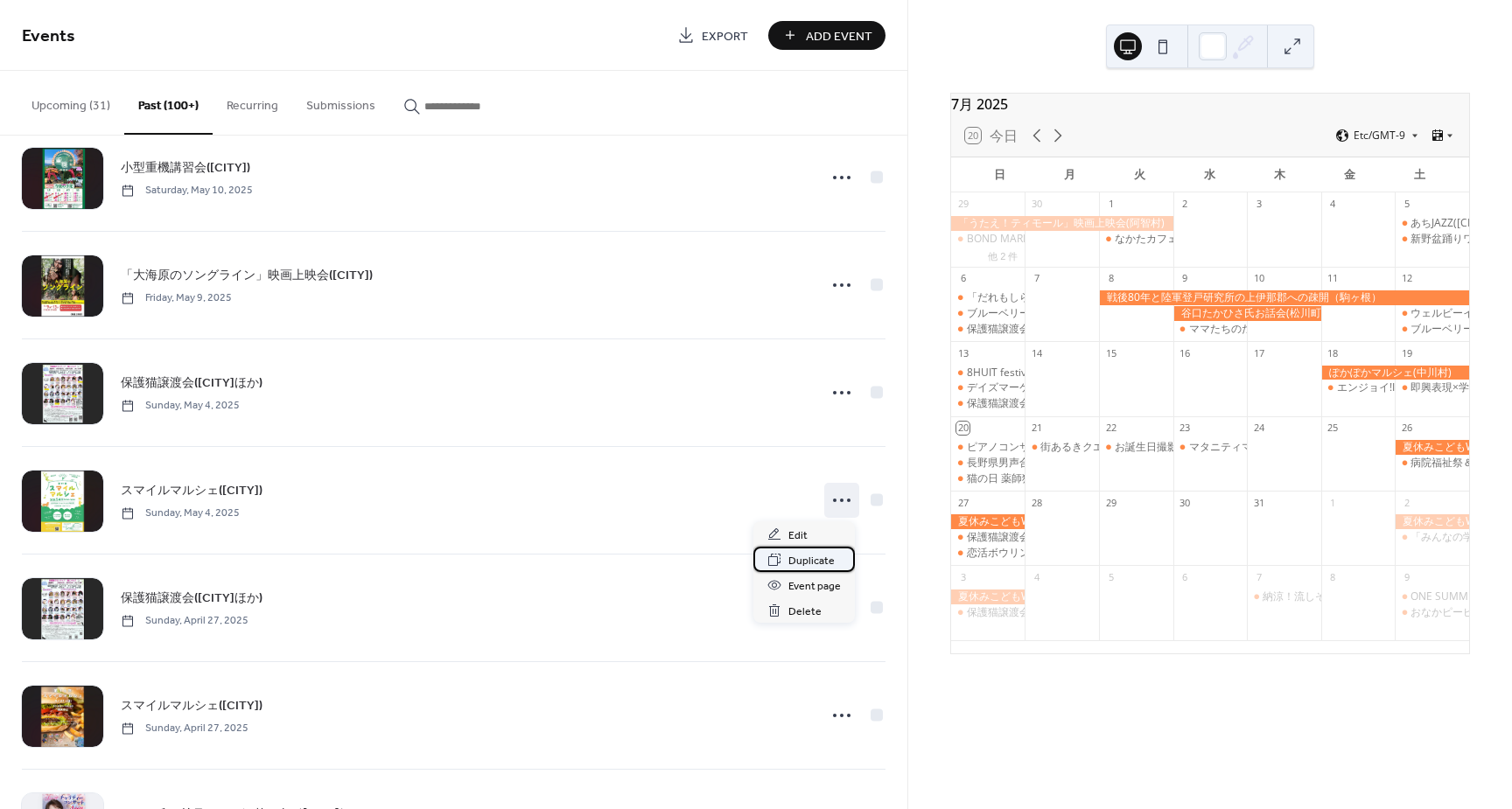 click on "Duplicate" at bounding box center (811, 561) 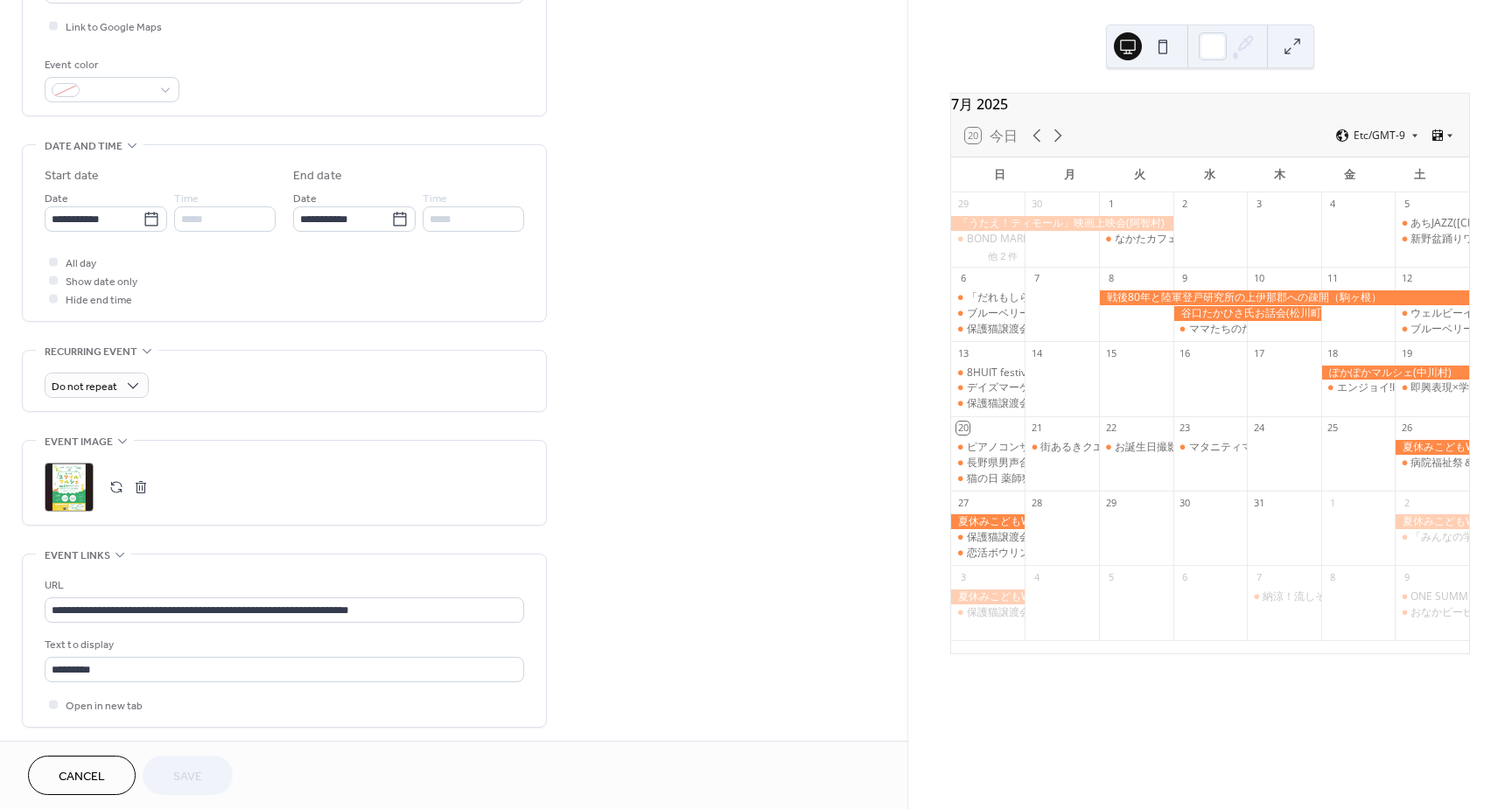 scroll, scrollTop: 466, scrollLeft: 0, axis: vertical 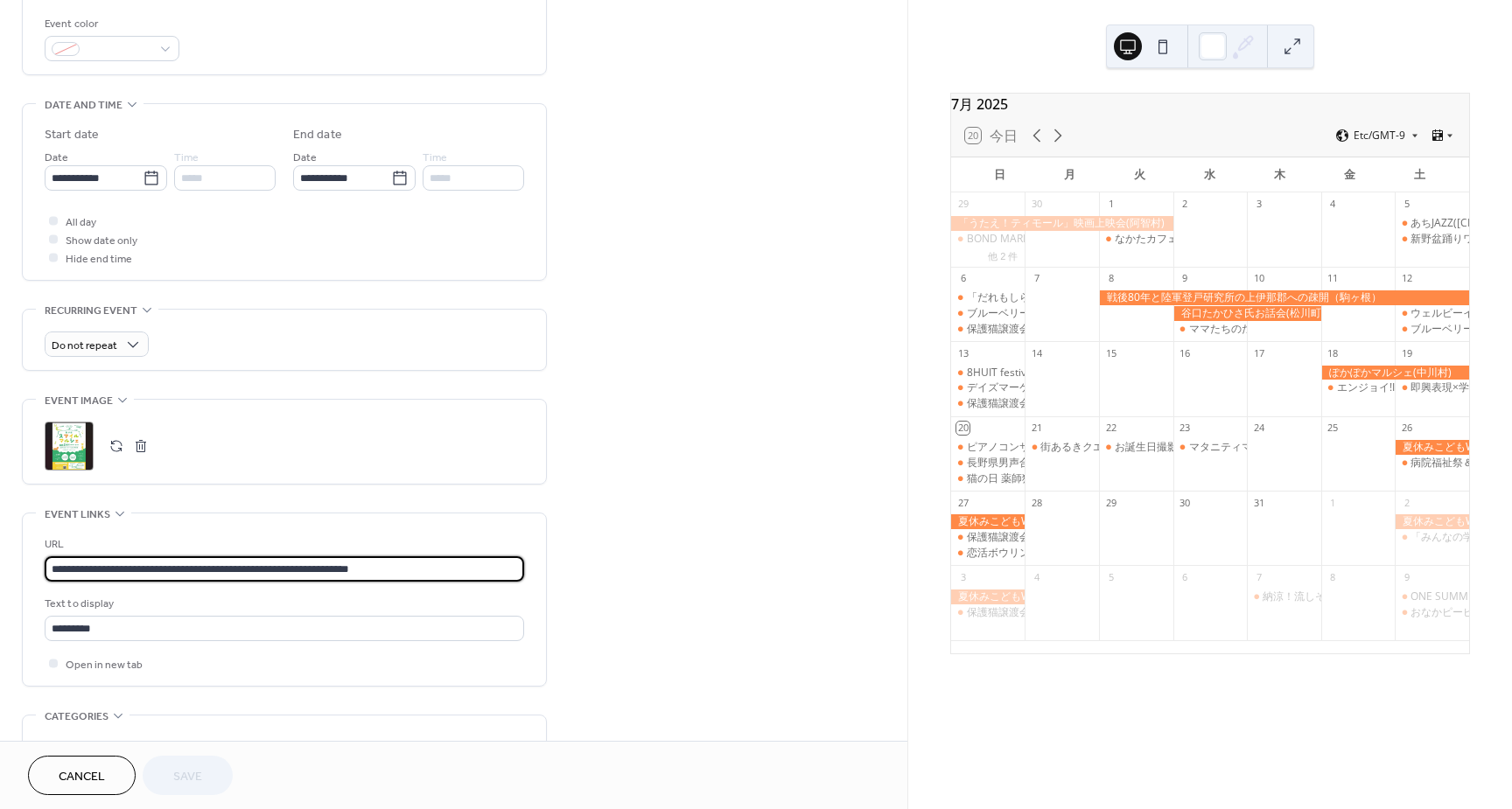 drag, startPoint x: 45, startPoint y: 568, endPoint x: 270, endPoint y: 561, distance: 225.10886 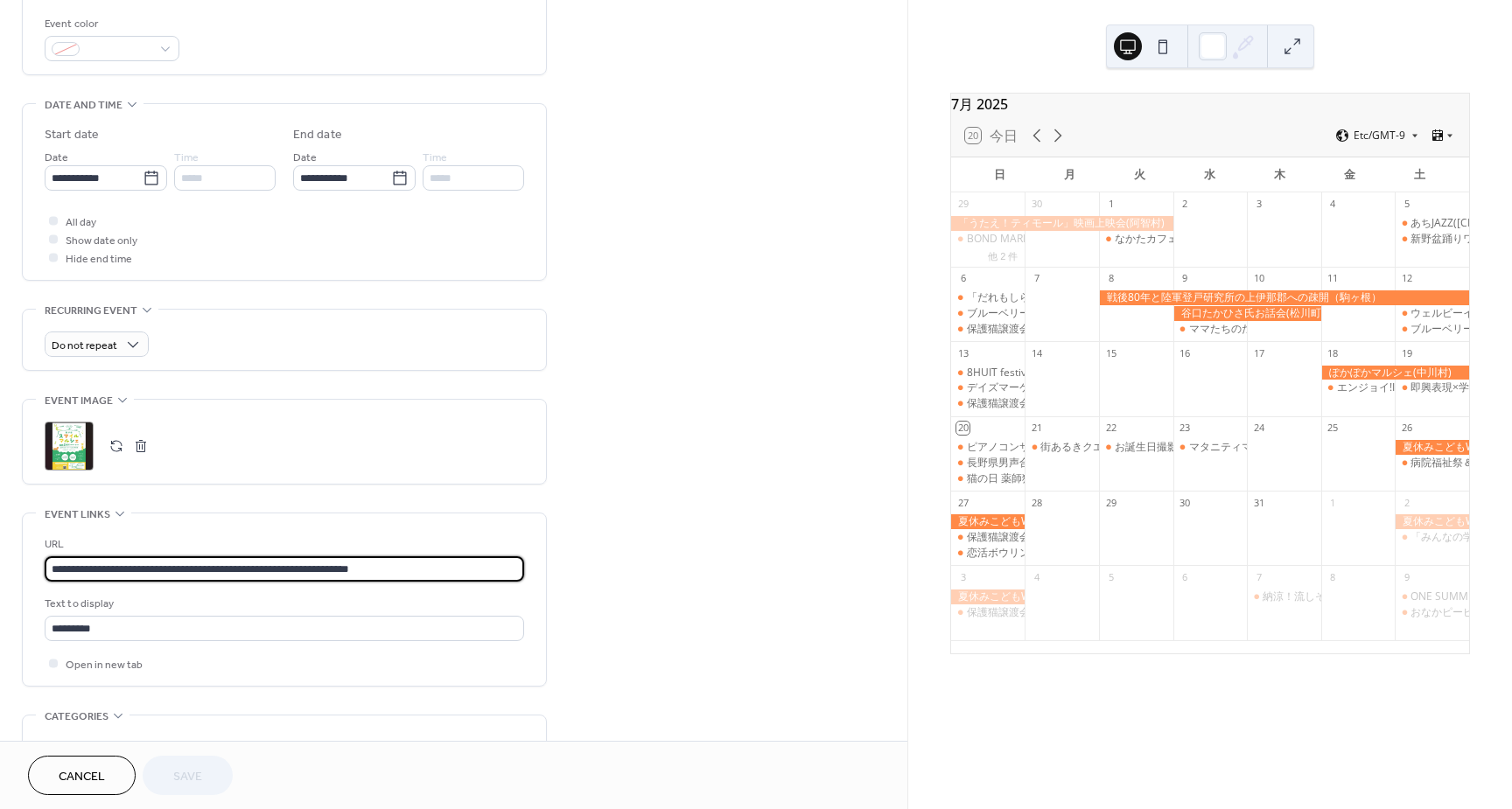 click on "**********" at bounding box center [284, 568] 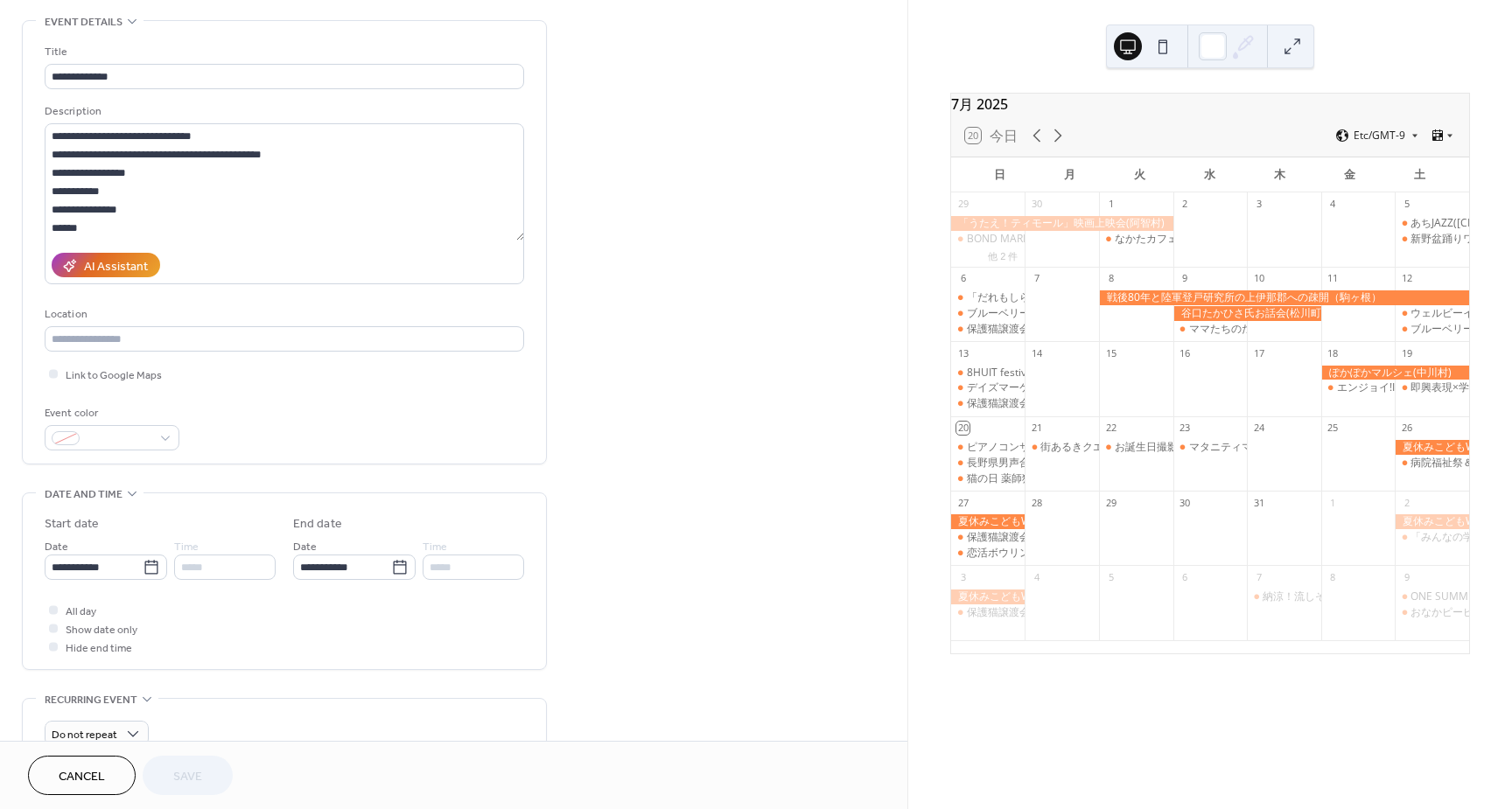 scroll, scrollTop: 59, scrollLeft: 0, axis: vertical 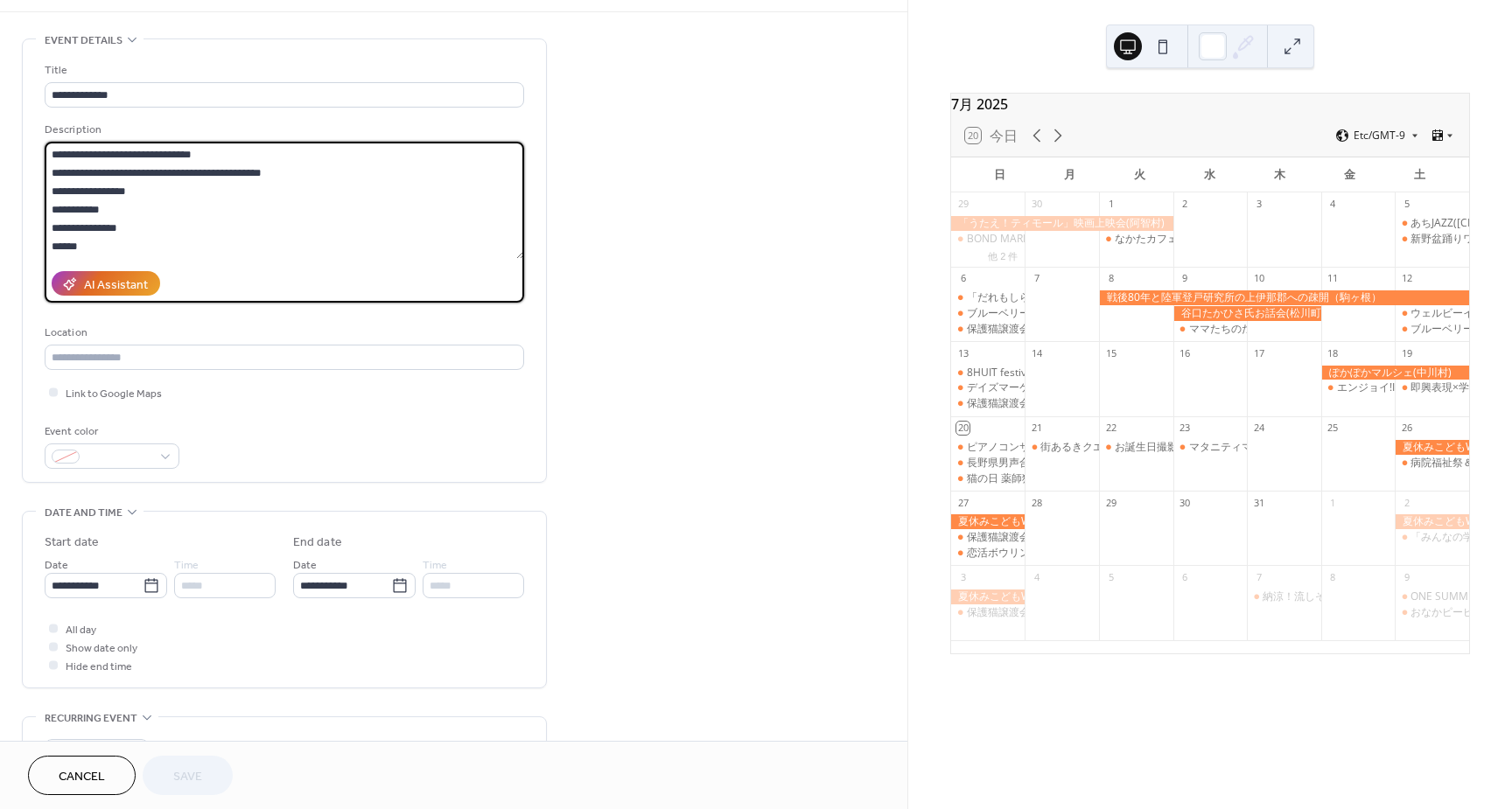 click on "**********" at bounding box center [284, 200] 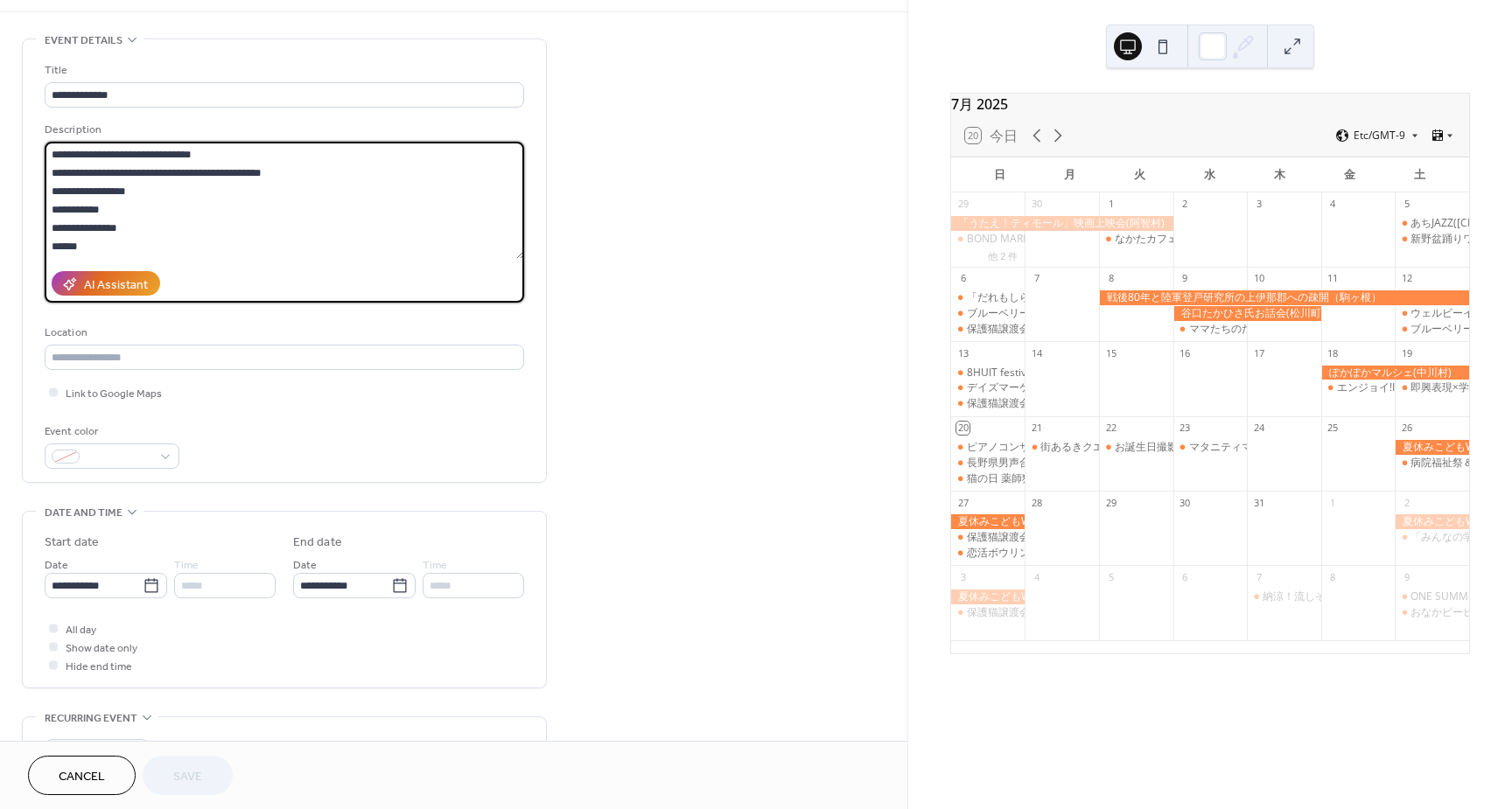 paste 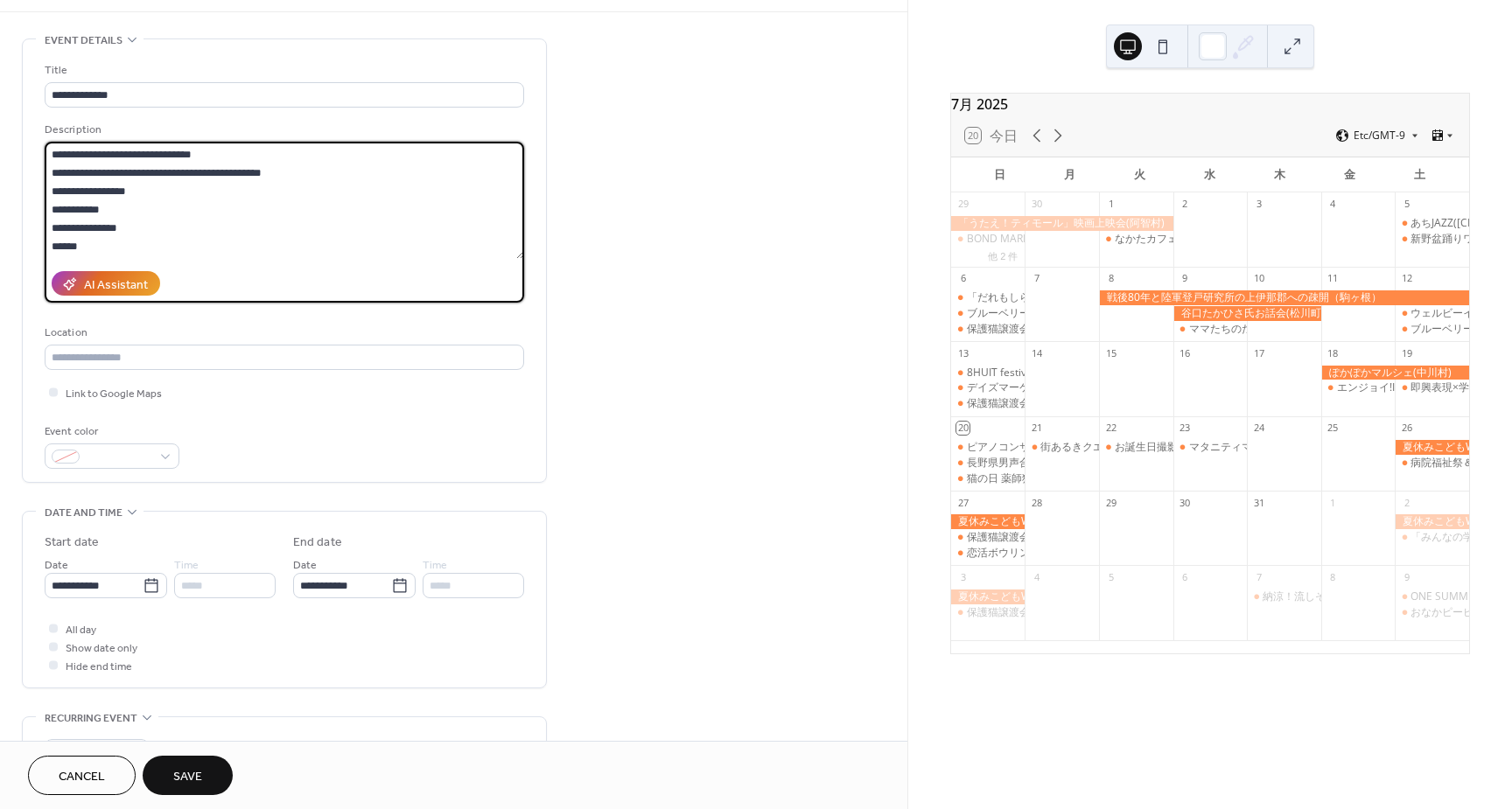 paste on "**********" 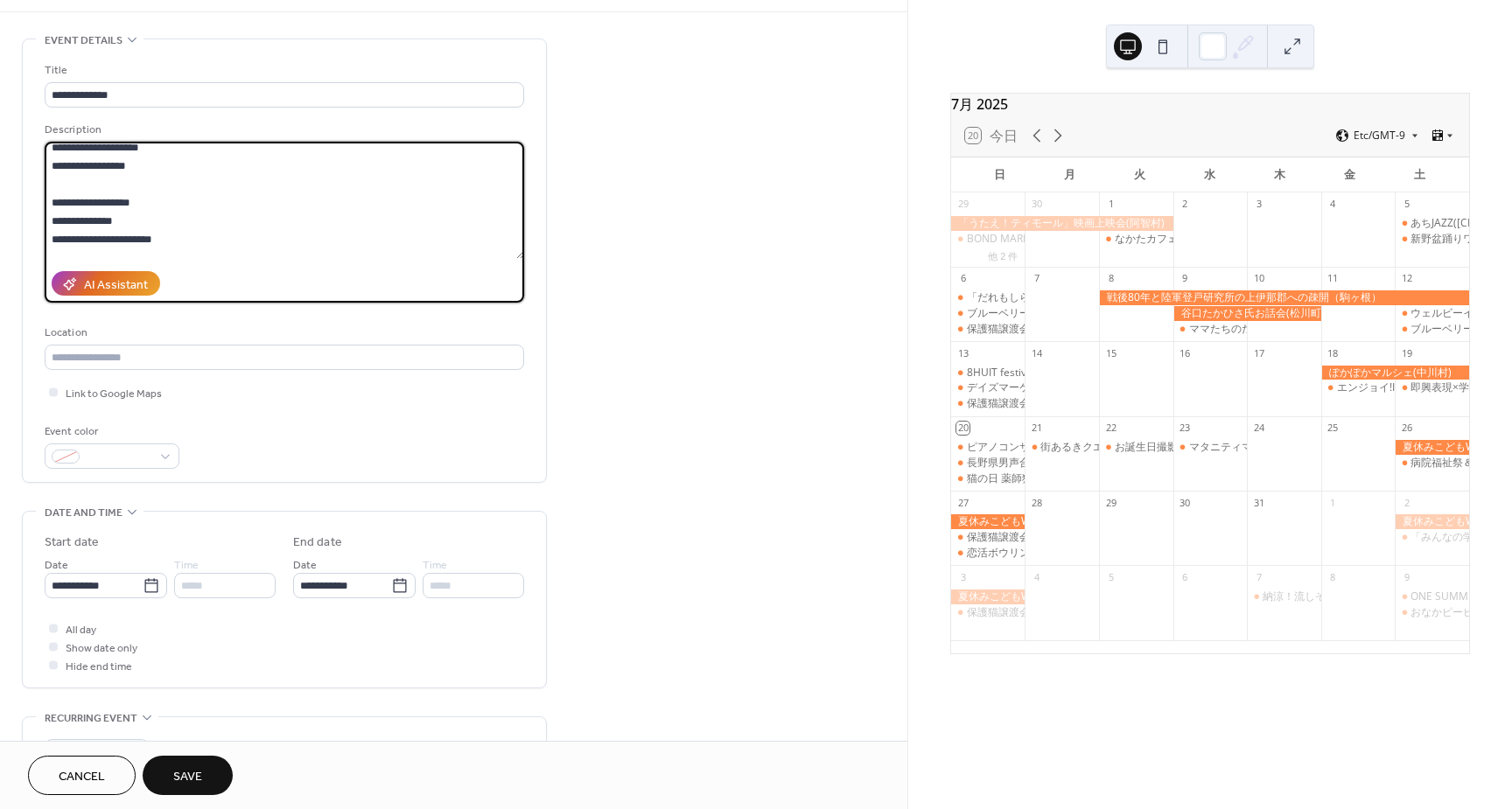 scroll, scrollTop: 0, scrollLeft: 0, axis: both 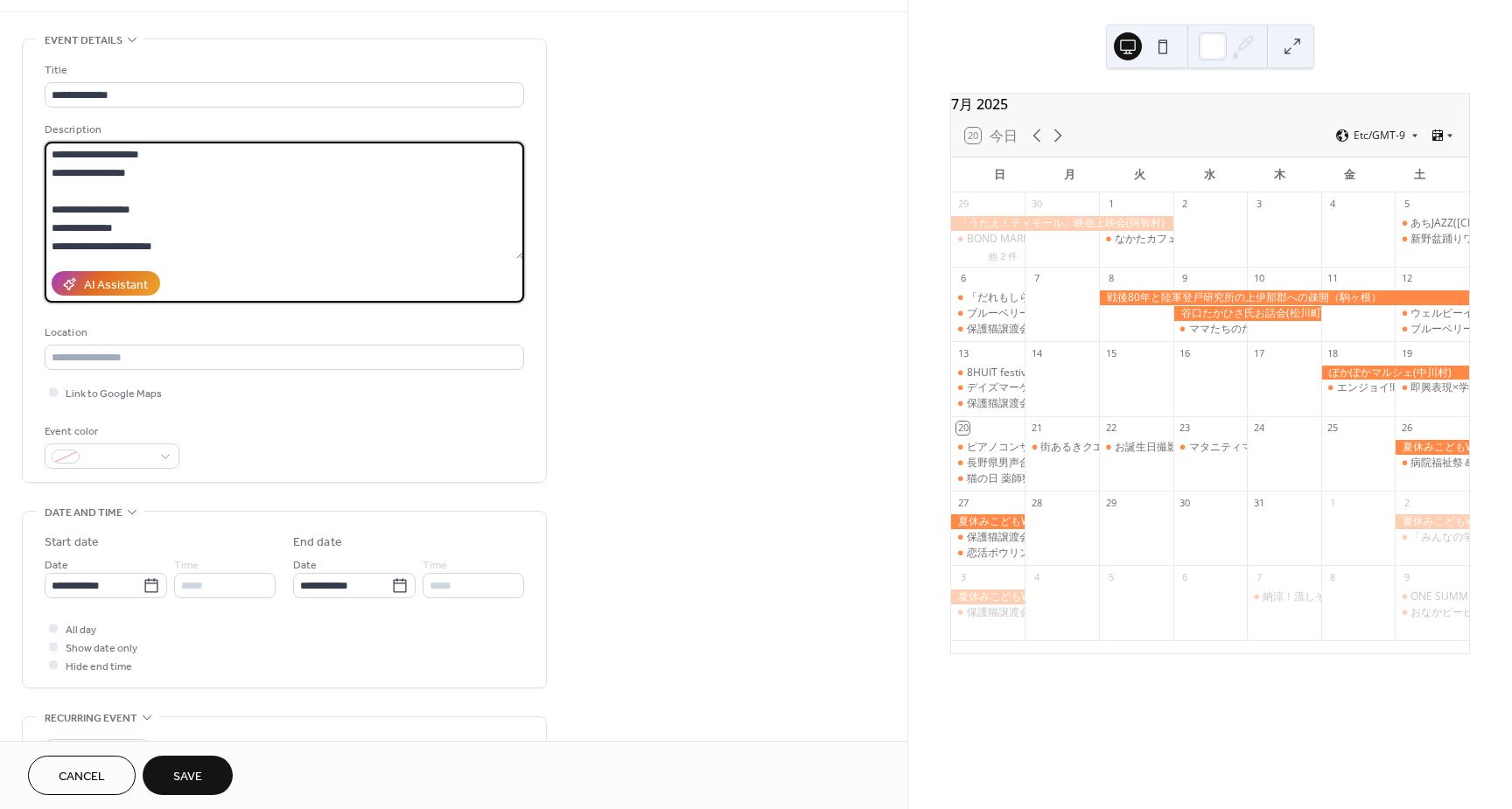 click on "**********" at bounding box center (284, 200) 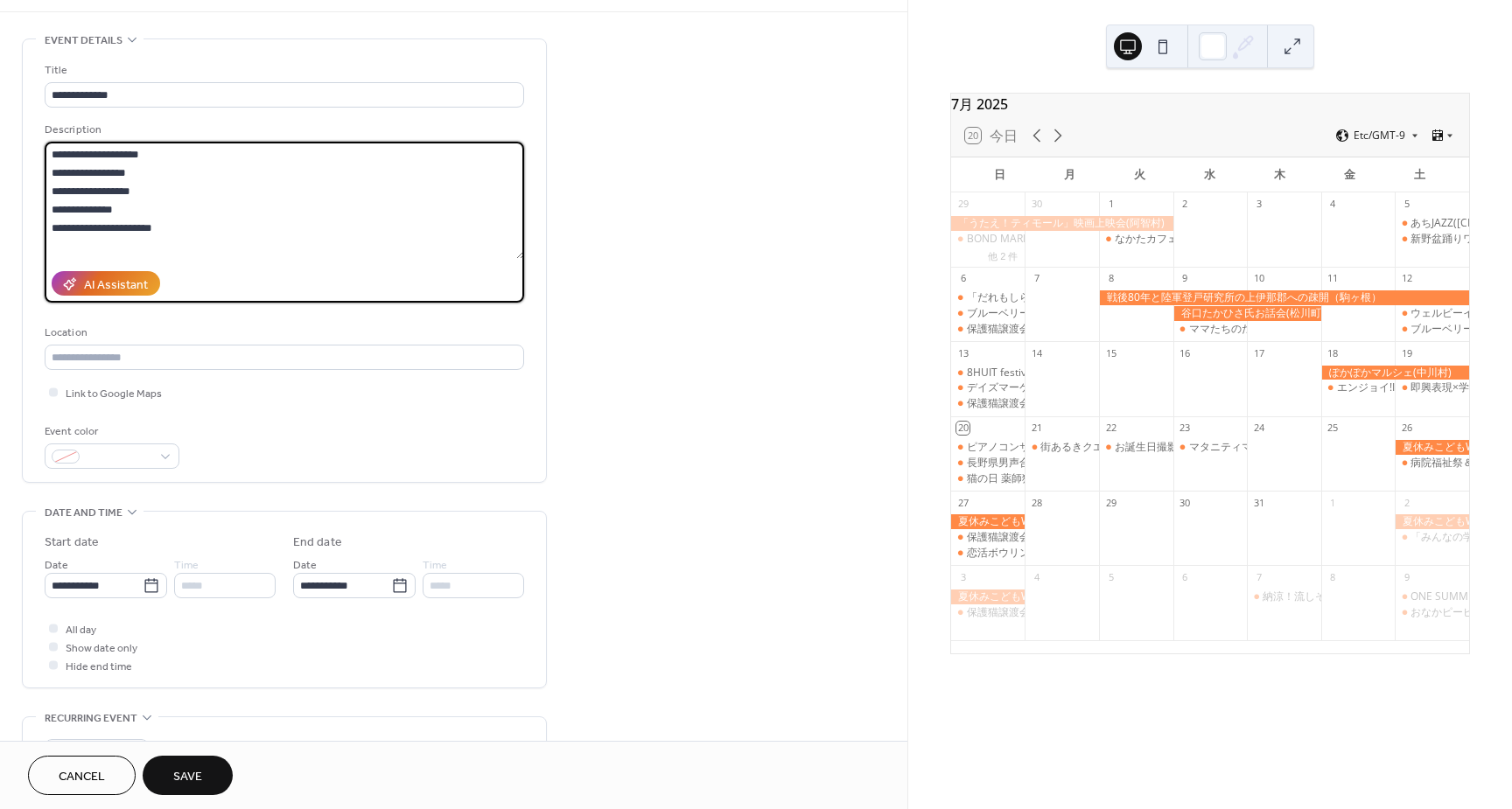 click on "**********" at bounding box center (284, 200) 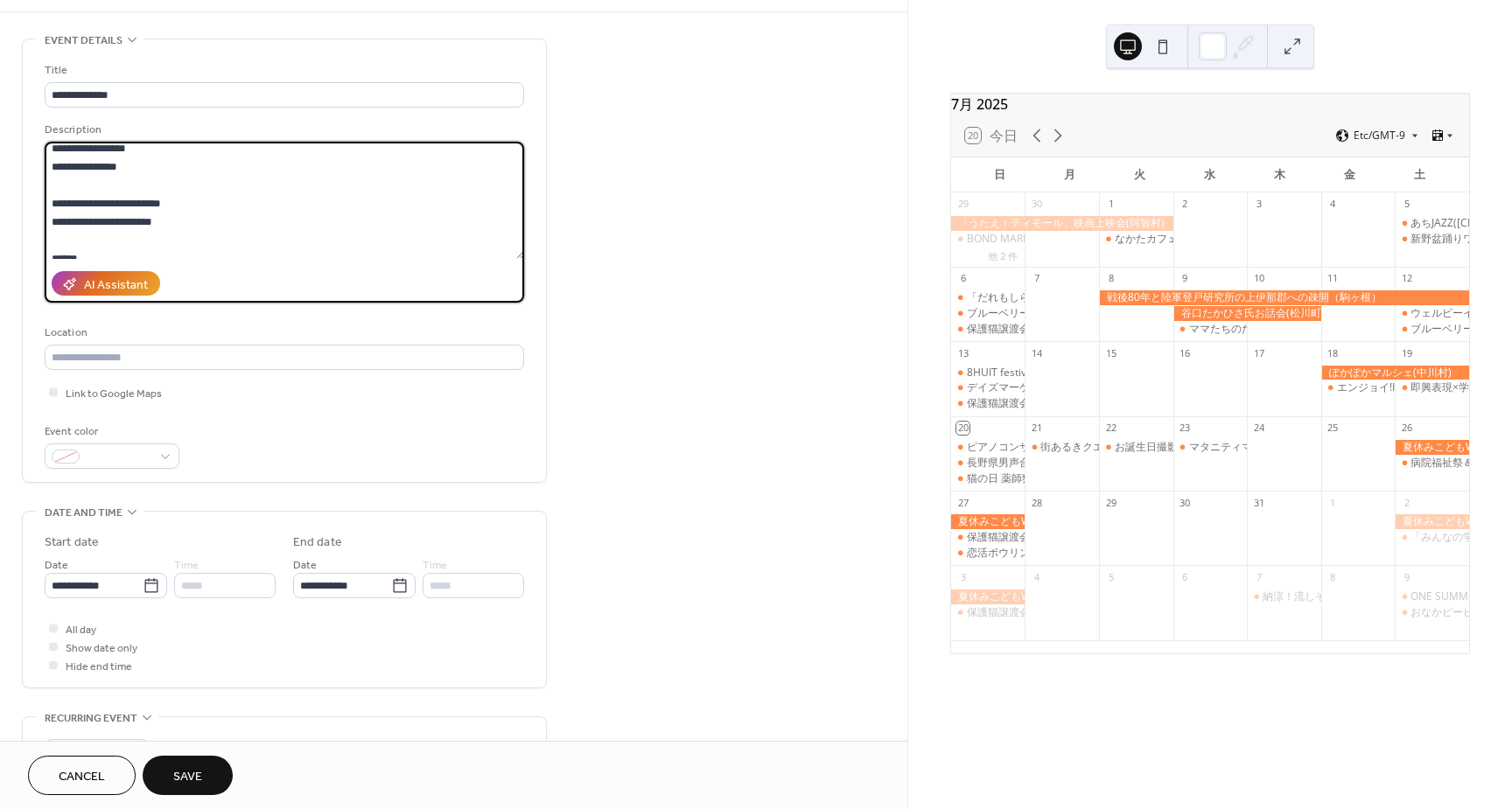 scroll, scrollTop: 59, scrollLeft: 0, axis: vertical 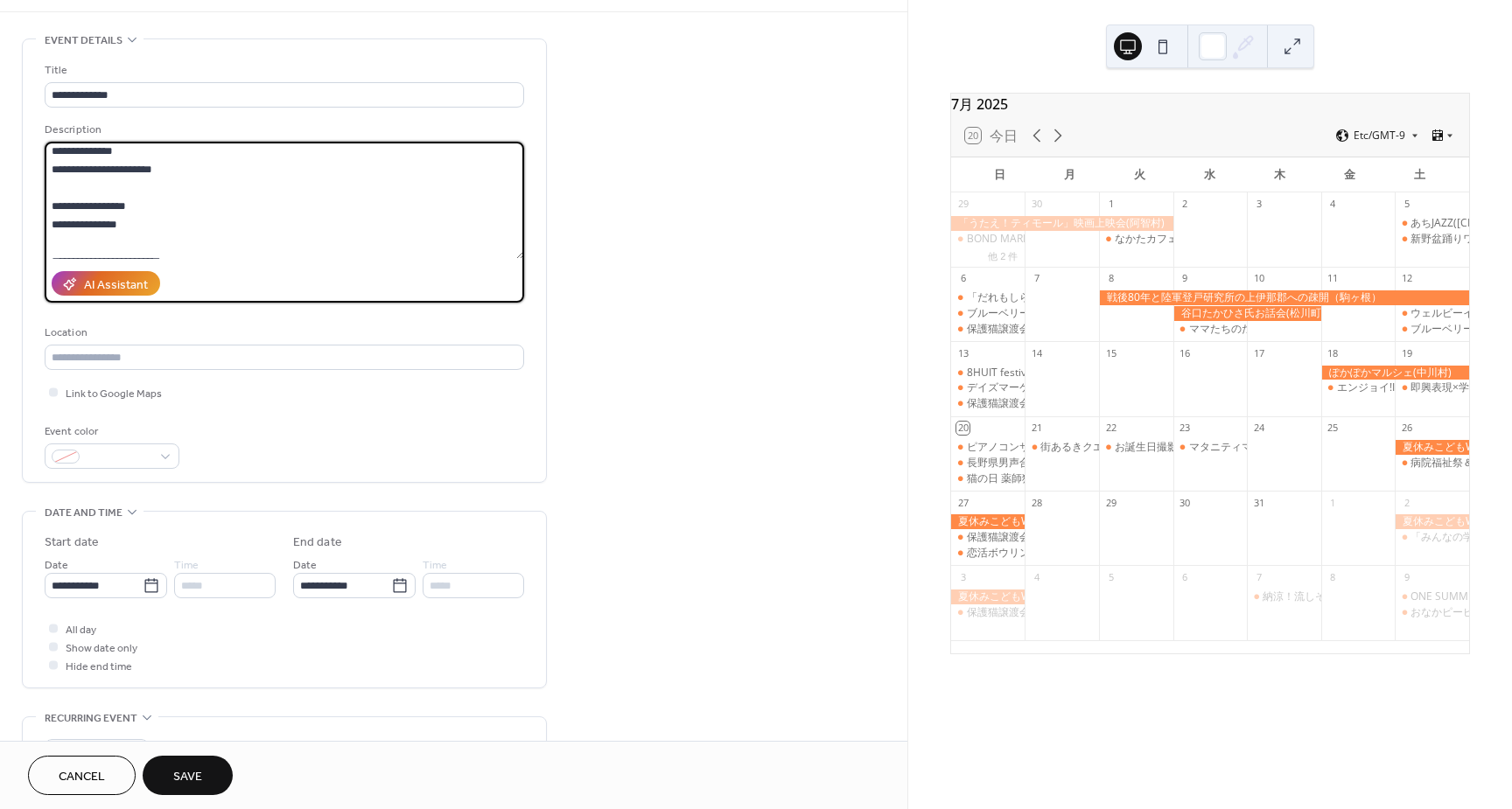 click on "**********" at bounding box center (284, 200) 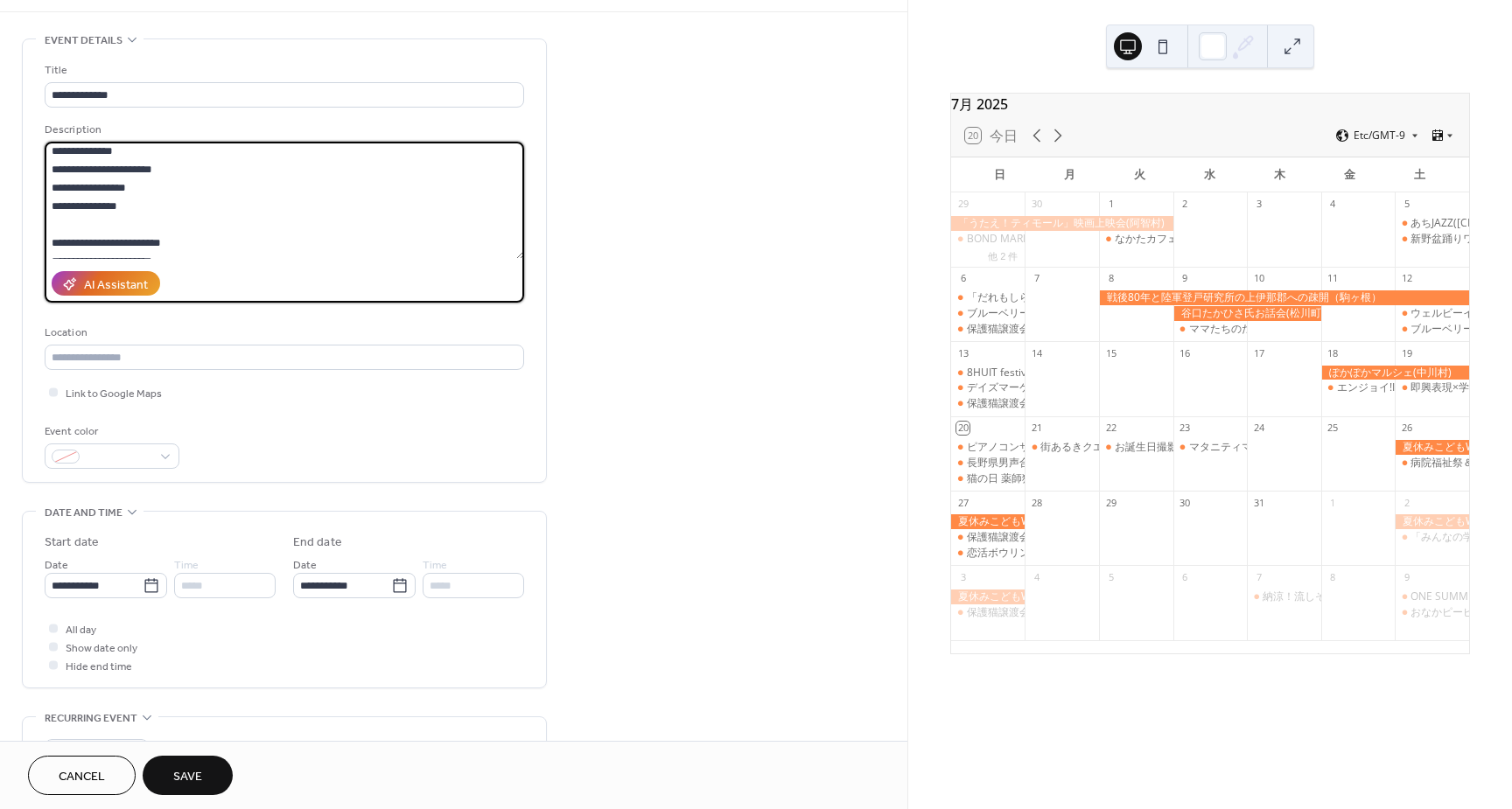 click on "**********" at bounding box center [284, 200] 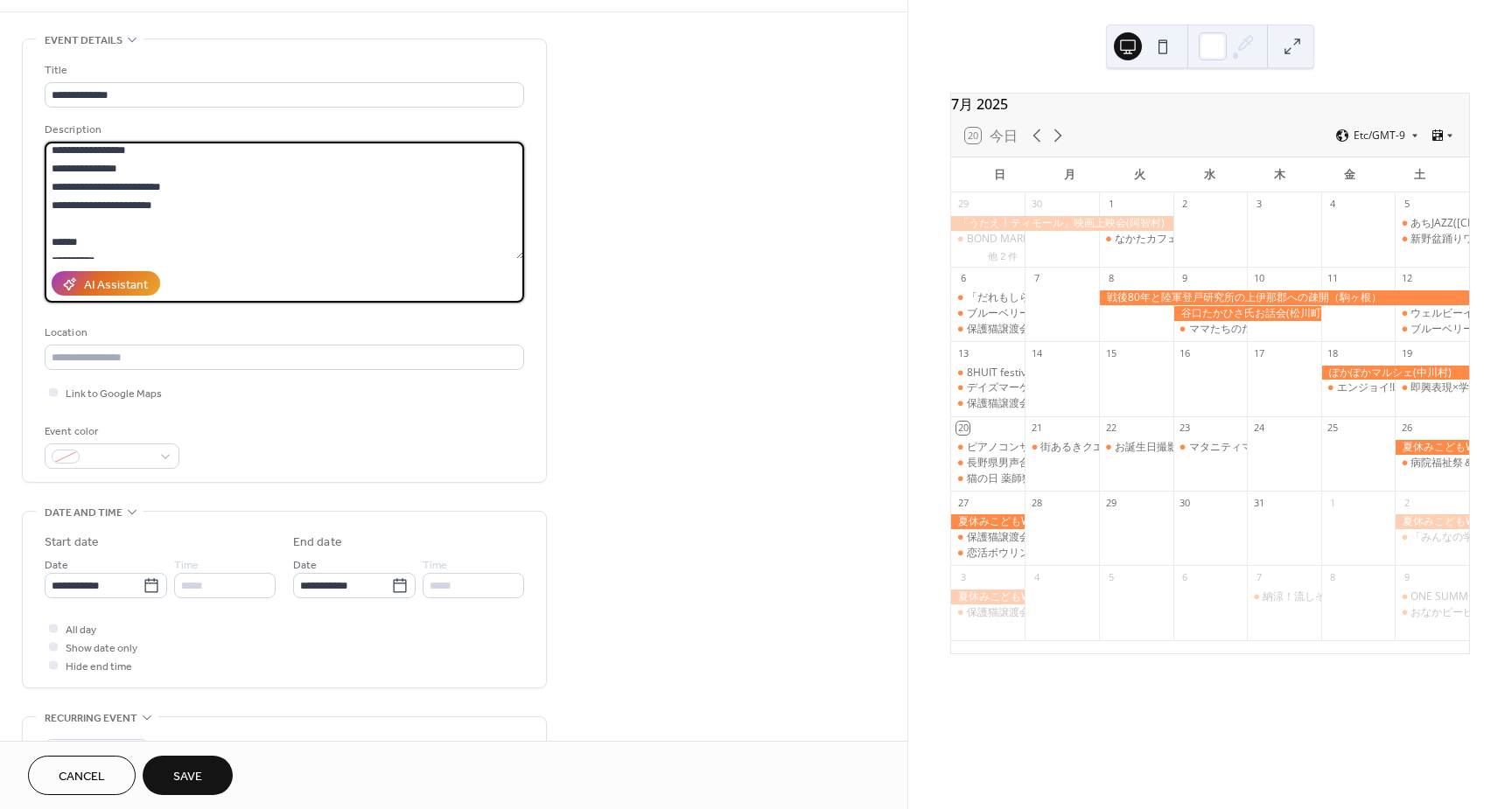 scroll, scrollTop: 116, scrollLeft: 0, axis: vertical 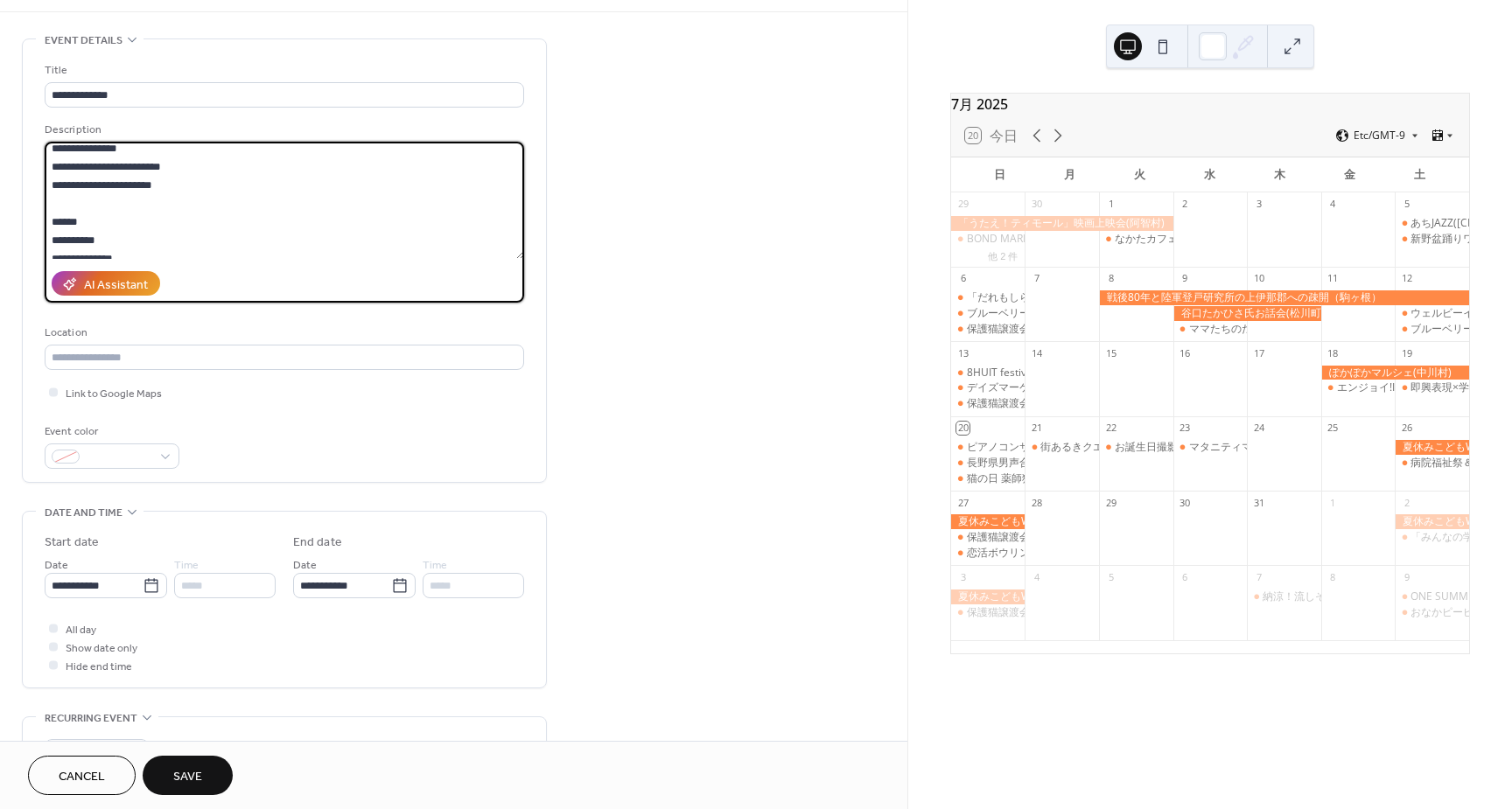 click on "**********" at bounding box center [284, 200] 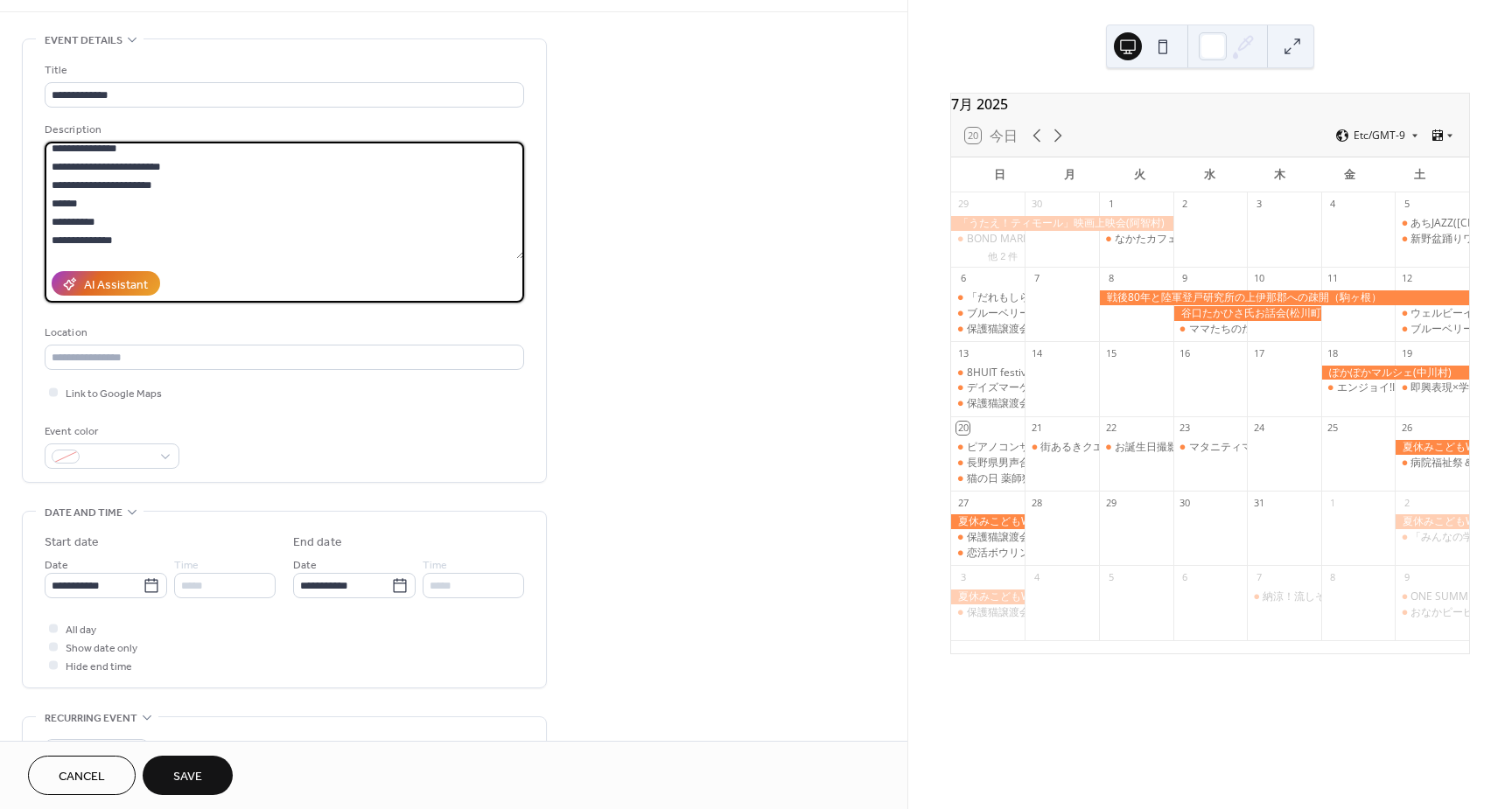 scroll, scrollTop: 175, scrollLeft: 0, axis: vertical 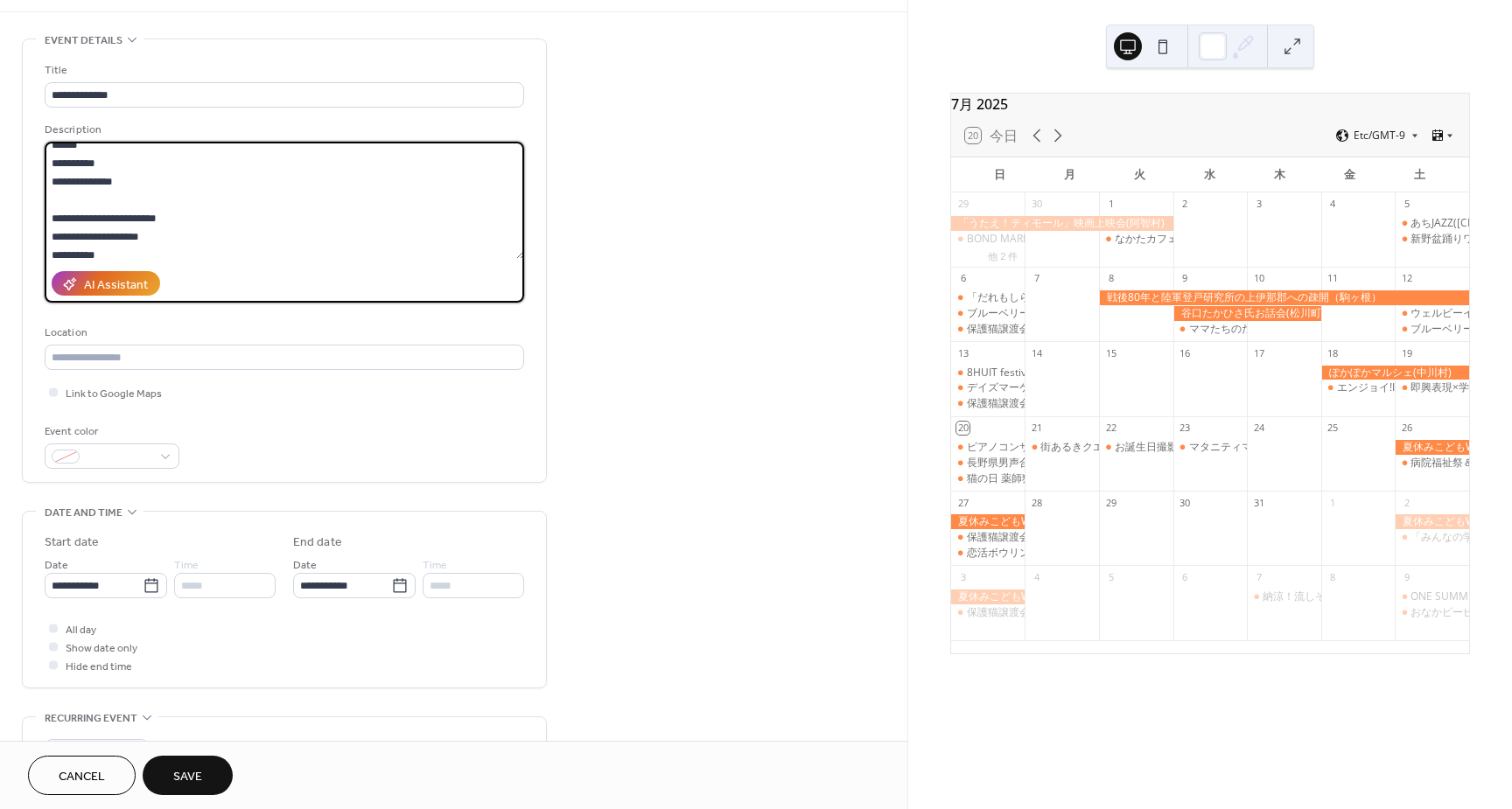 click on "**********" at bounding box center (284, 200) 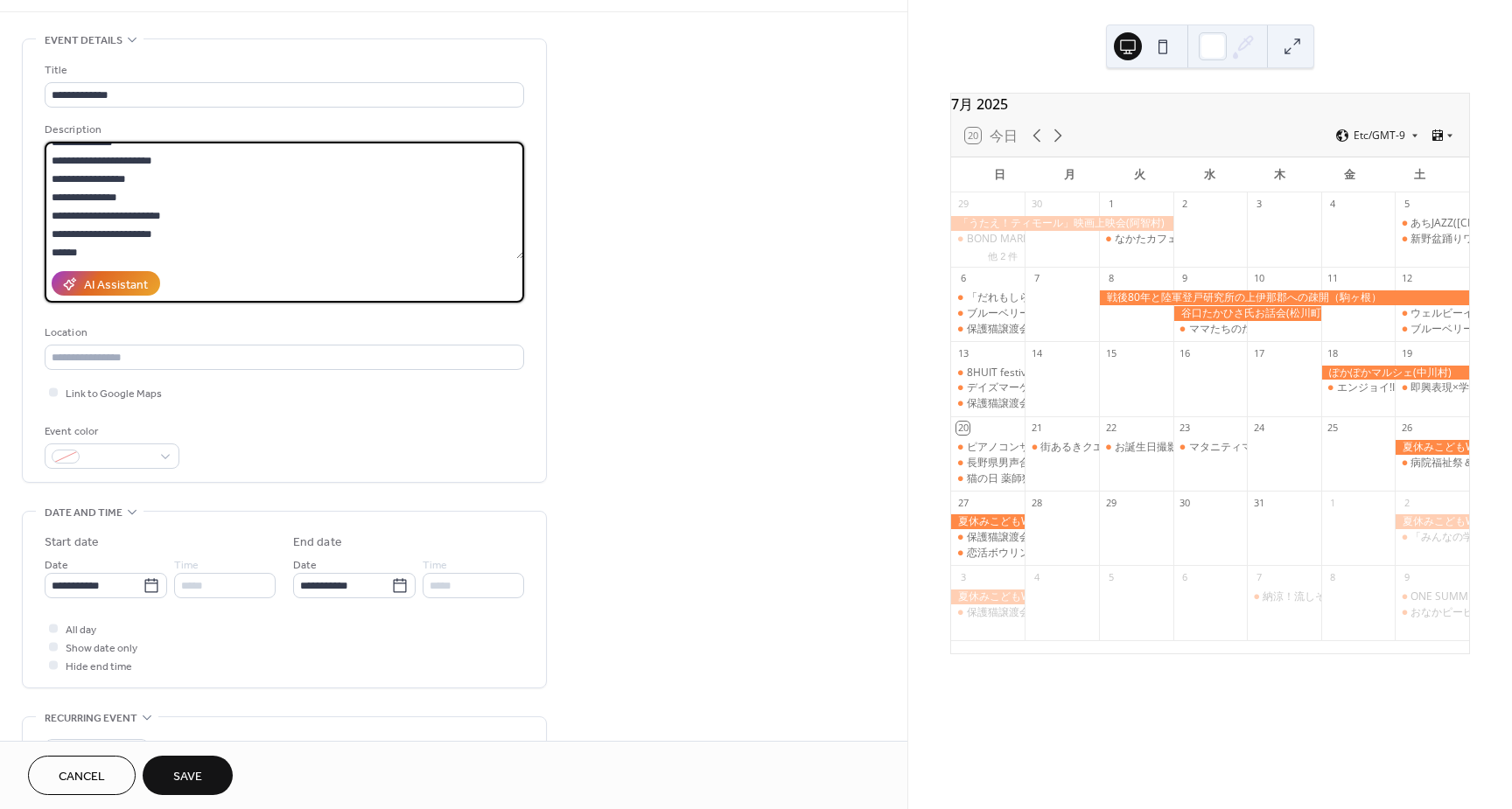 scroll, scrollTop: 0, scrollLeft: 0, axis: both 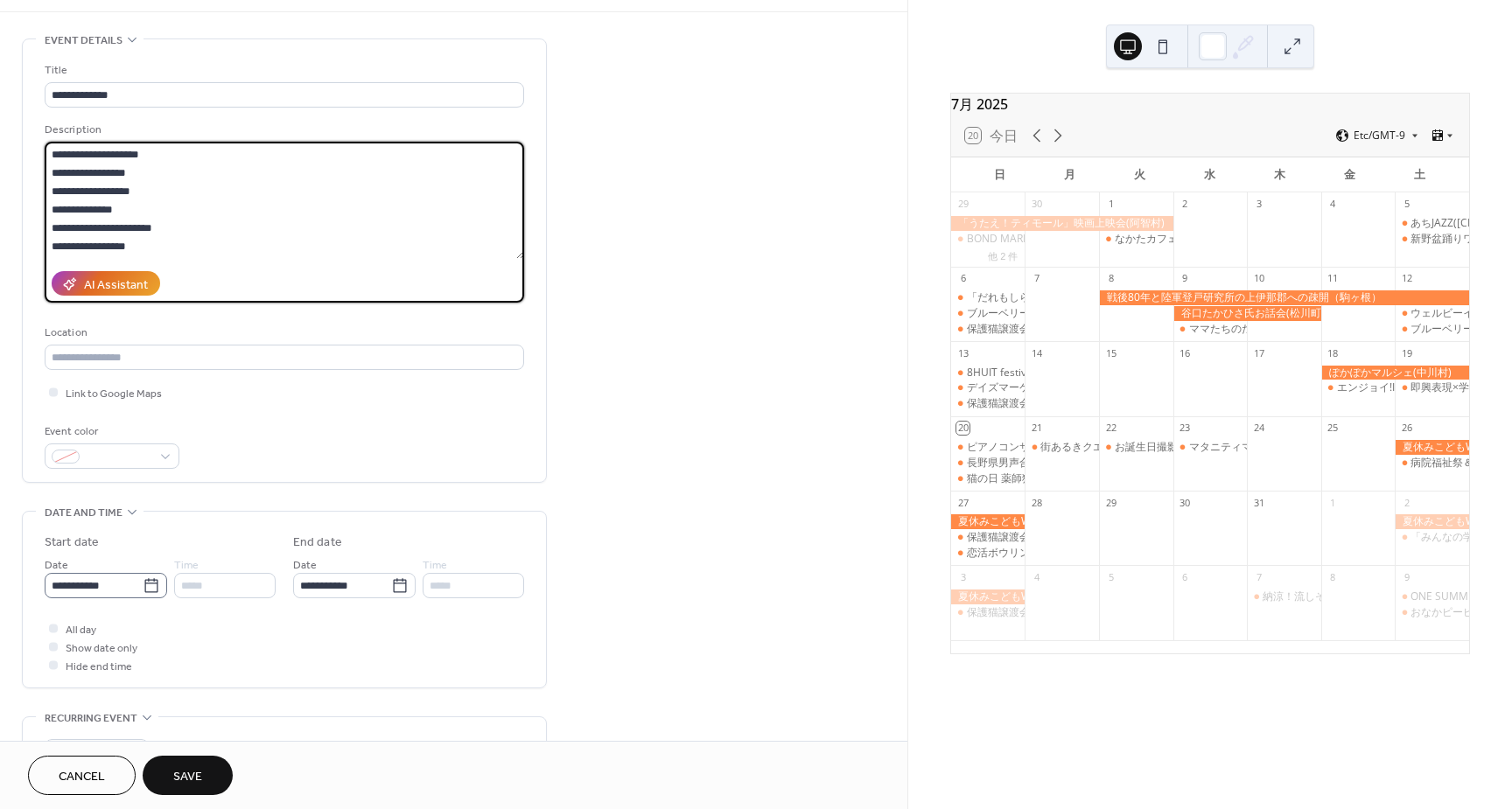 type on "**********" 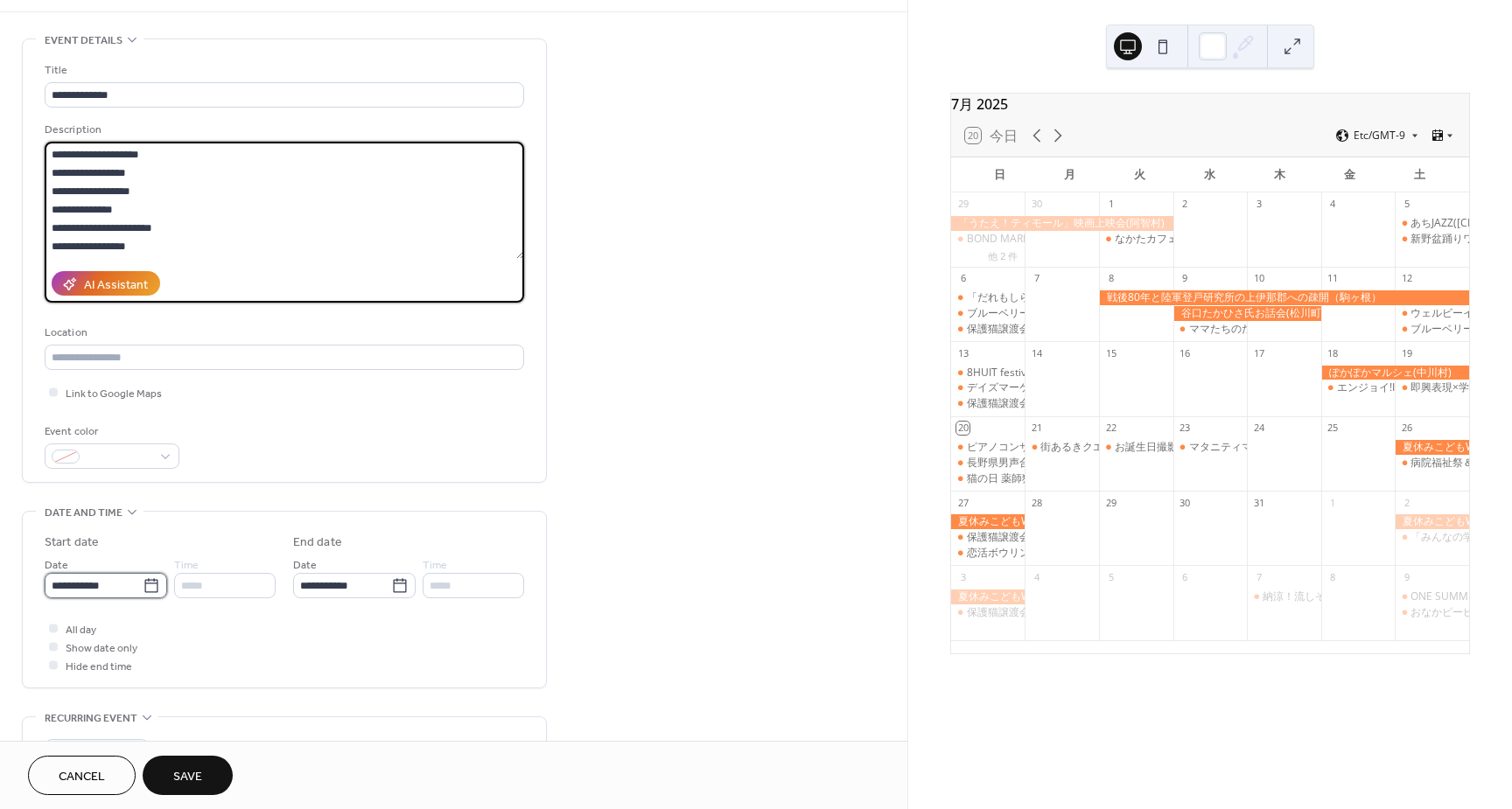 click on "**********" at bounding box center [94, 585] 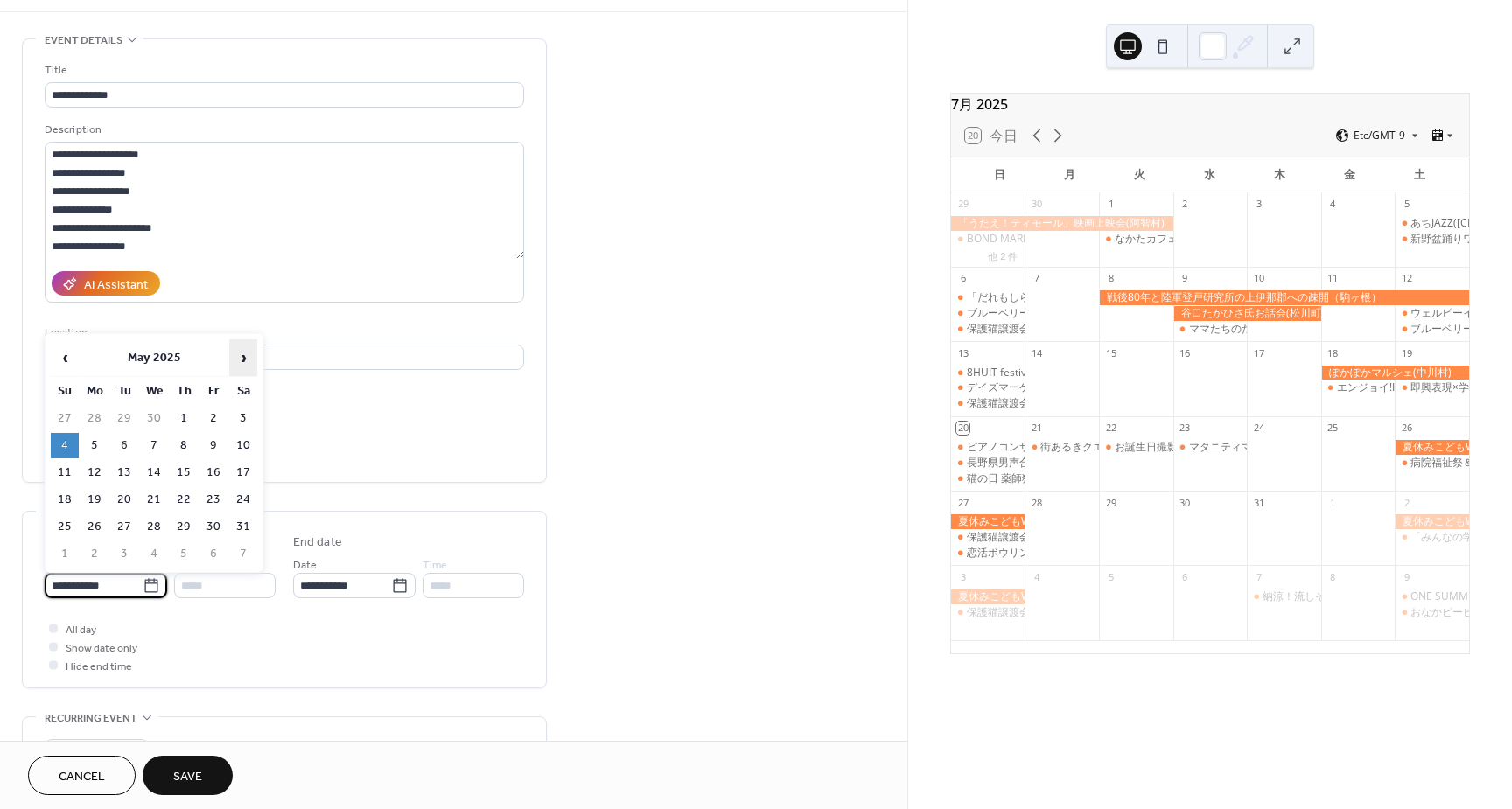 click on "›" at bounding box center [243, 358] 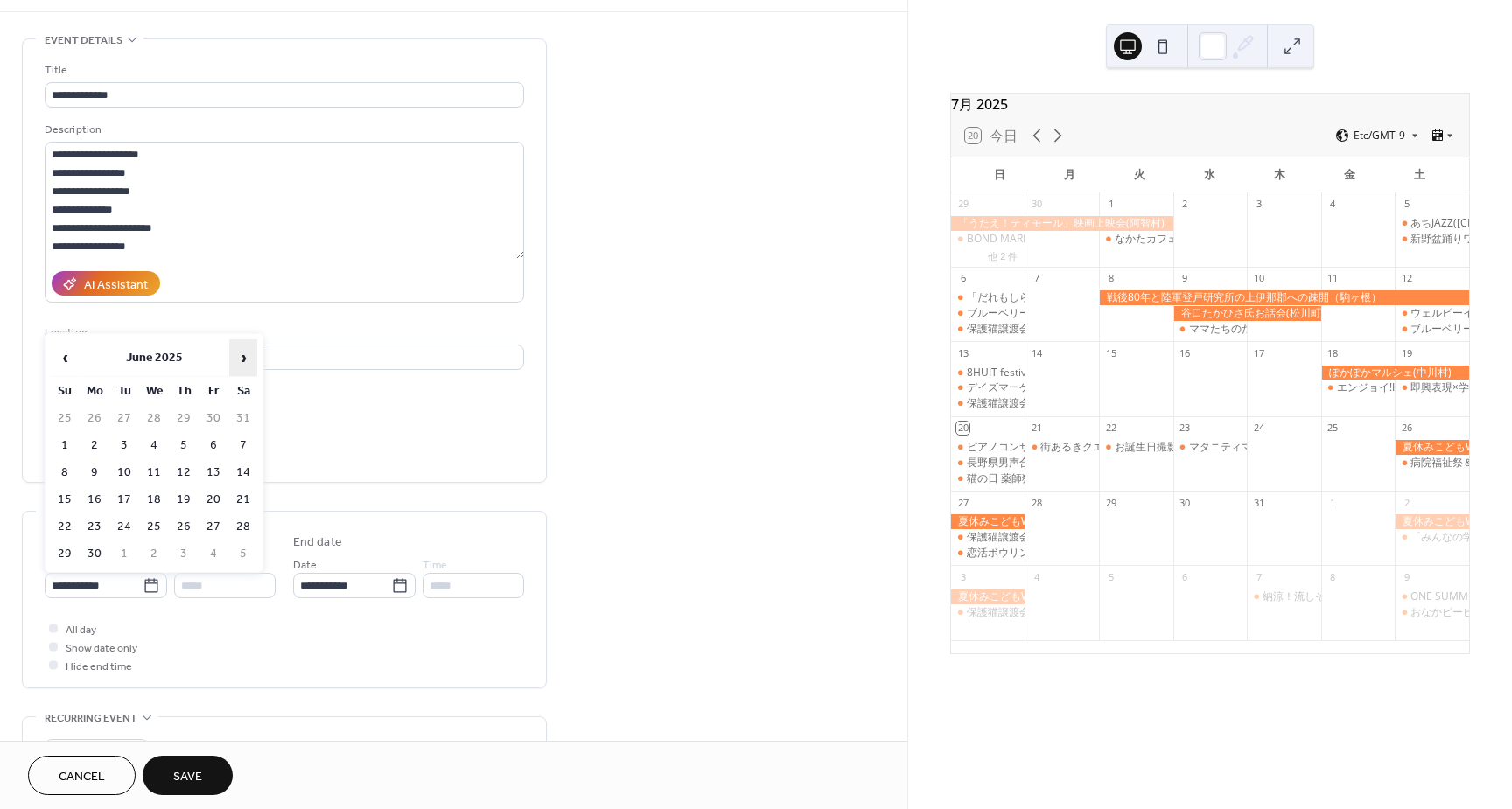 click on "›" at bounding box center (243, 358) 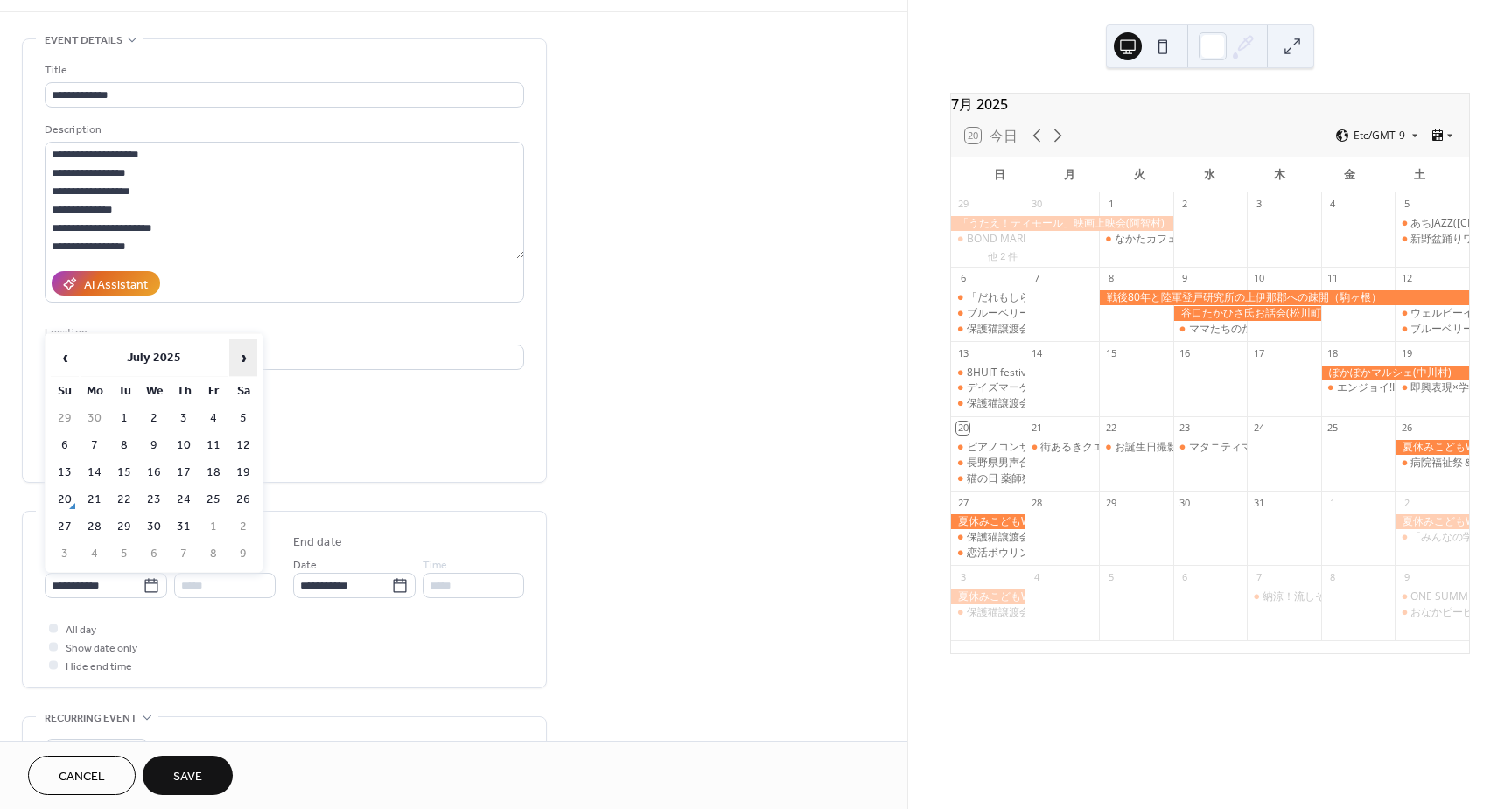 click on "›" at bounding box center [243, 358] 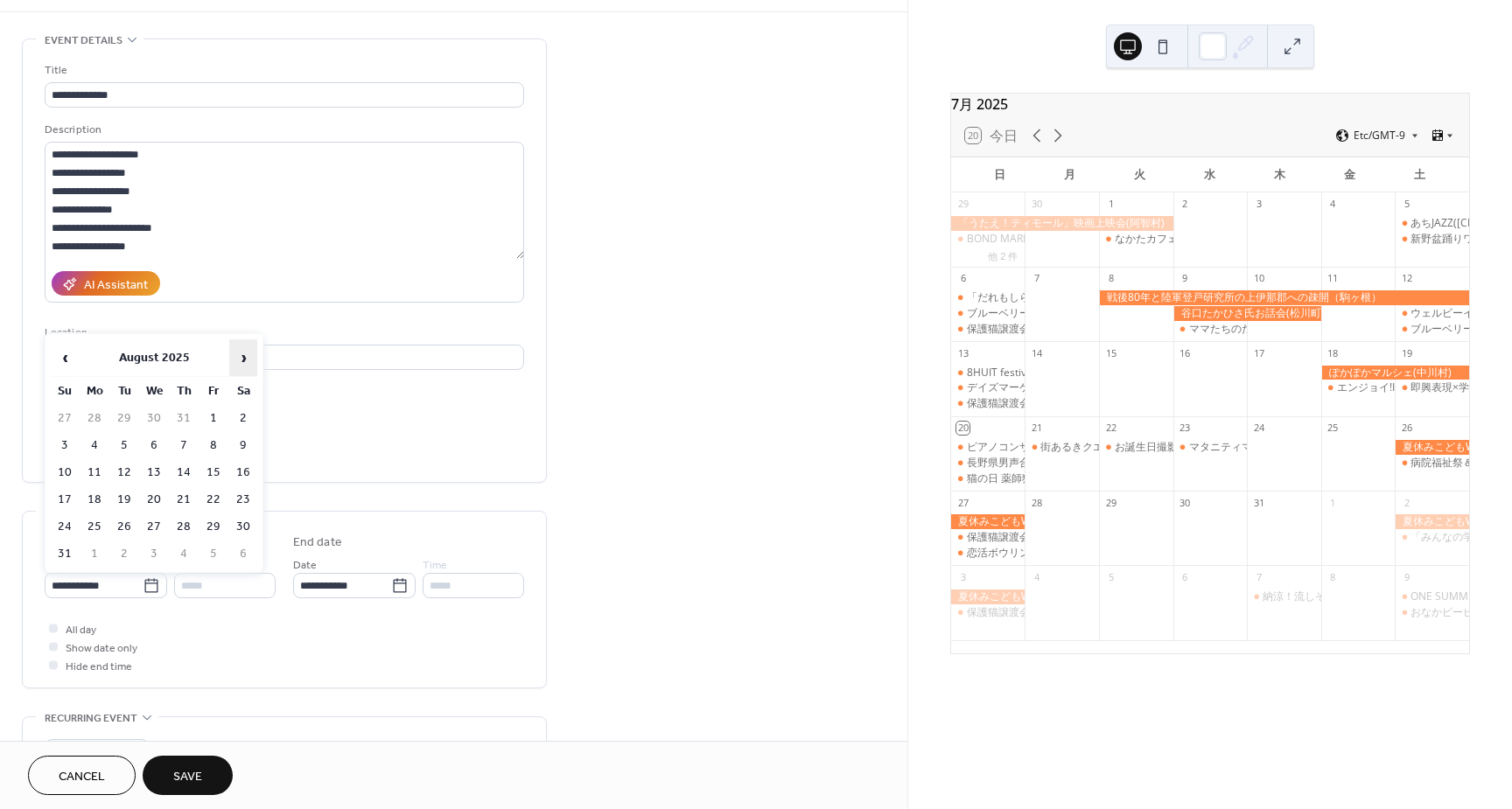 click on "›" at bounding box center [243, 358] 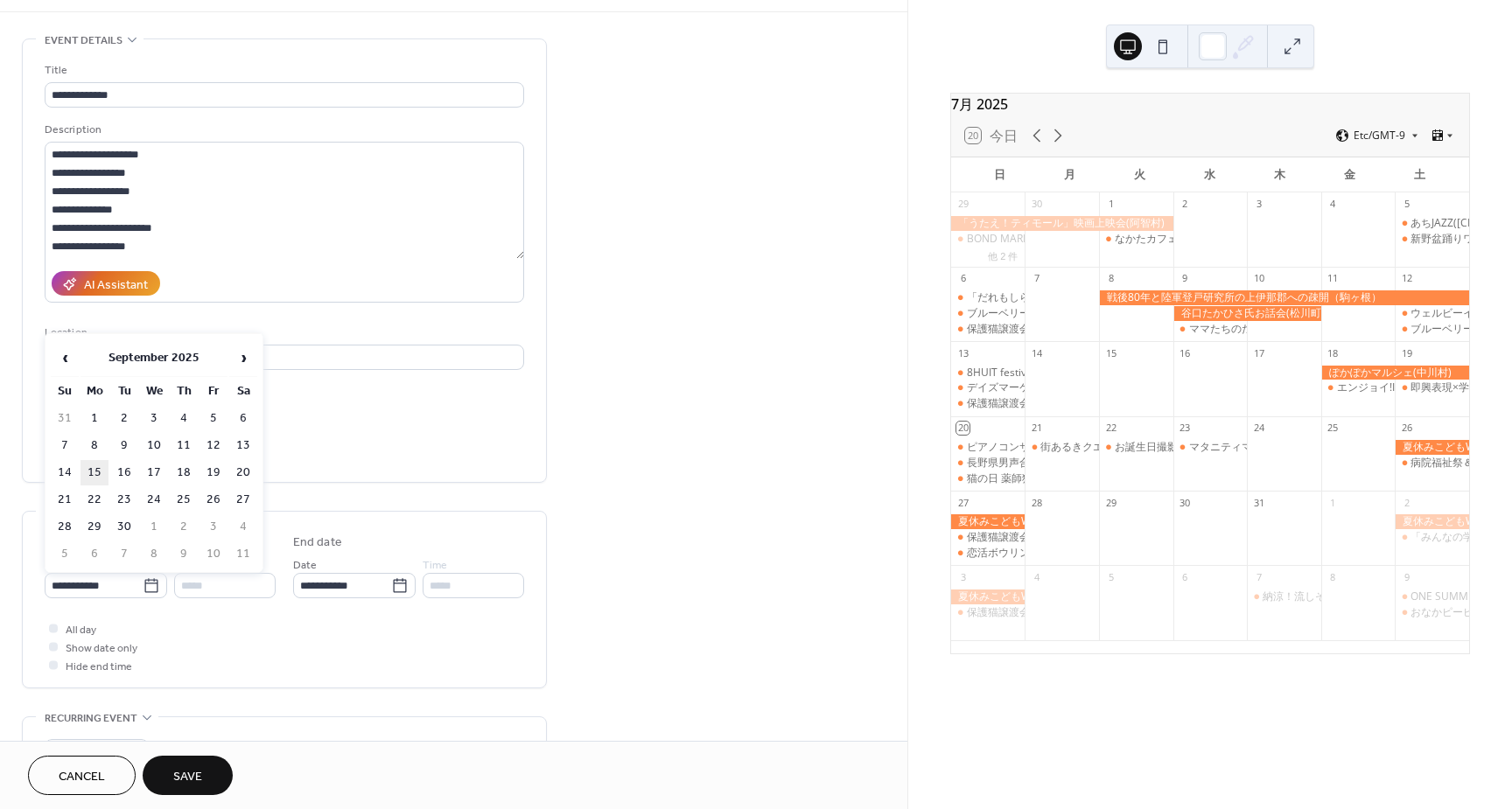 click on "15" at bounding box center (94, 472) 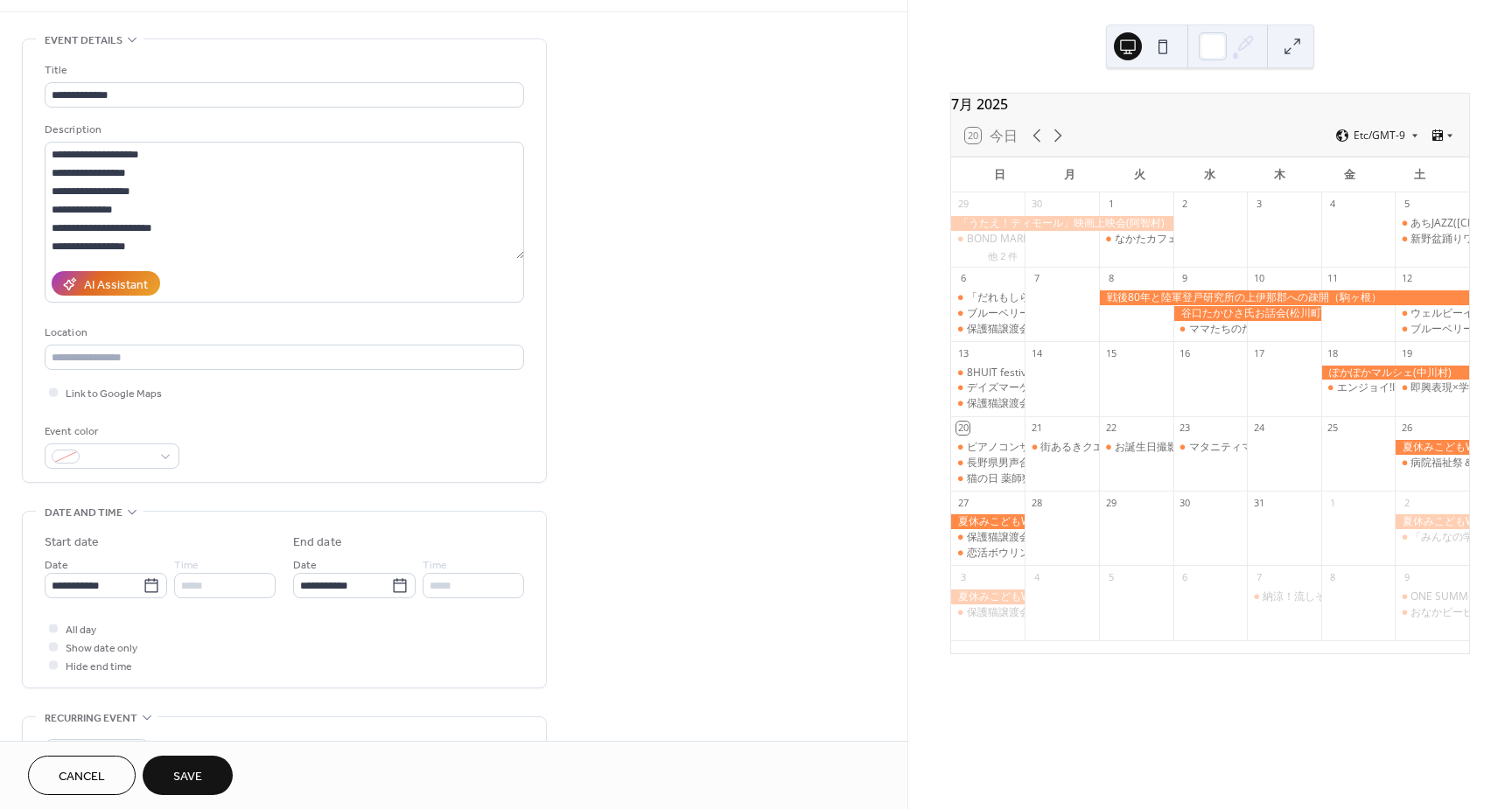 click on "**********" at bounding box center [453, 676] 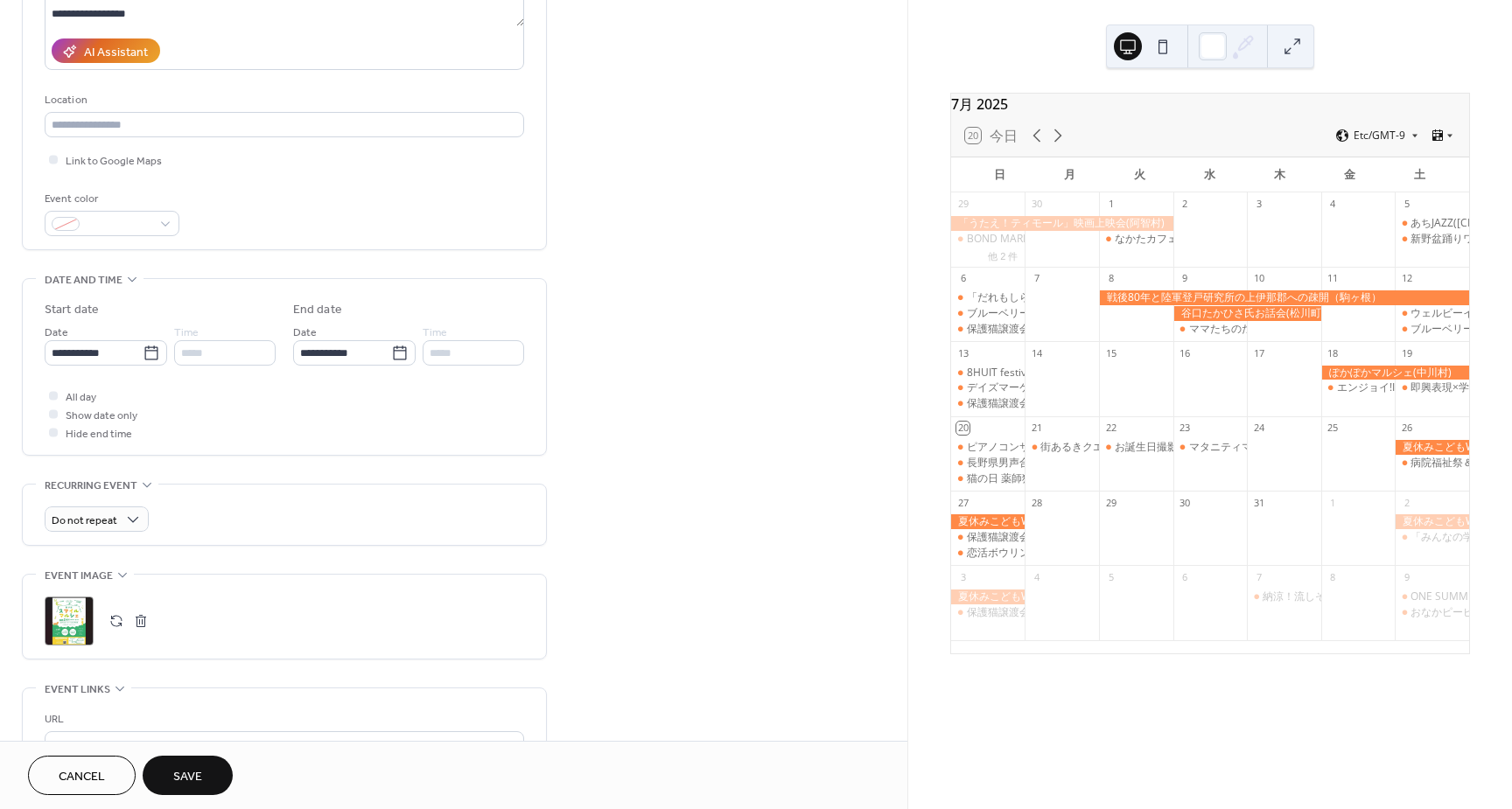 scroll, scrollTop: 408, scrollLeft: 0, axis: vertical 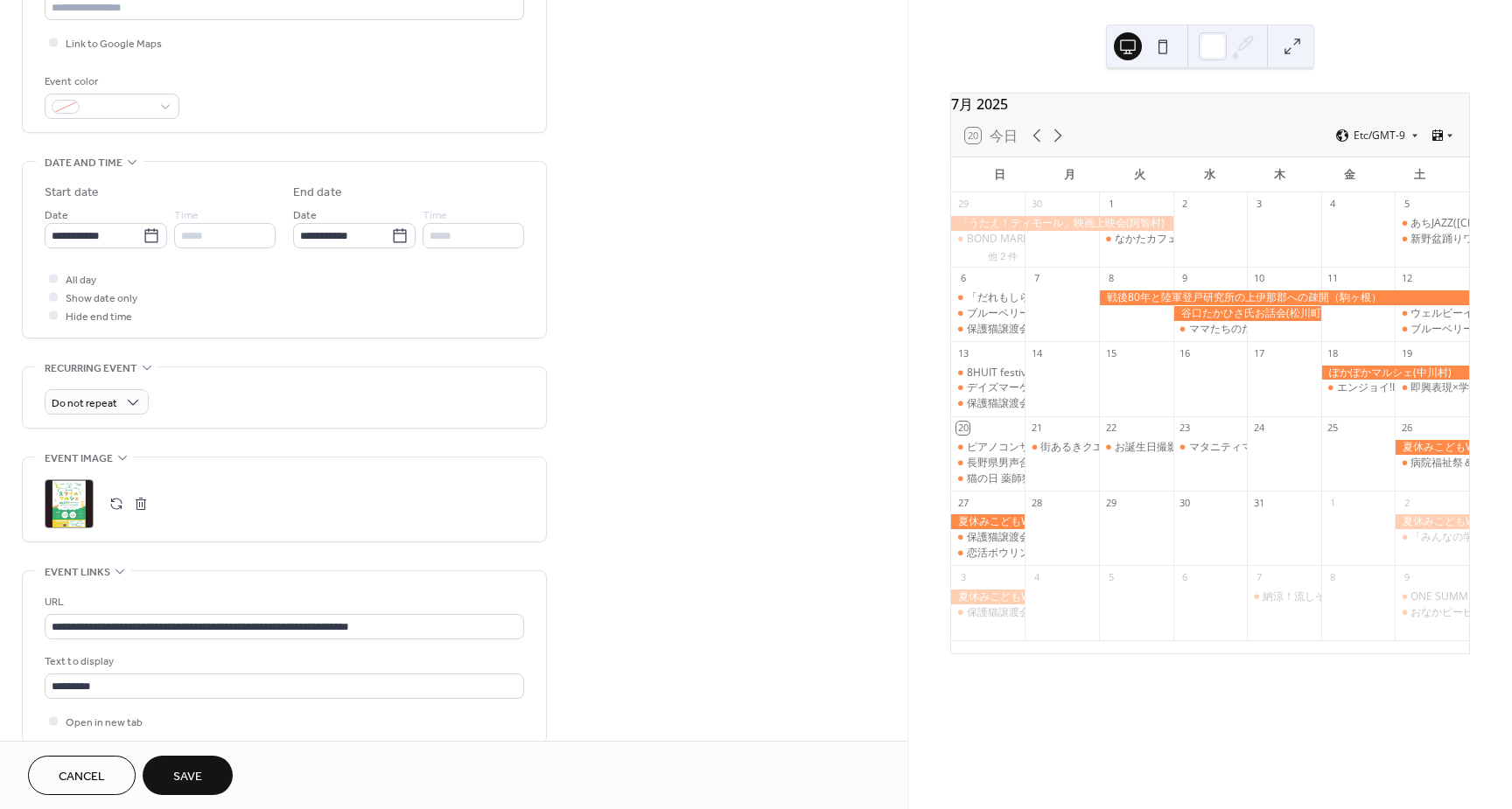 click on ";" at bounding box center (69, 504) 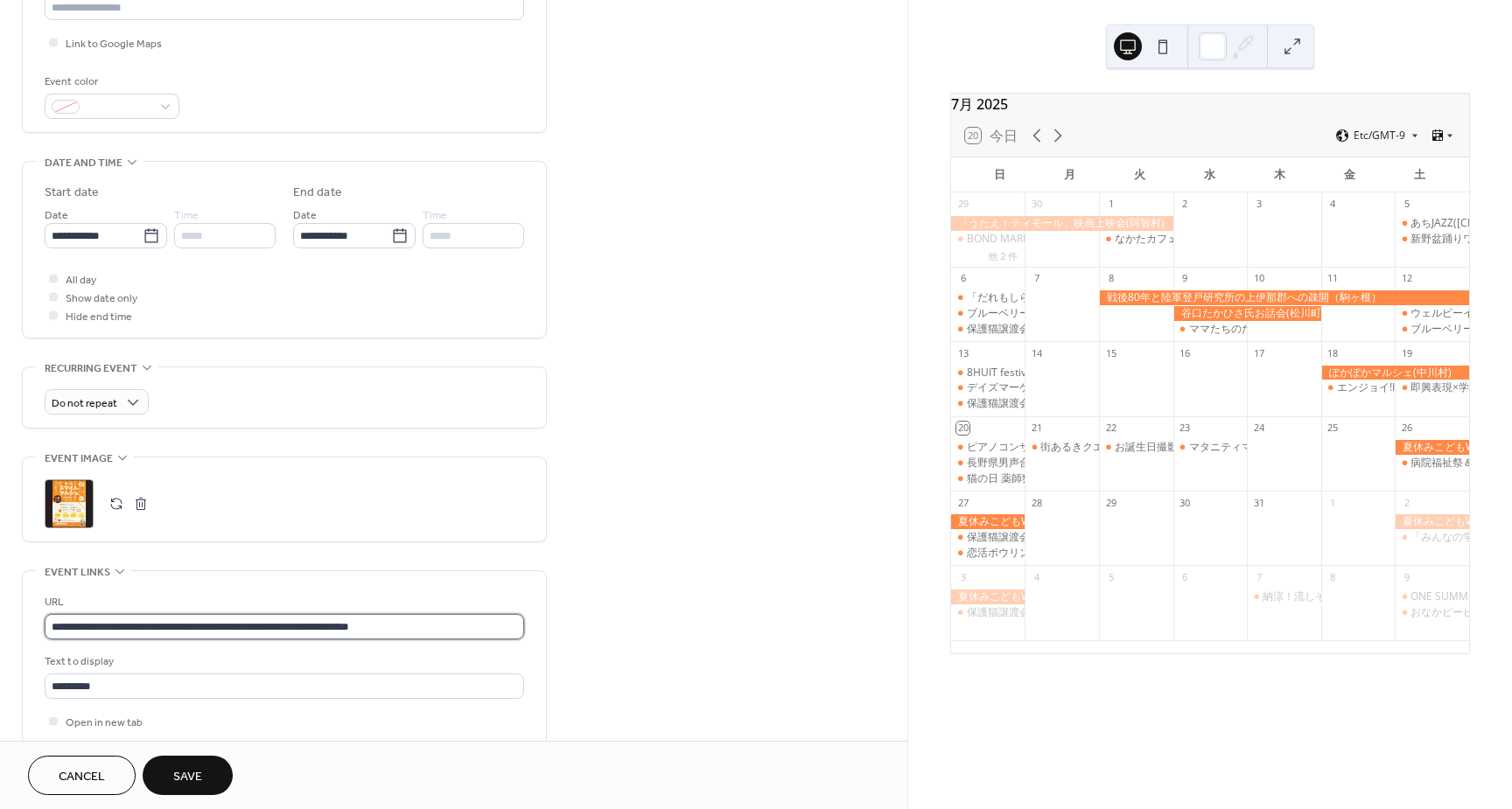 click on "**********" at bounding box center (284, 626) 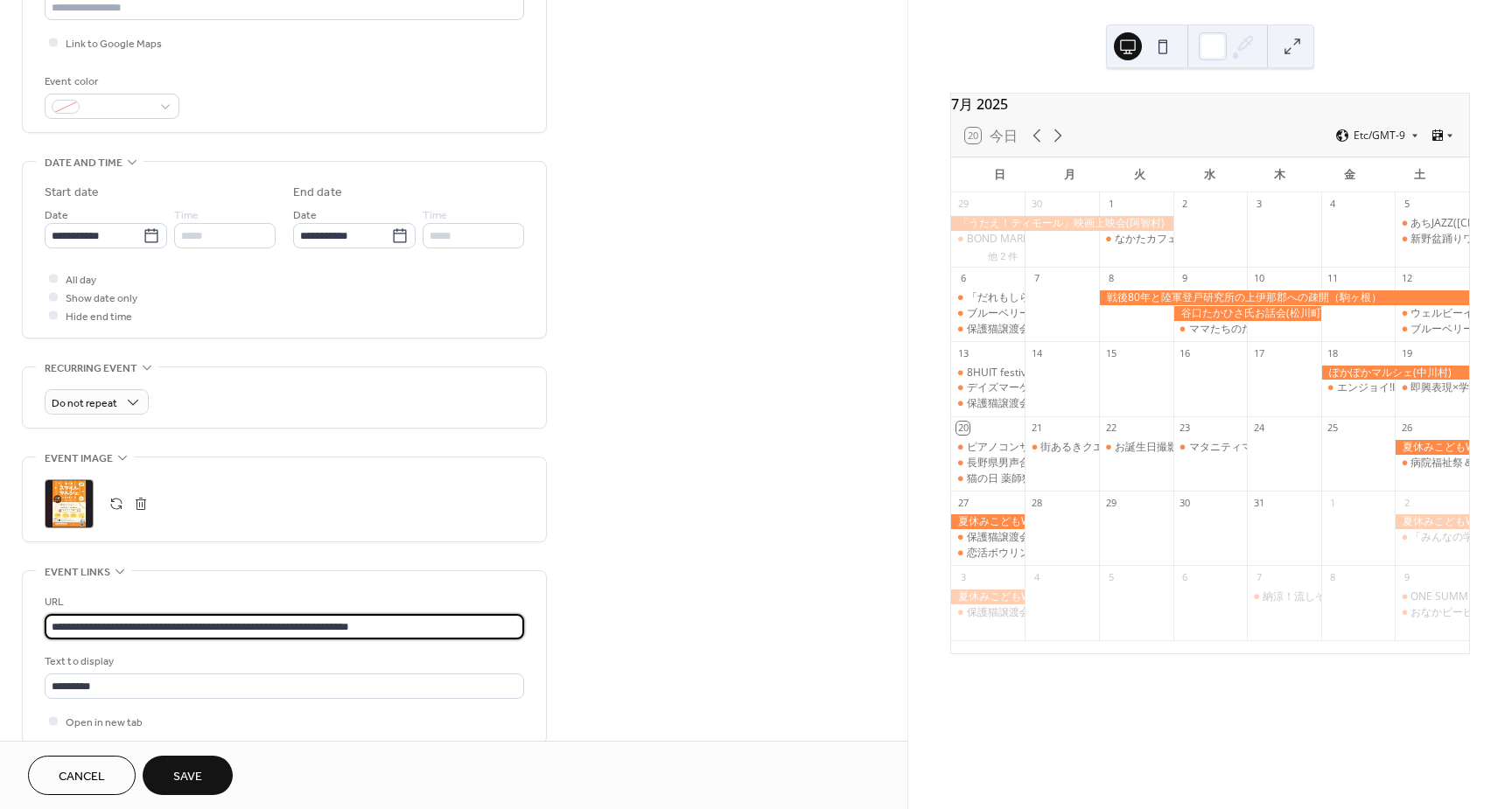 paste 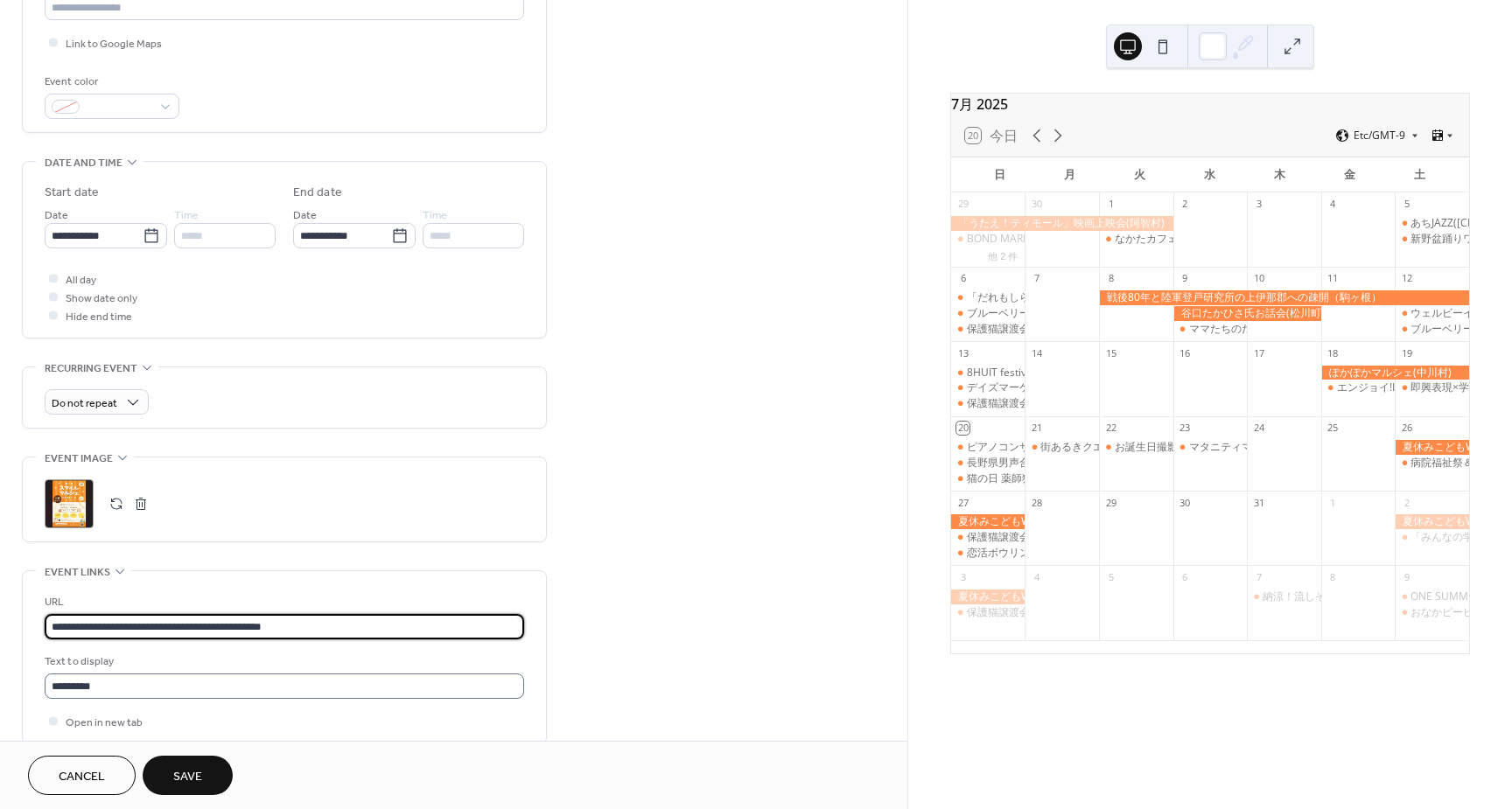 type on "**********" 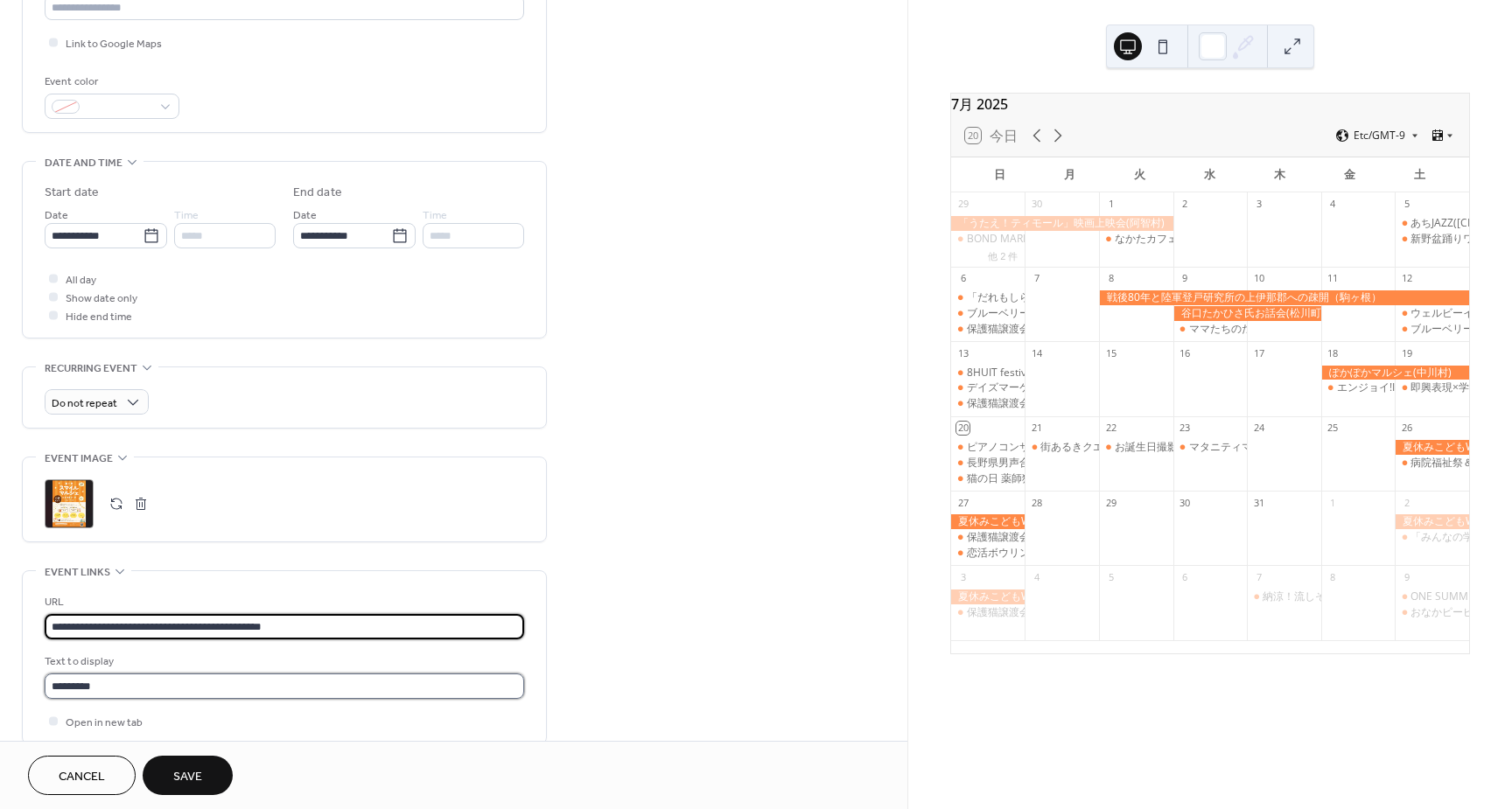 click on "*********" at bounding box center (284, 686) 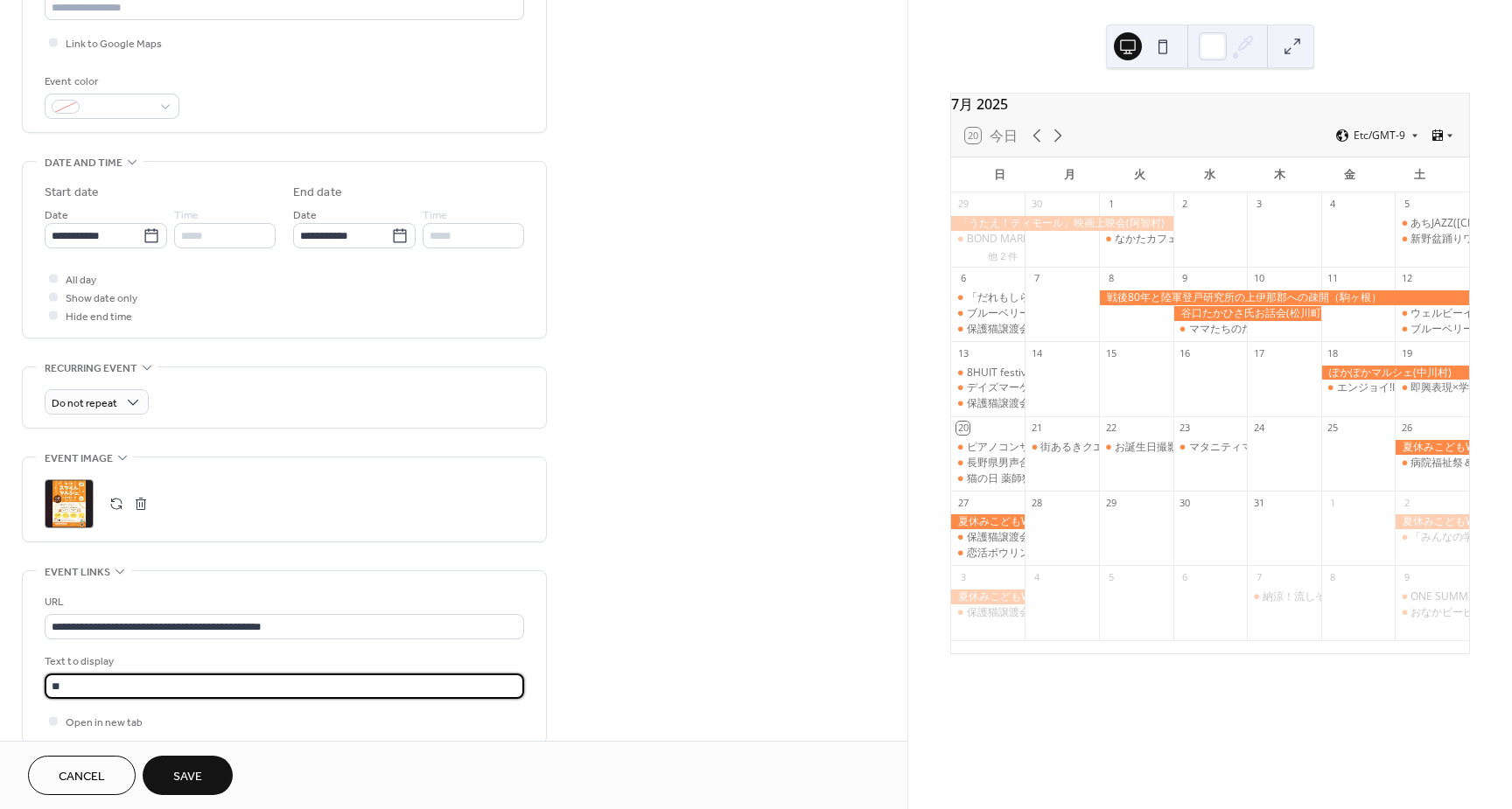 type on "*" 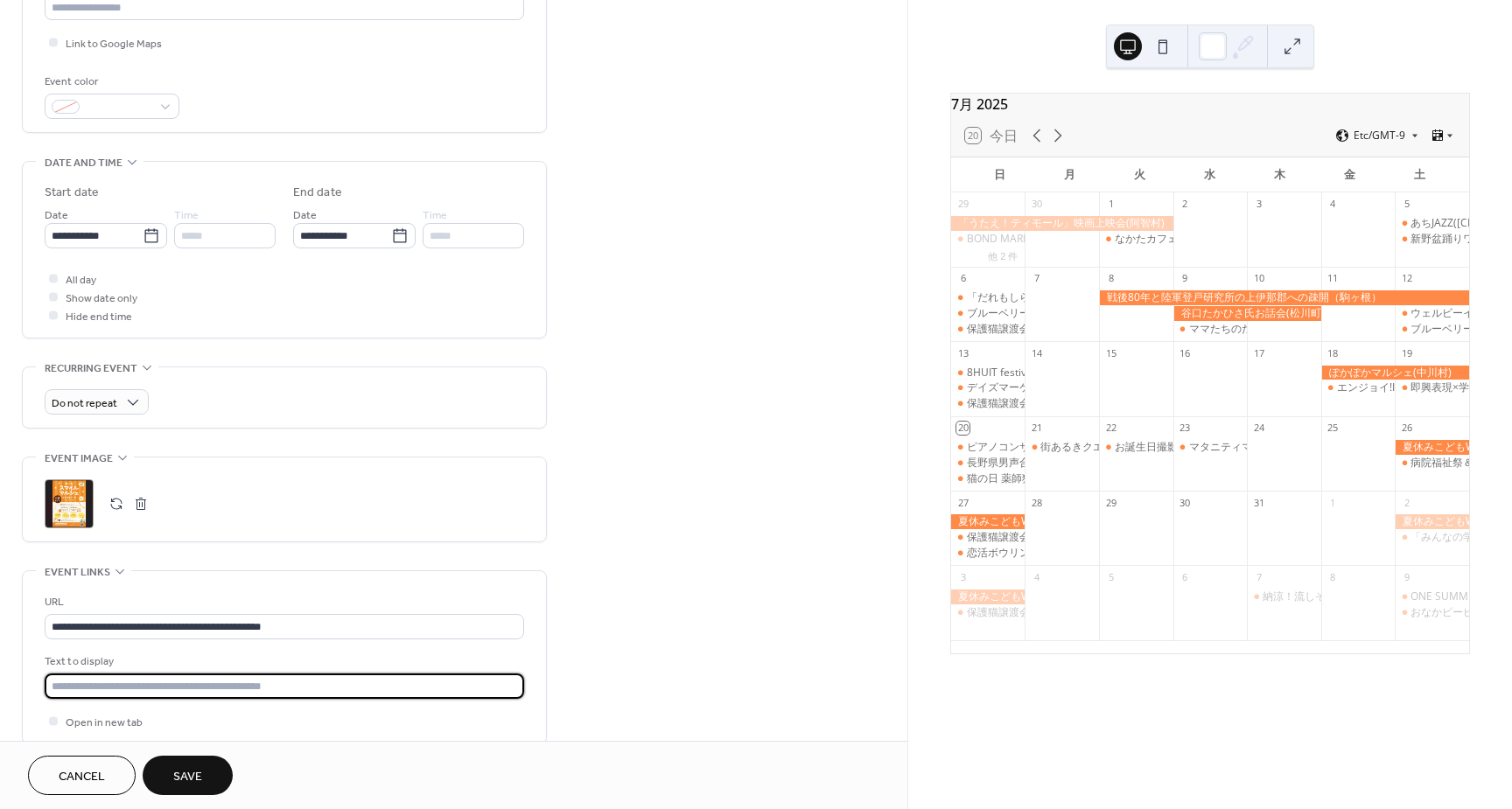 click at bounding box center (284, 686) 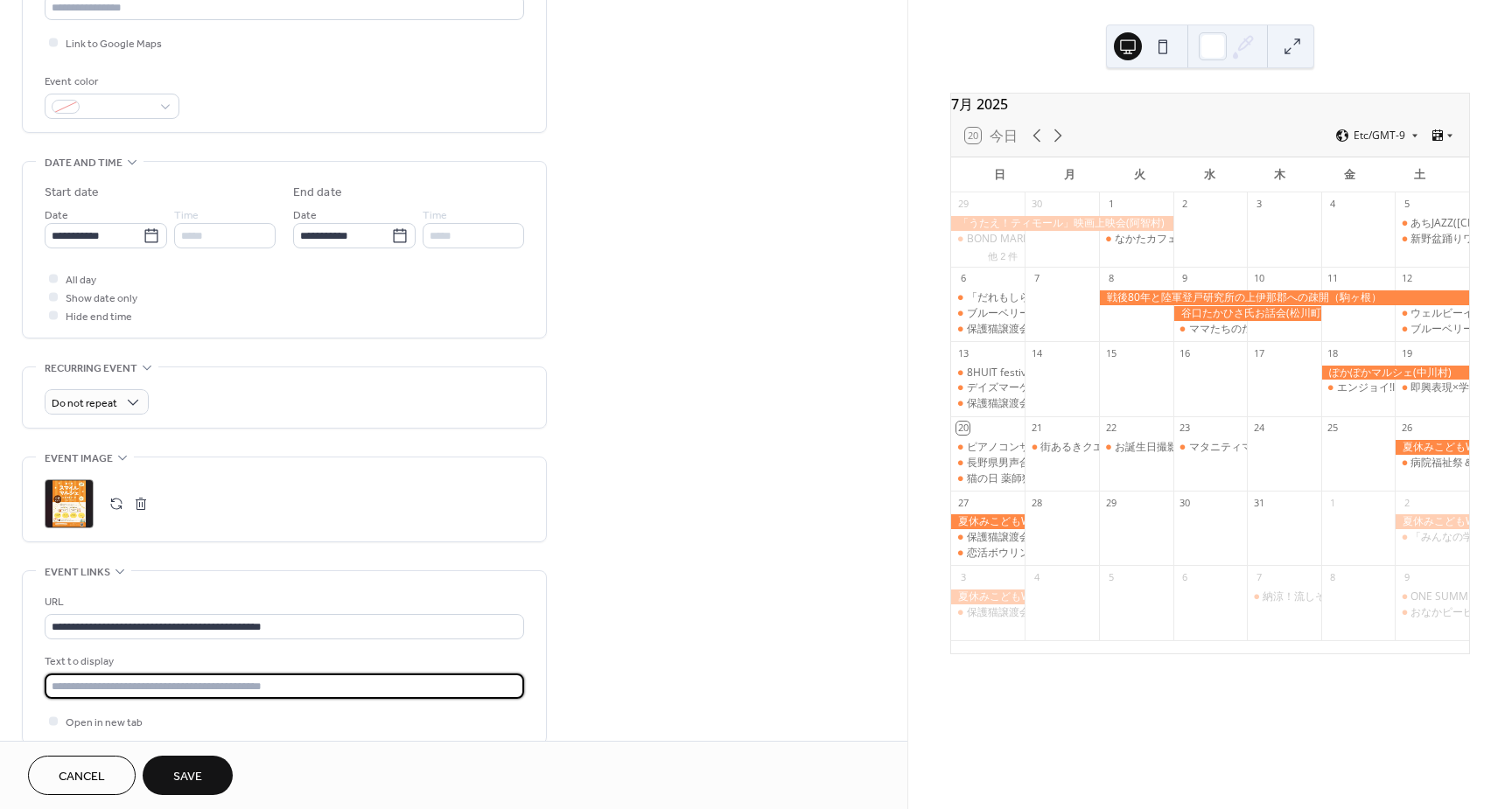 type on "******" 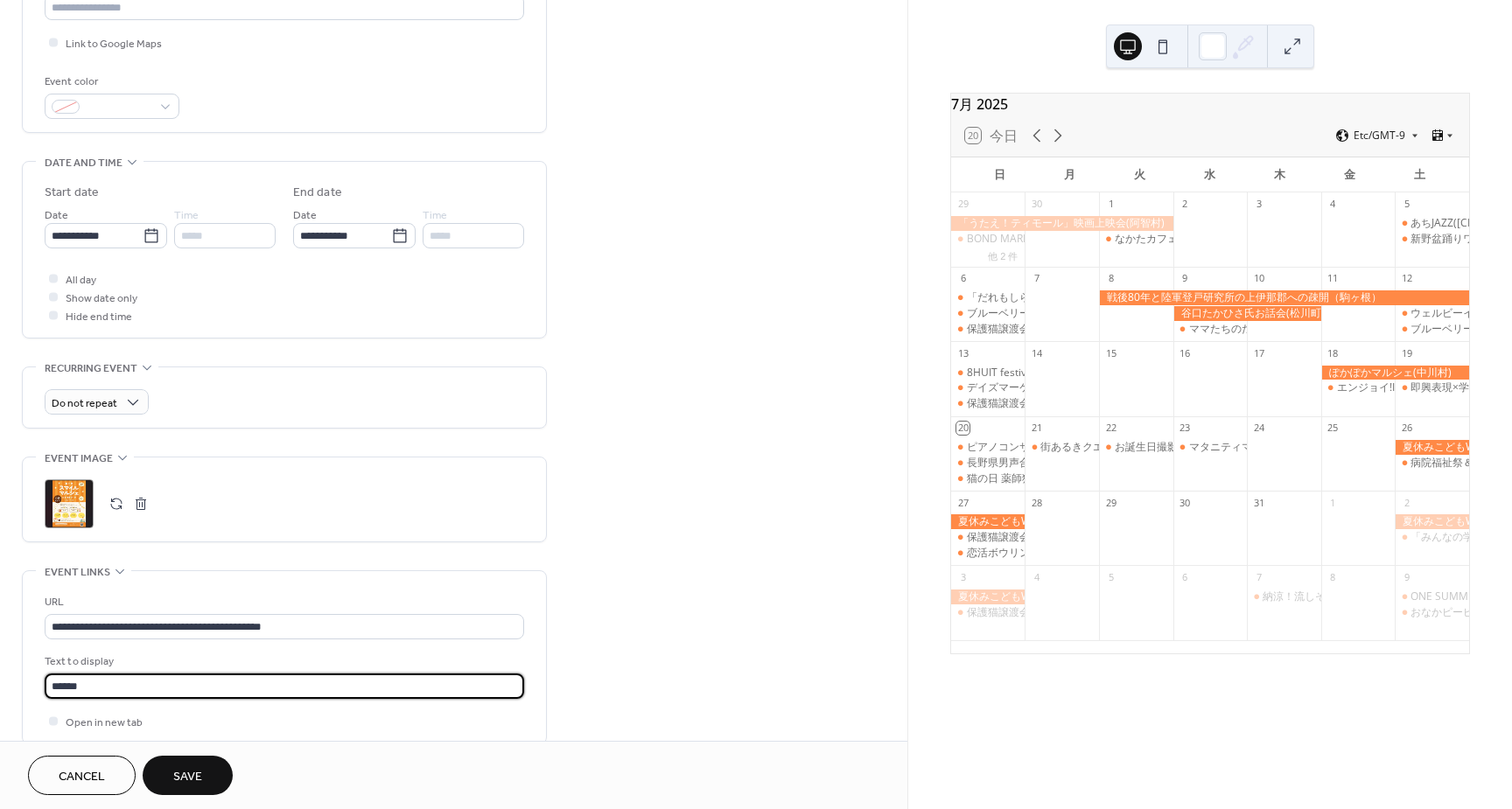 click on "**********" at bounding box center [453, 326] 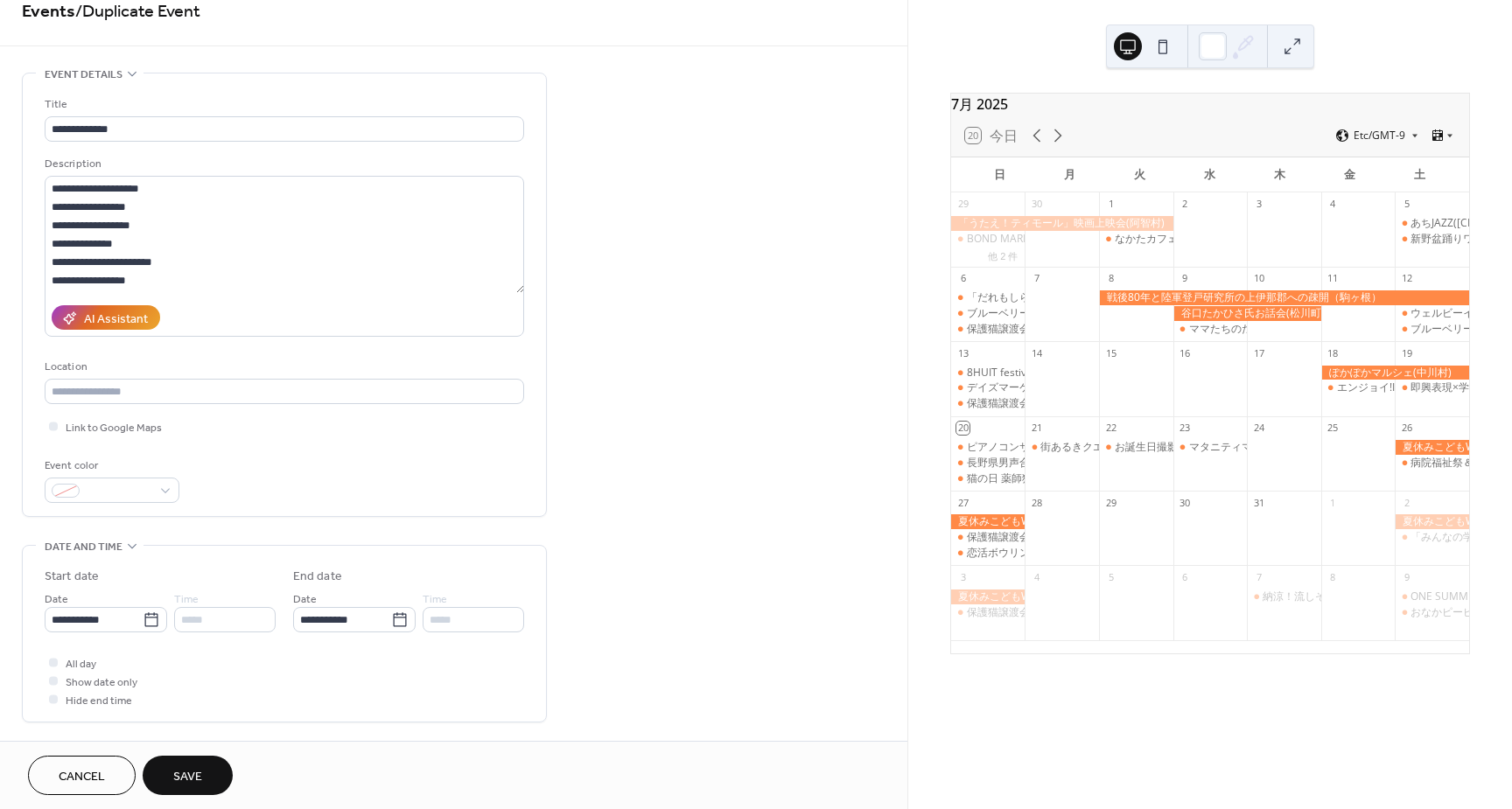 scroll, scrollTop: 0, scrollLeft: 0, axis: both 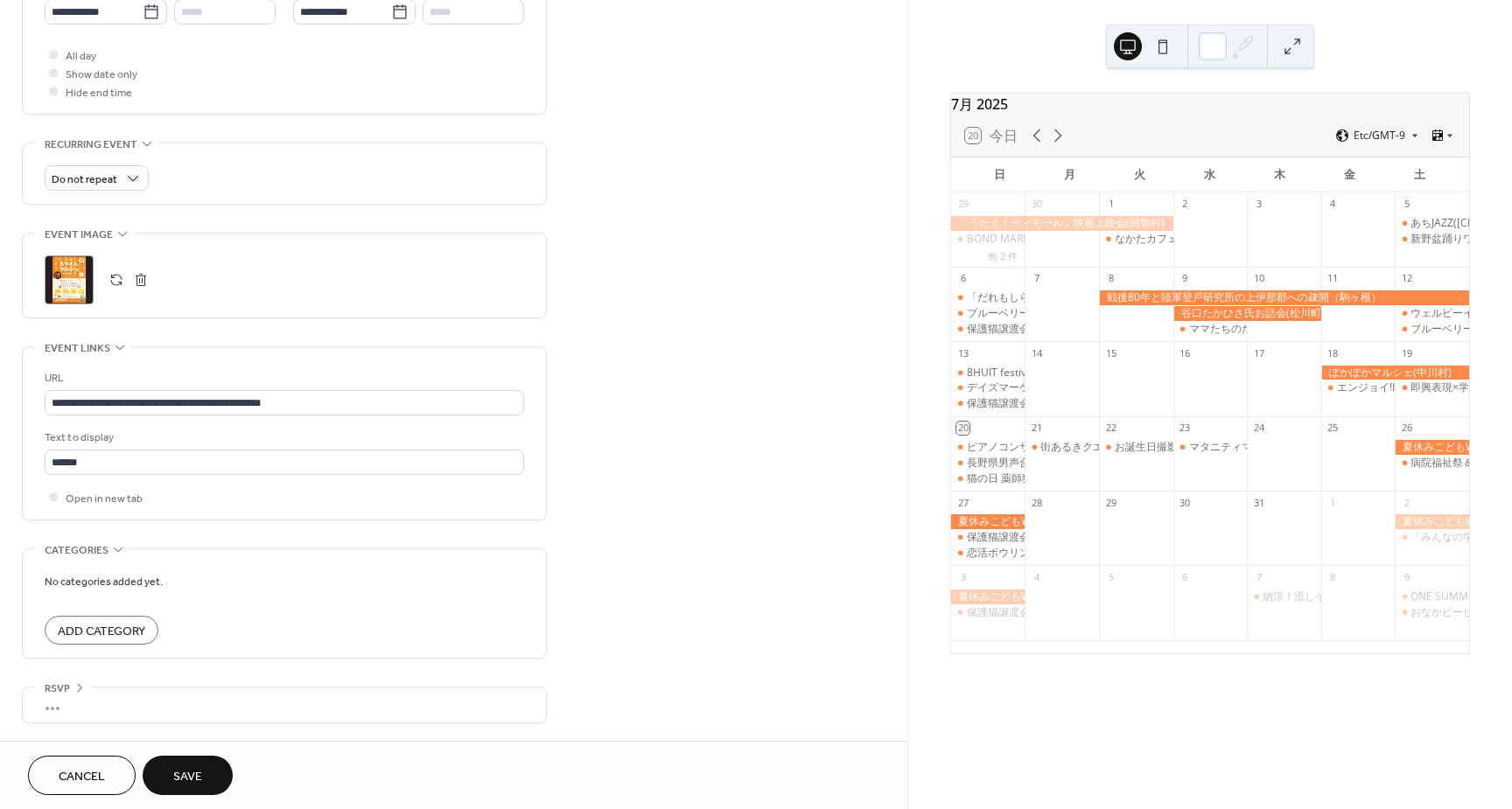 click on "Save" at bounding box center (187, 777) 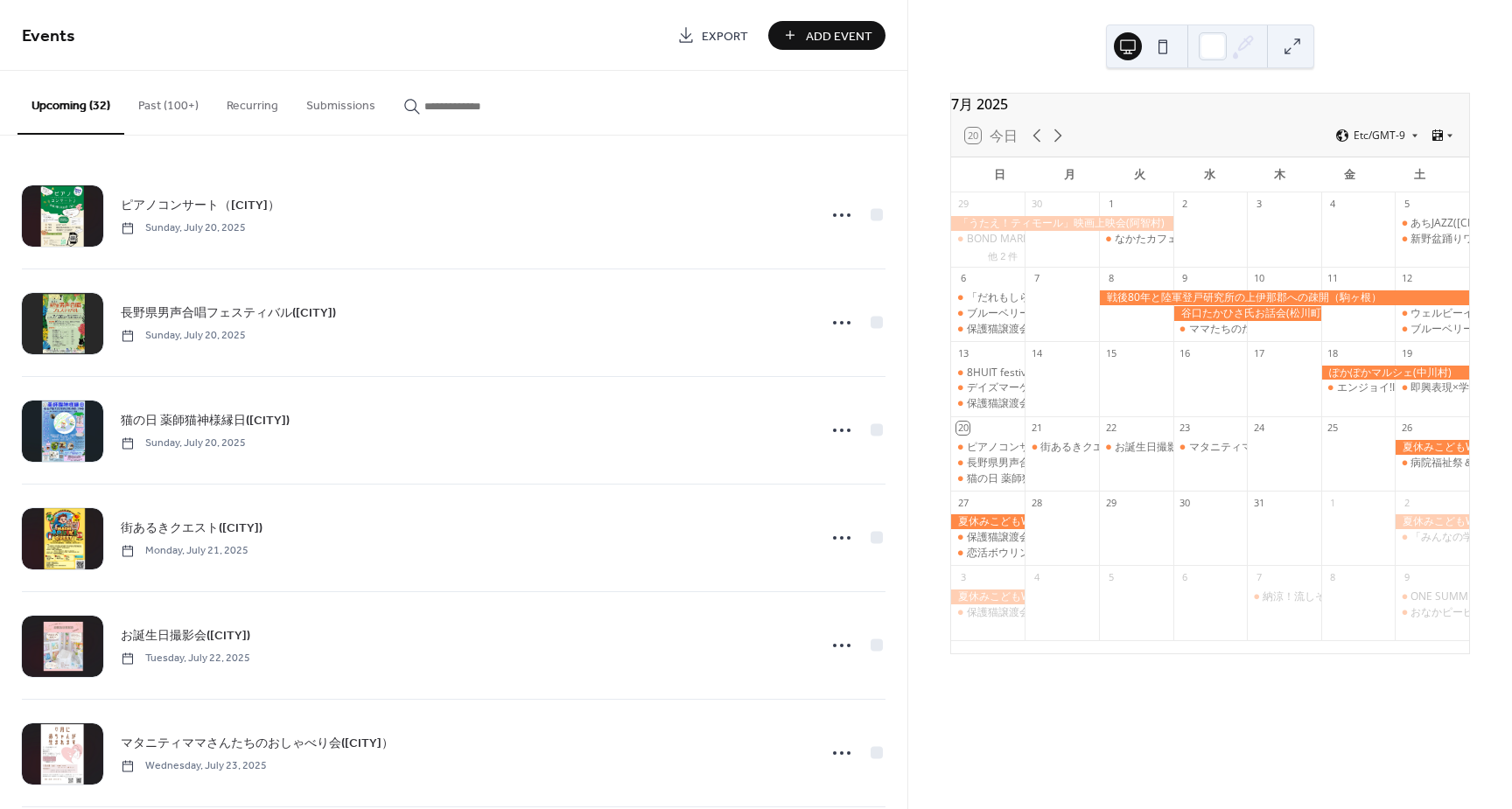click on "Add Event" at bounding box center (839, 36) 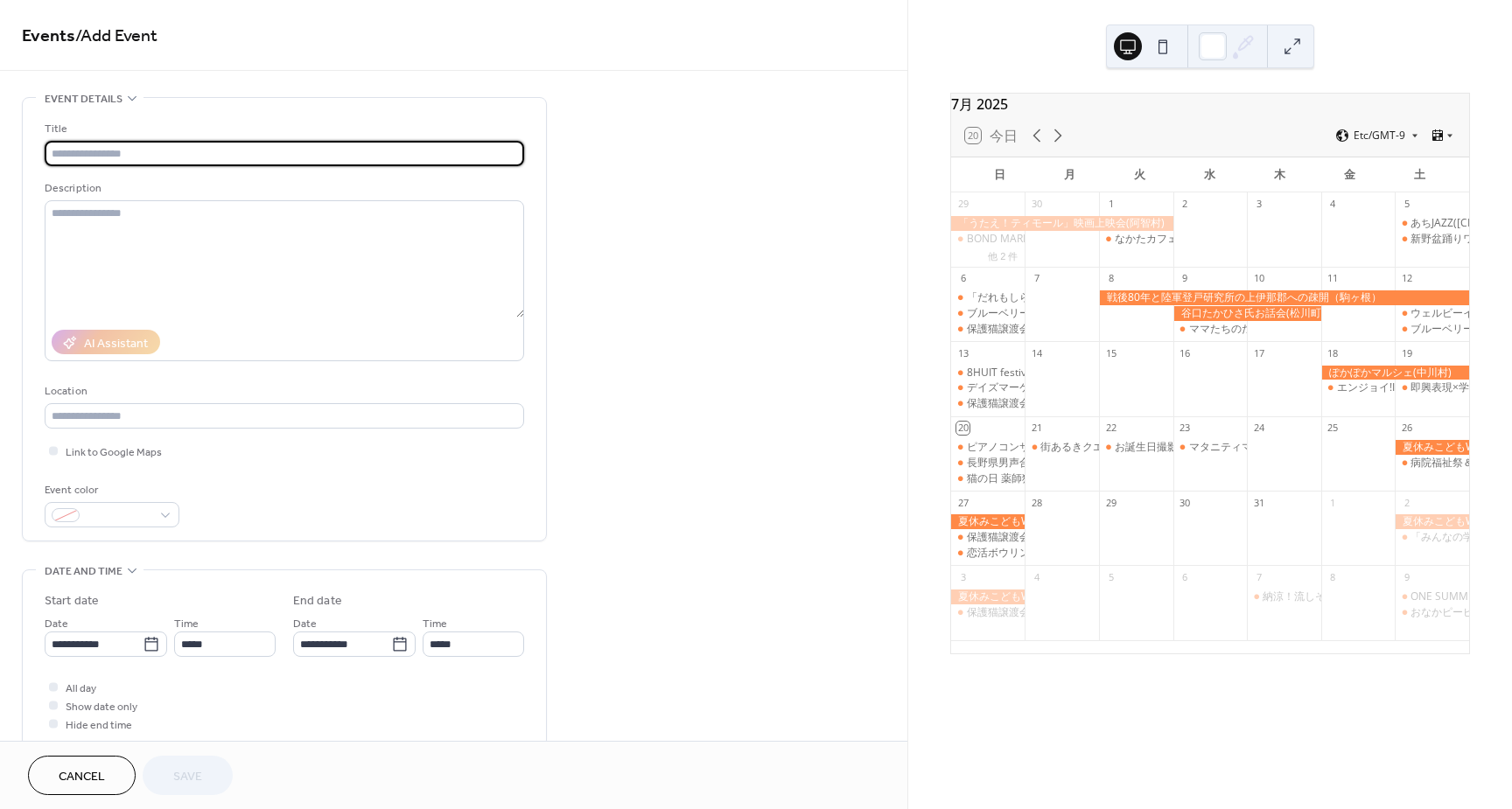 click at bounding box center (284, 153) 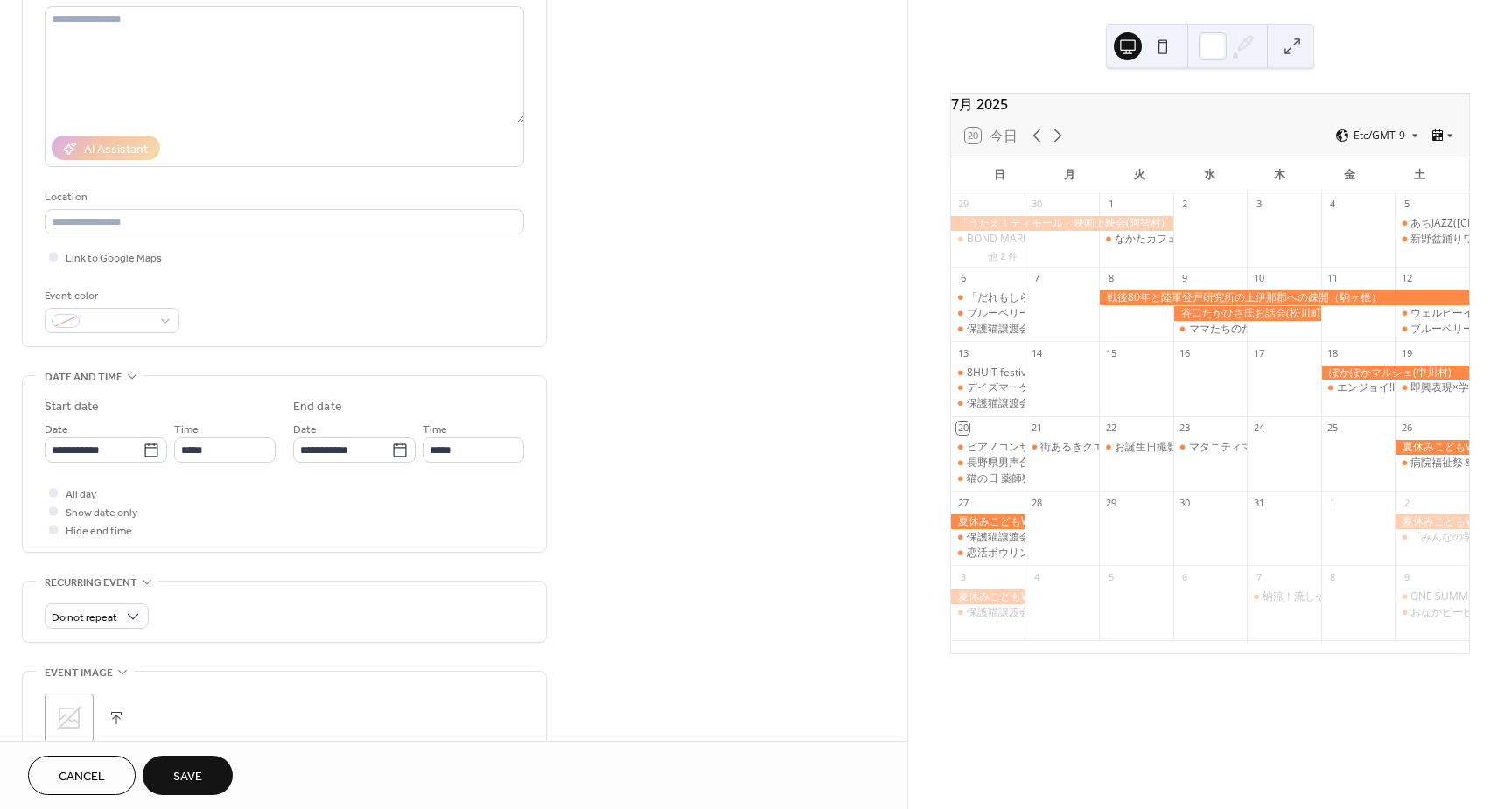 scroll, scrollTop: 350, scrollLeft: 0, axis: vertical 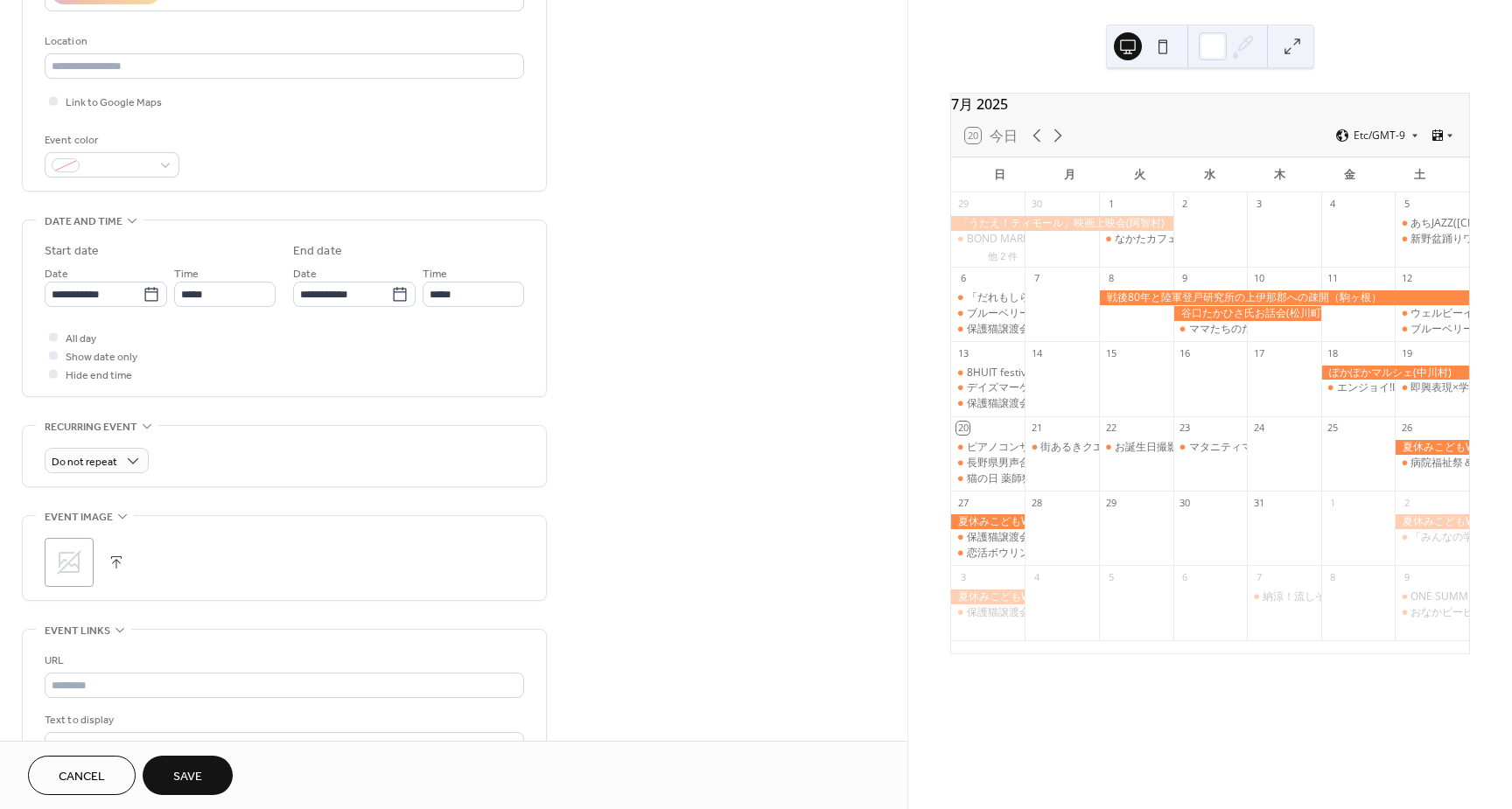 type on "**********" 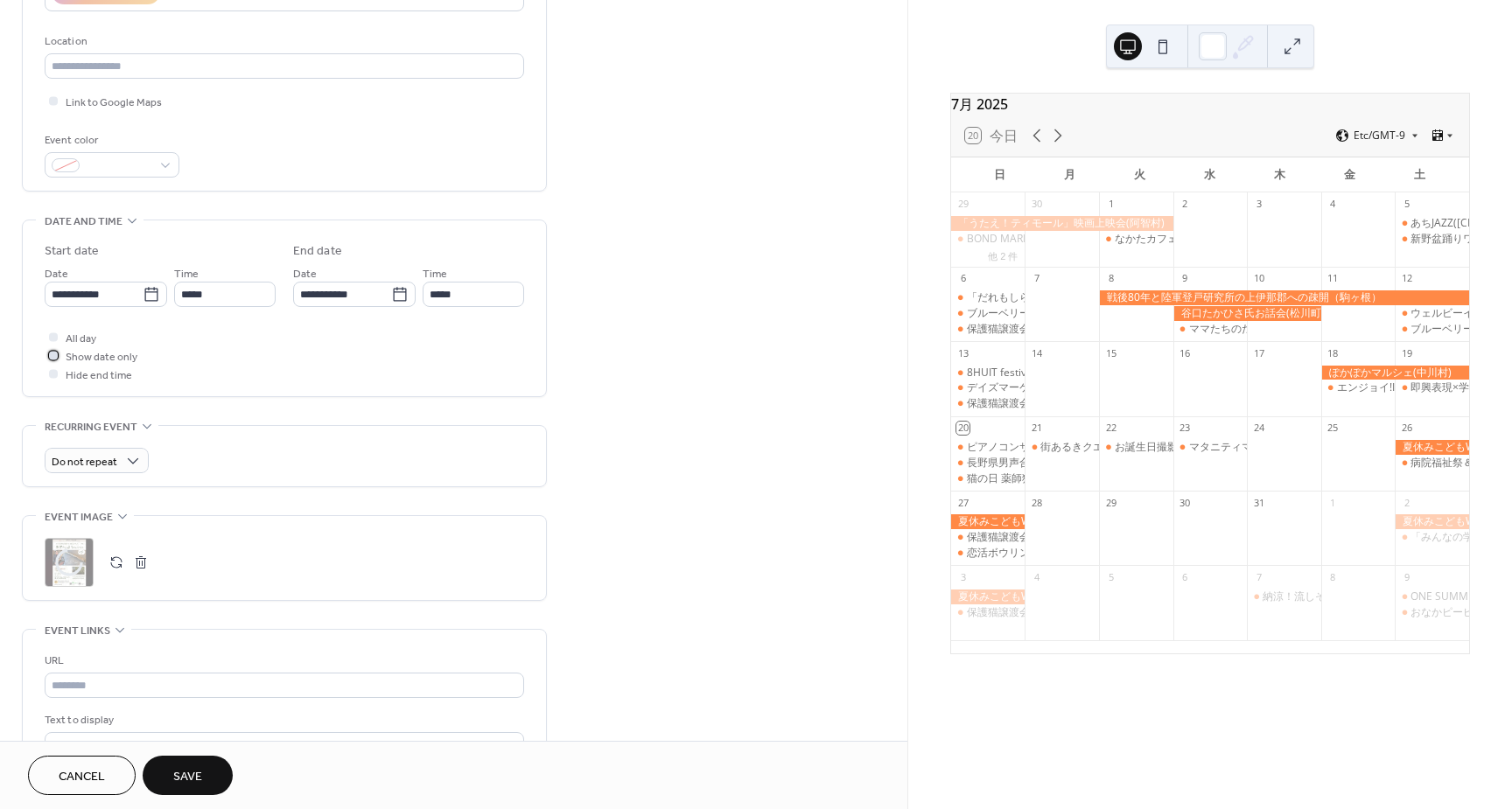 click on "Show date only" at bounding box center (102, 357) 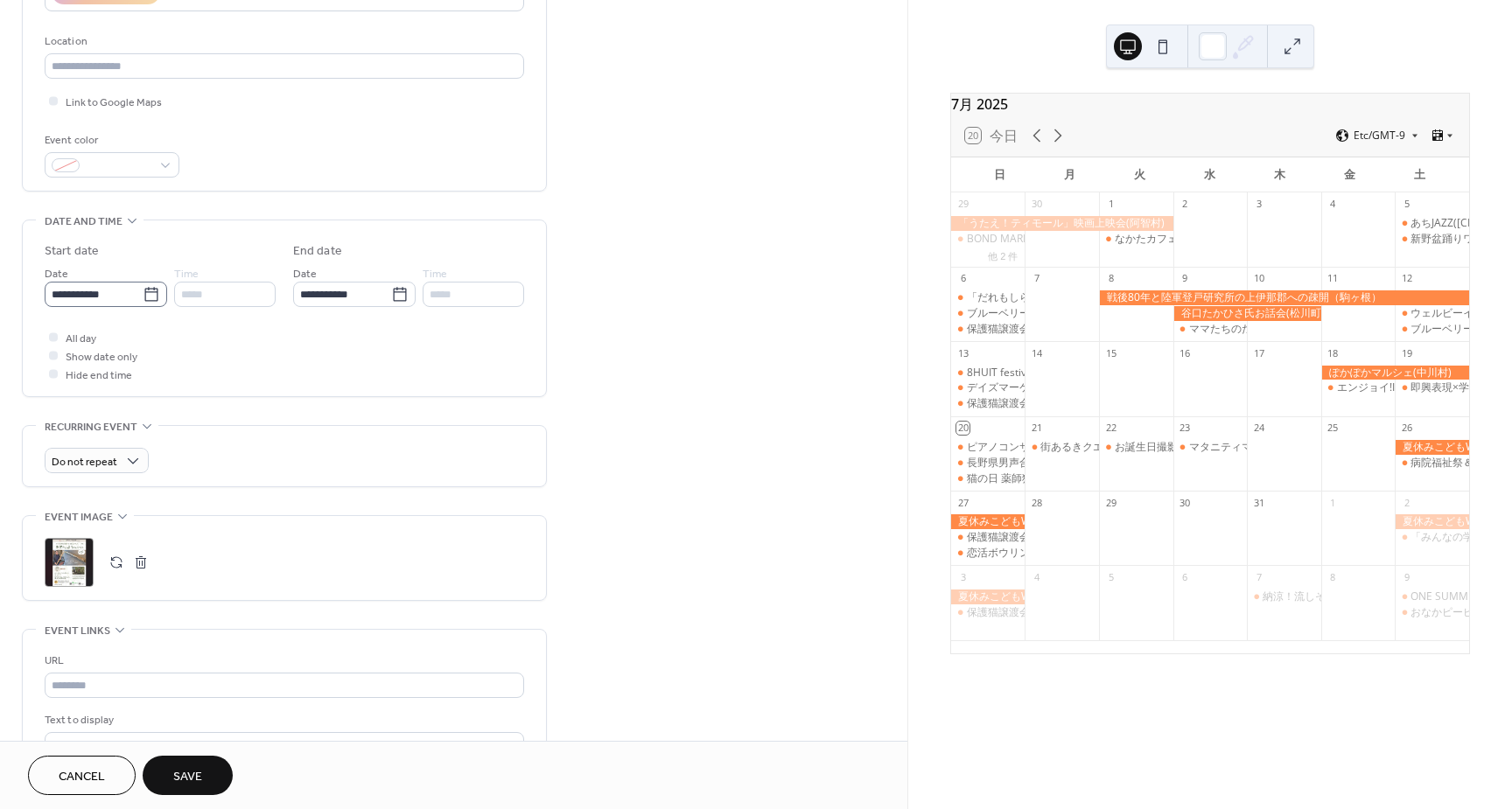 click 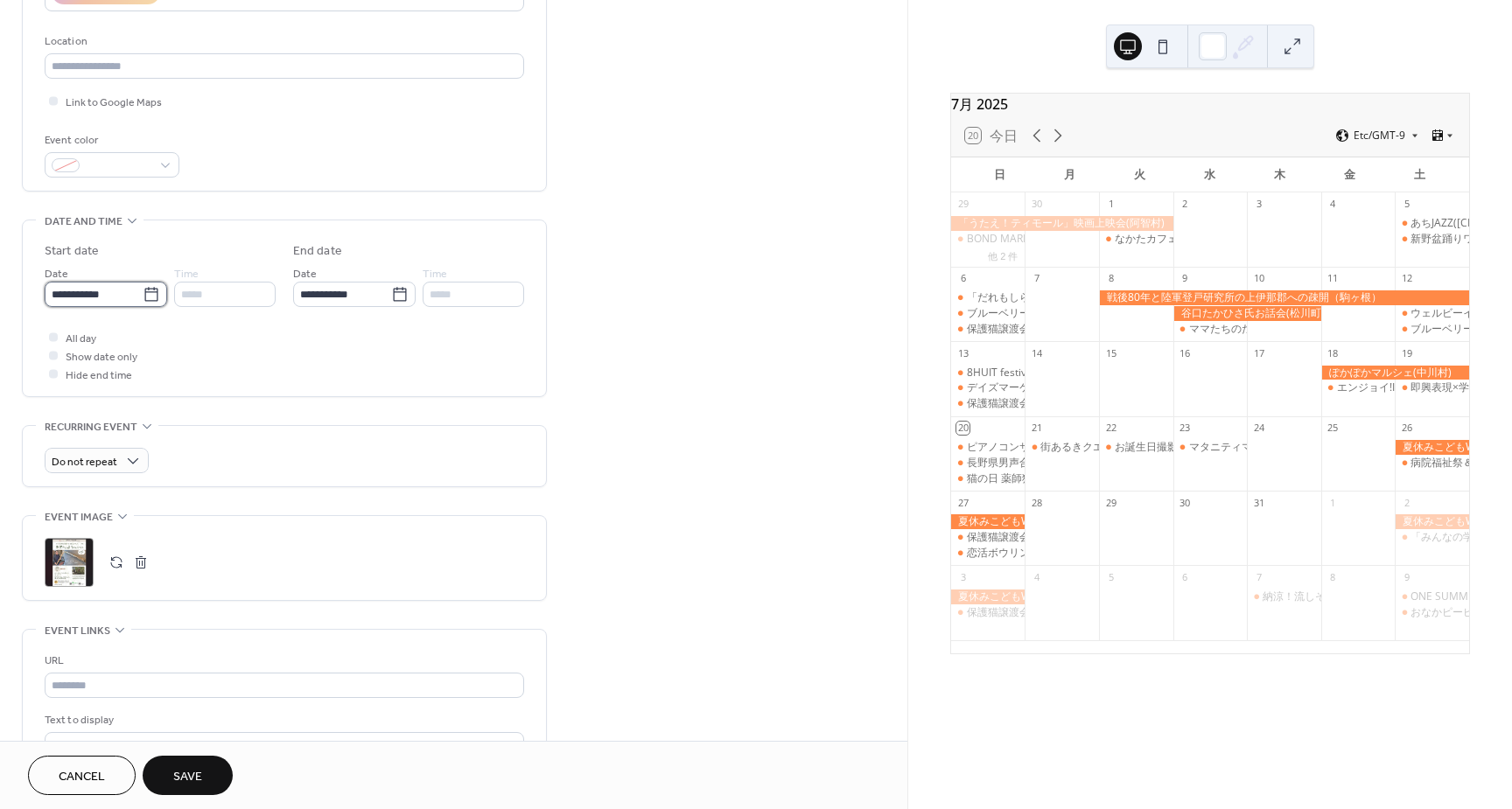 click on "**********" at bounding box center [94, 294] 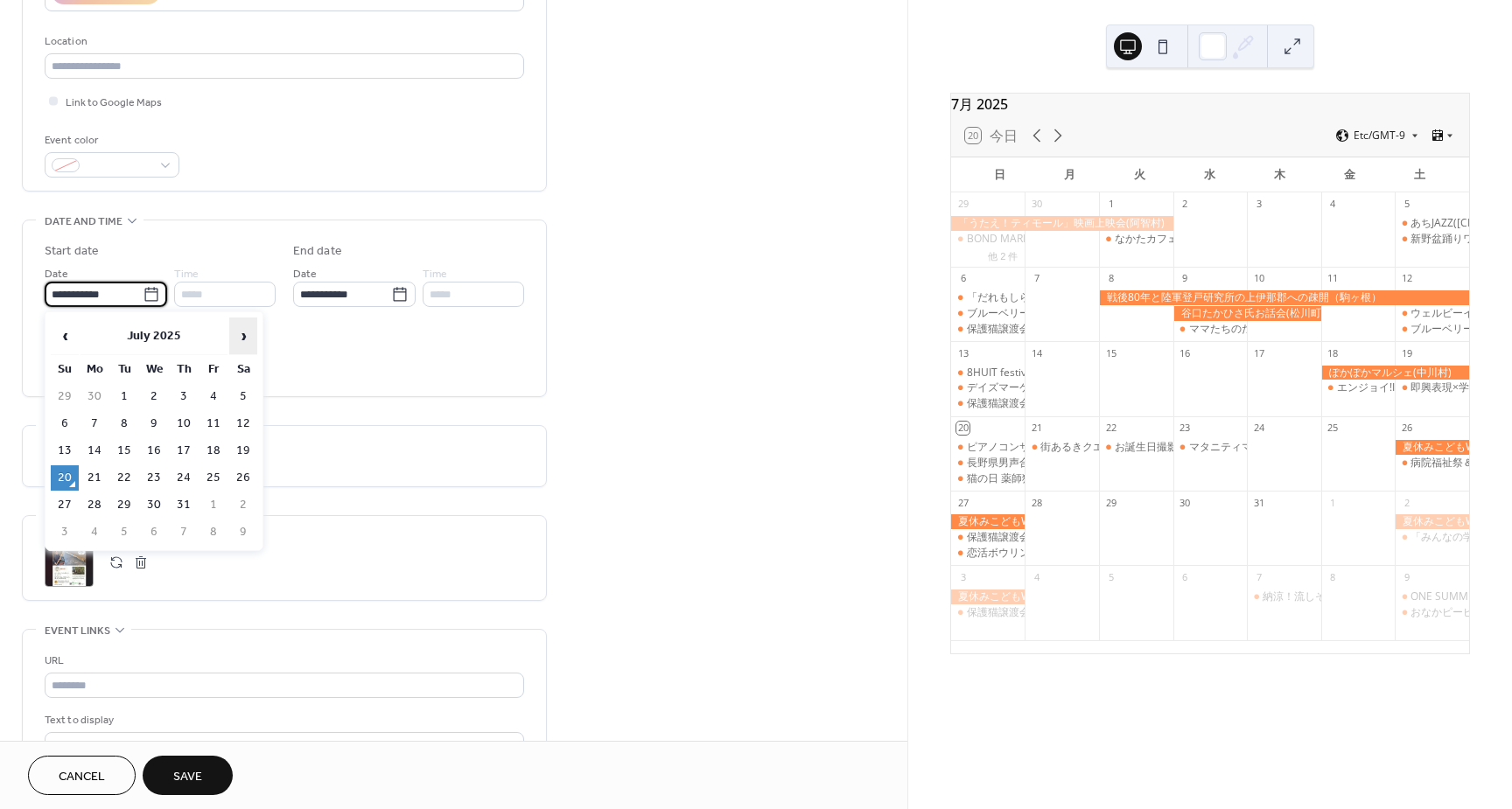 click on "›" at bounding box center (243, 336) 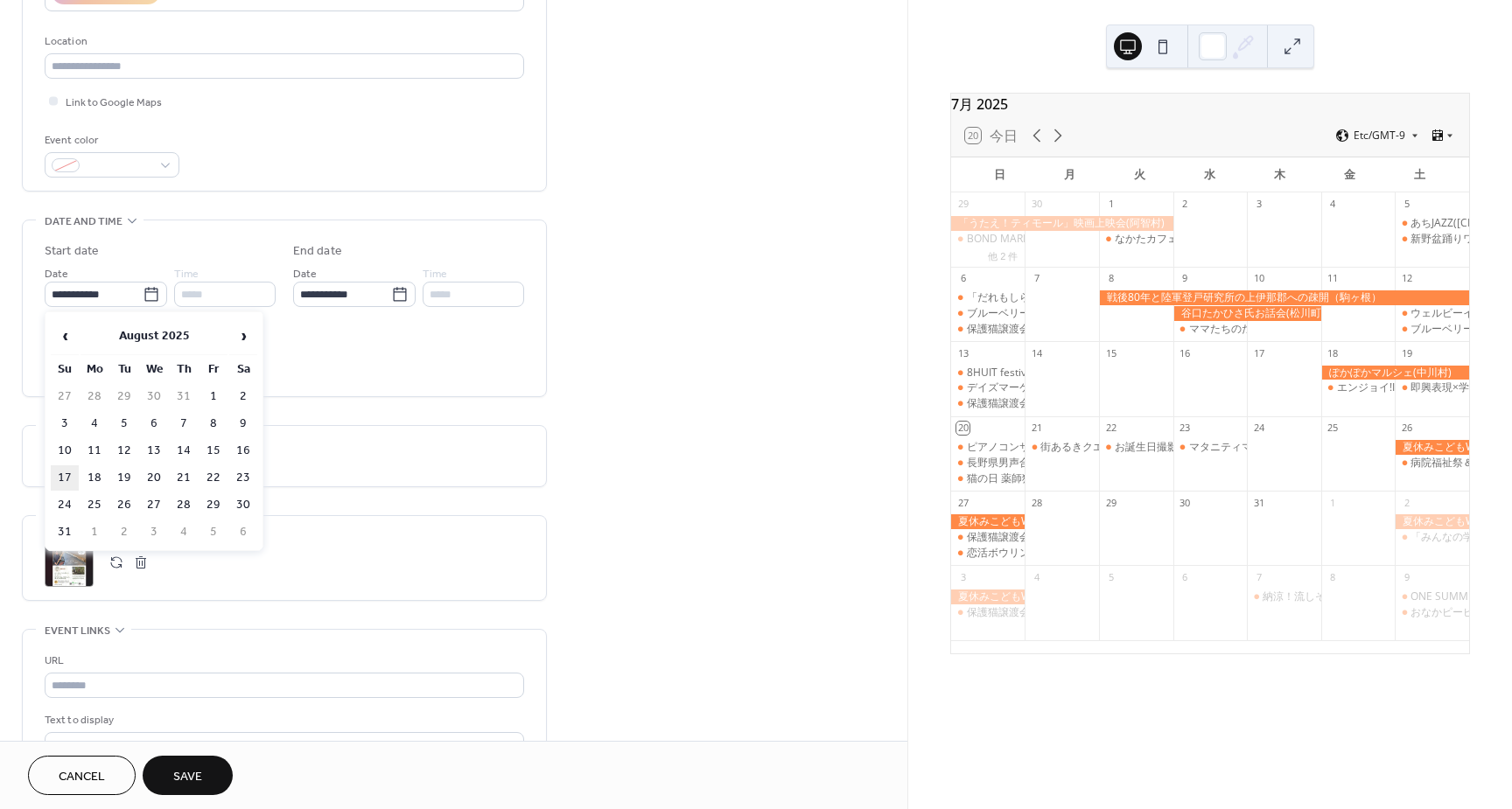 click on "17" at bounding box center [65, 478] 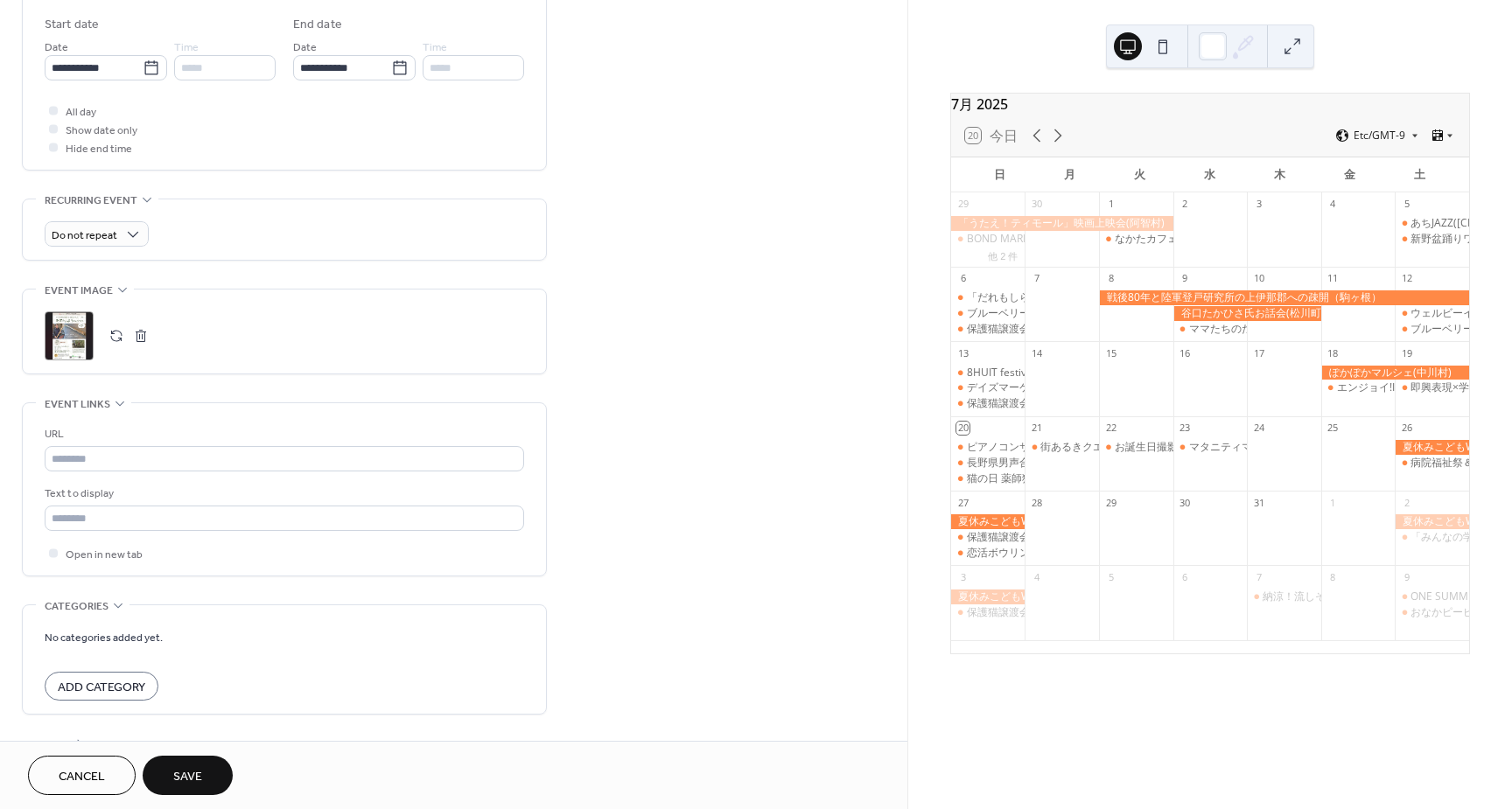 scroll, scrollTop: 583, scrollLeft: 0, axis: vertical 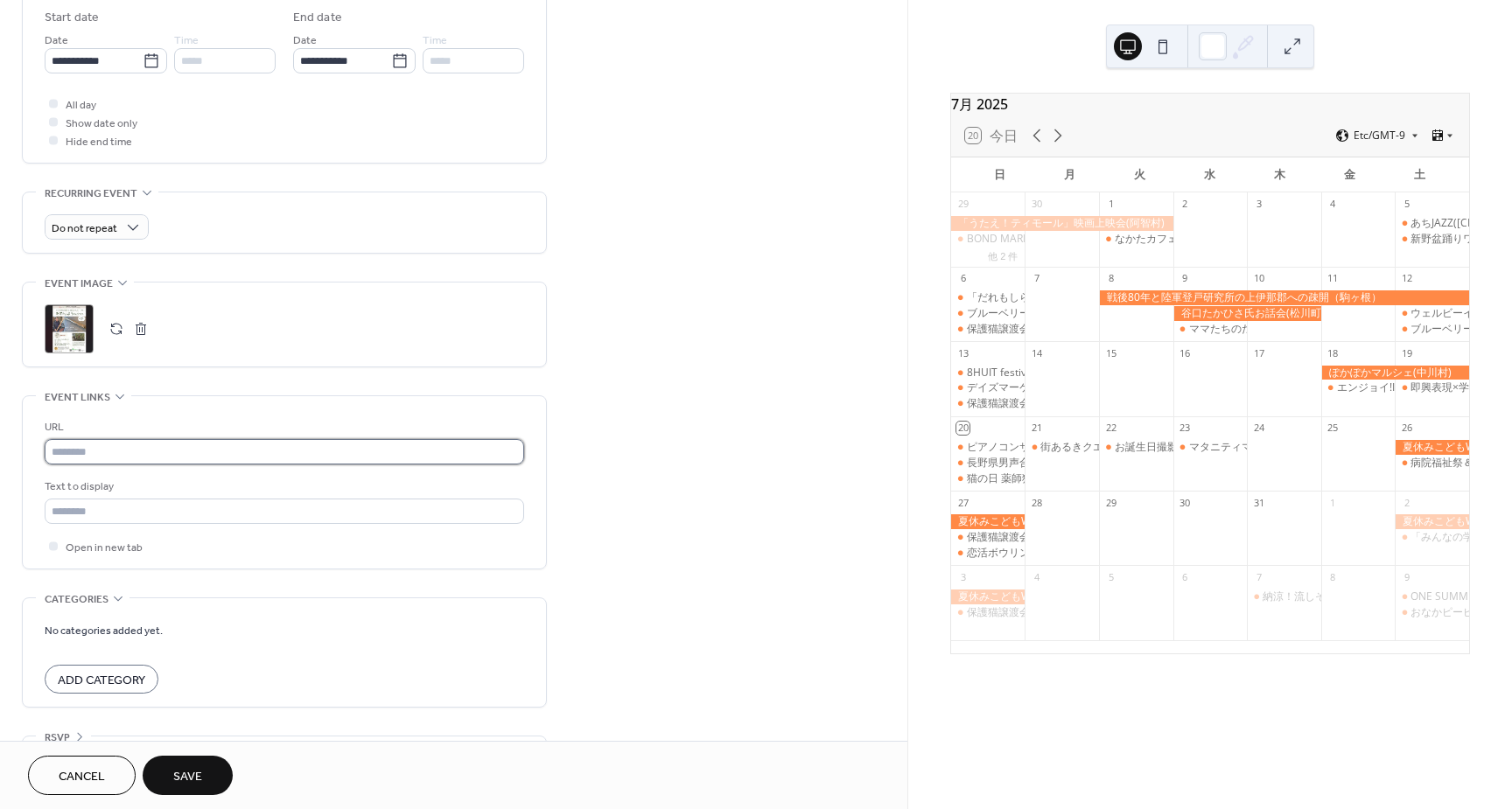 click at bounding box center [284, 451] 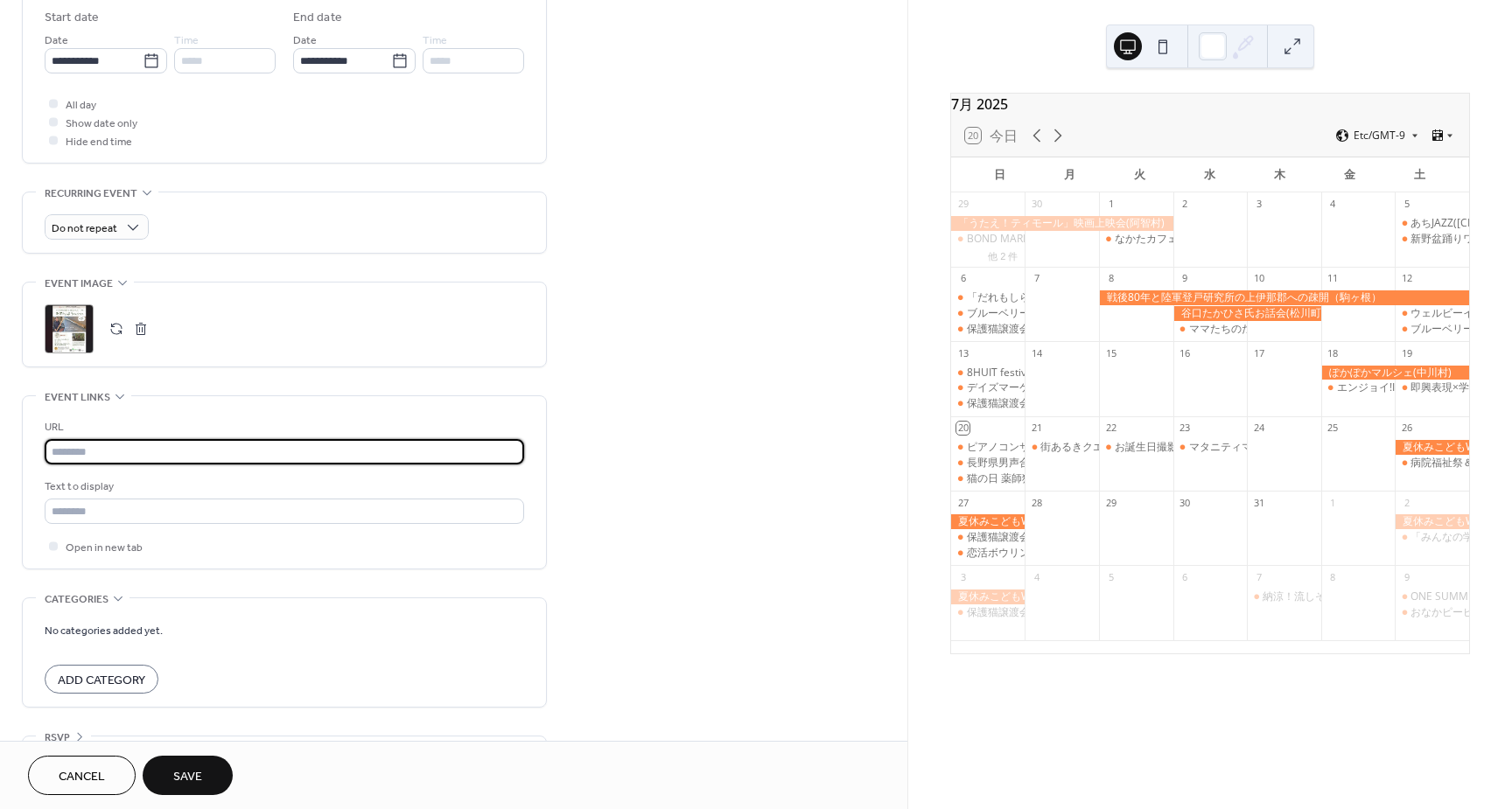 paste on "**********" 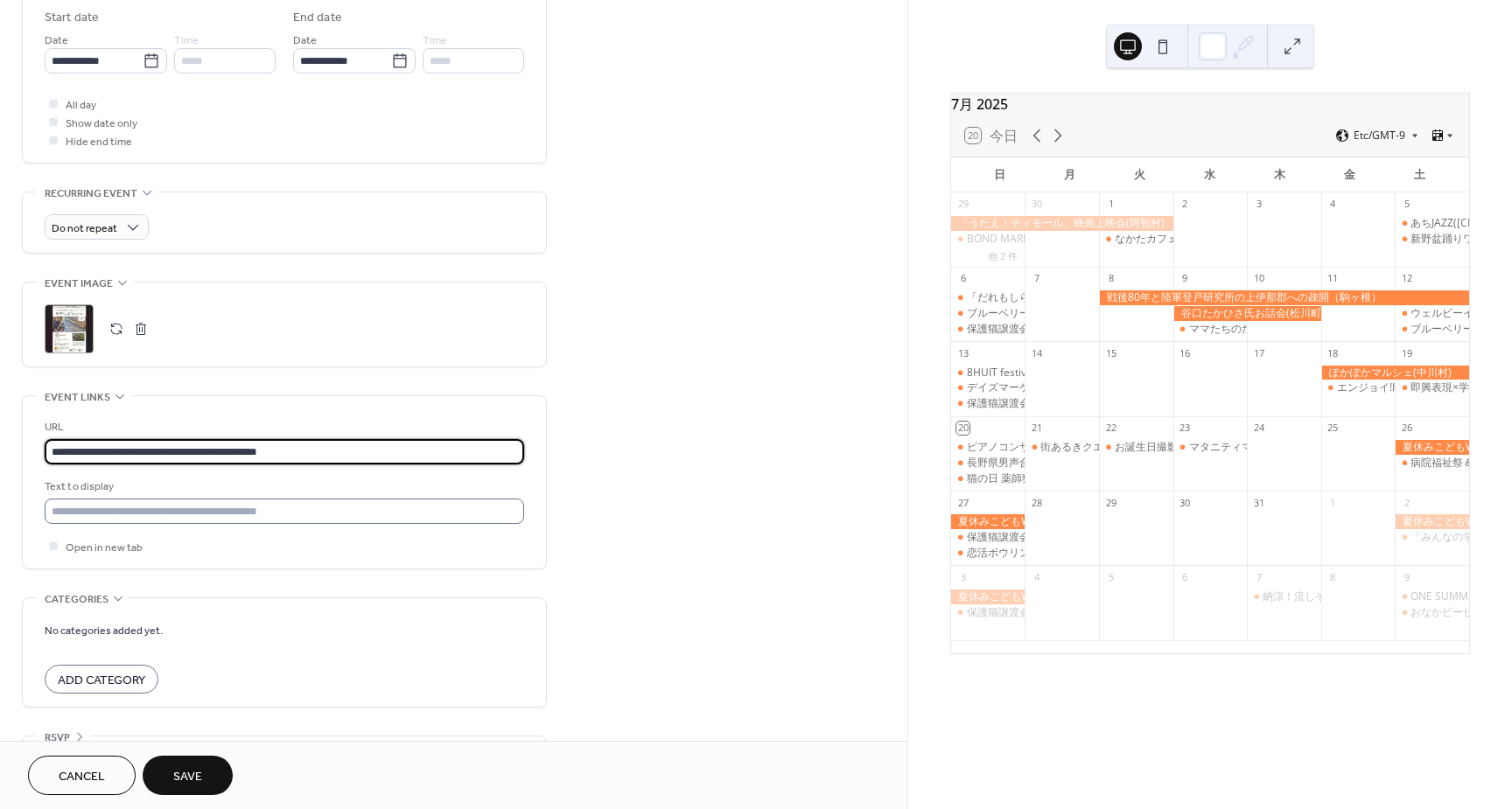 type on "**********" 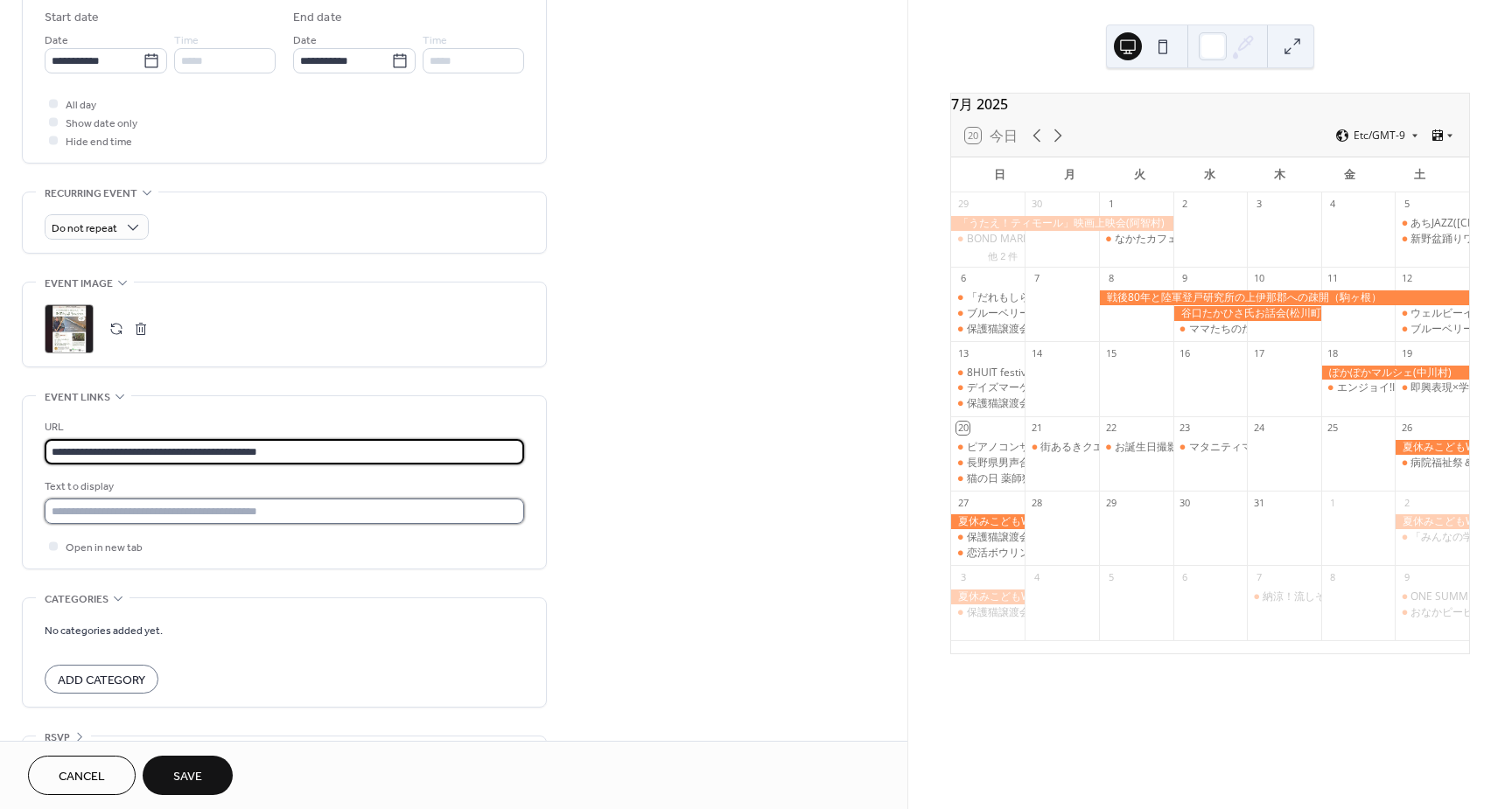 click at bounding box center [284, 511] 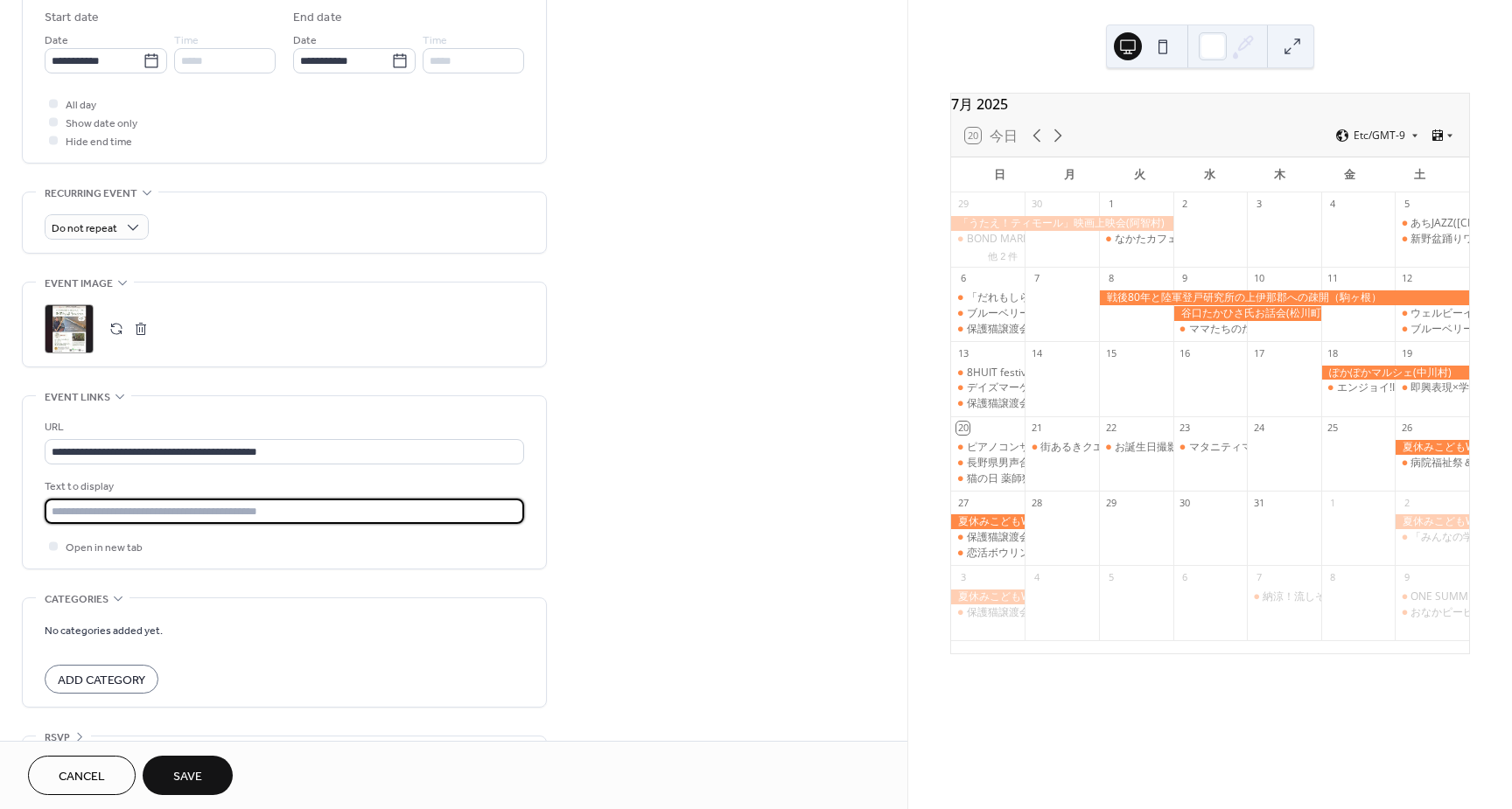 type on "******" 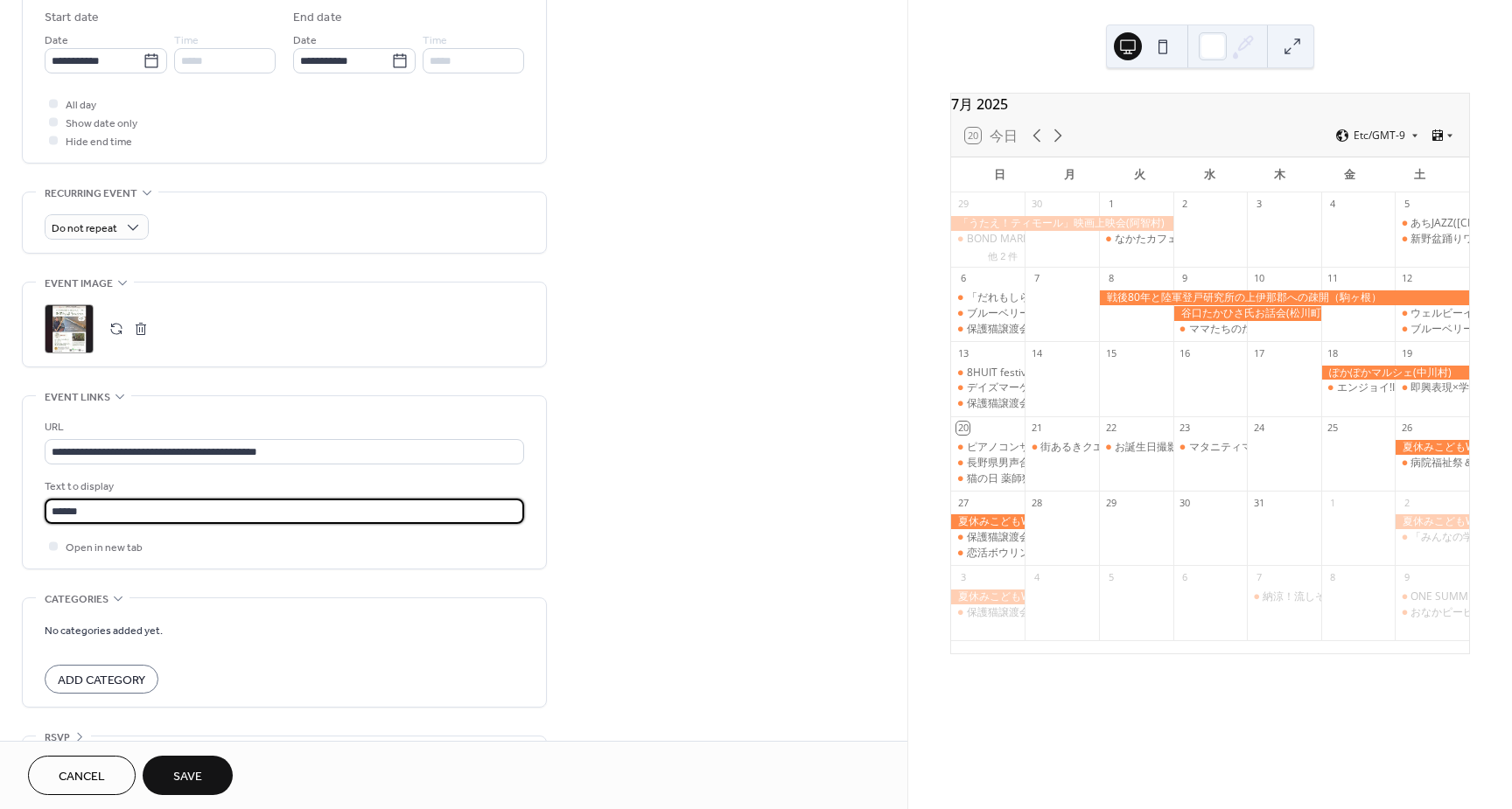 click on "No categories added yet. Add Category" at bounding box center [284, 657] 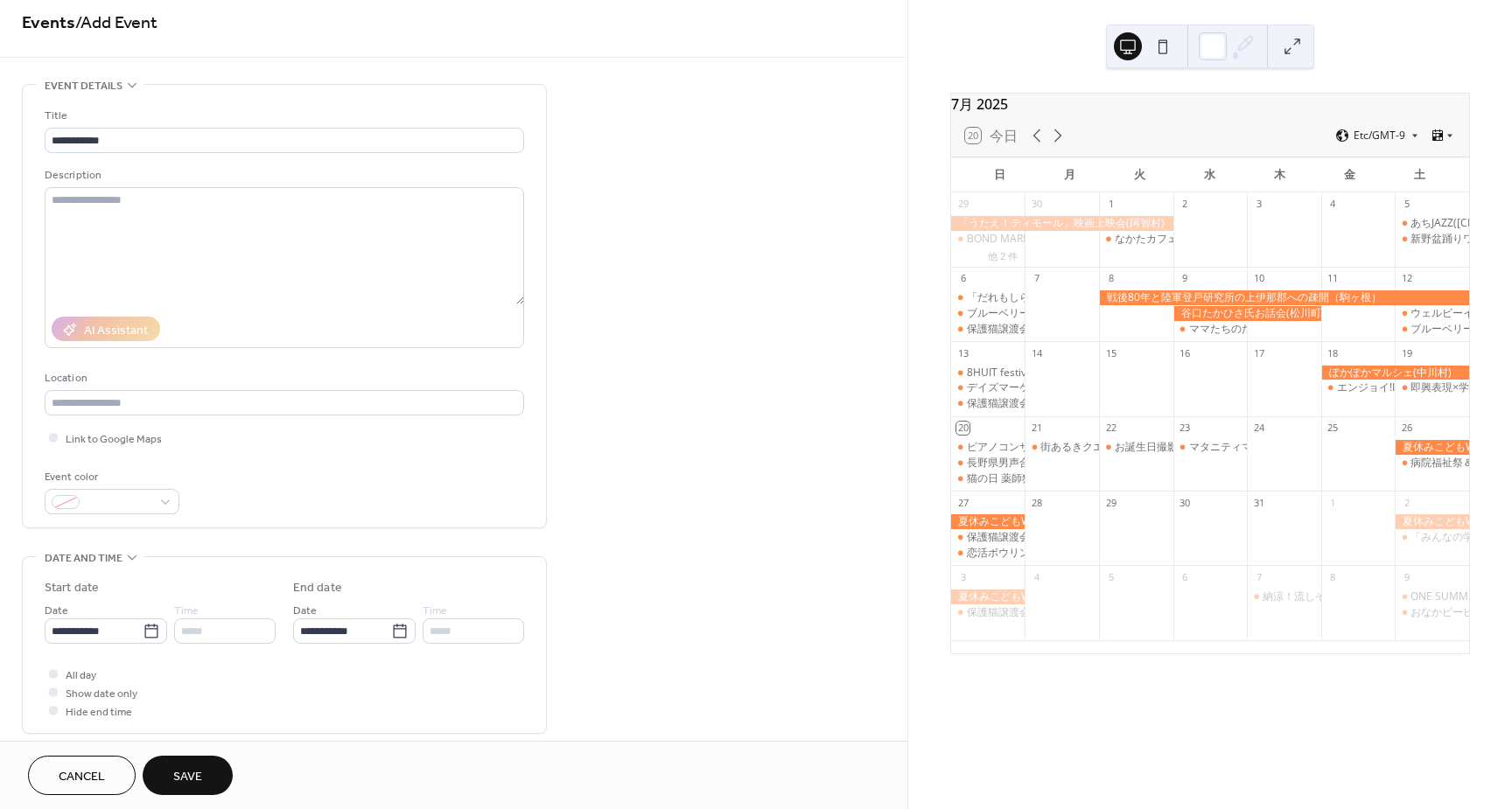 scroll, scrollTop: 0, scrollLeft: 0, axis: both 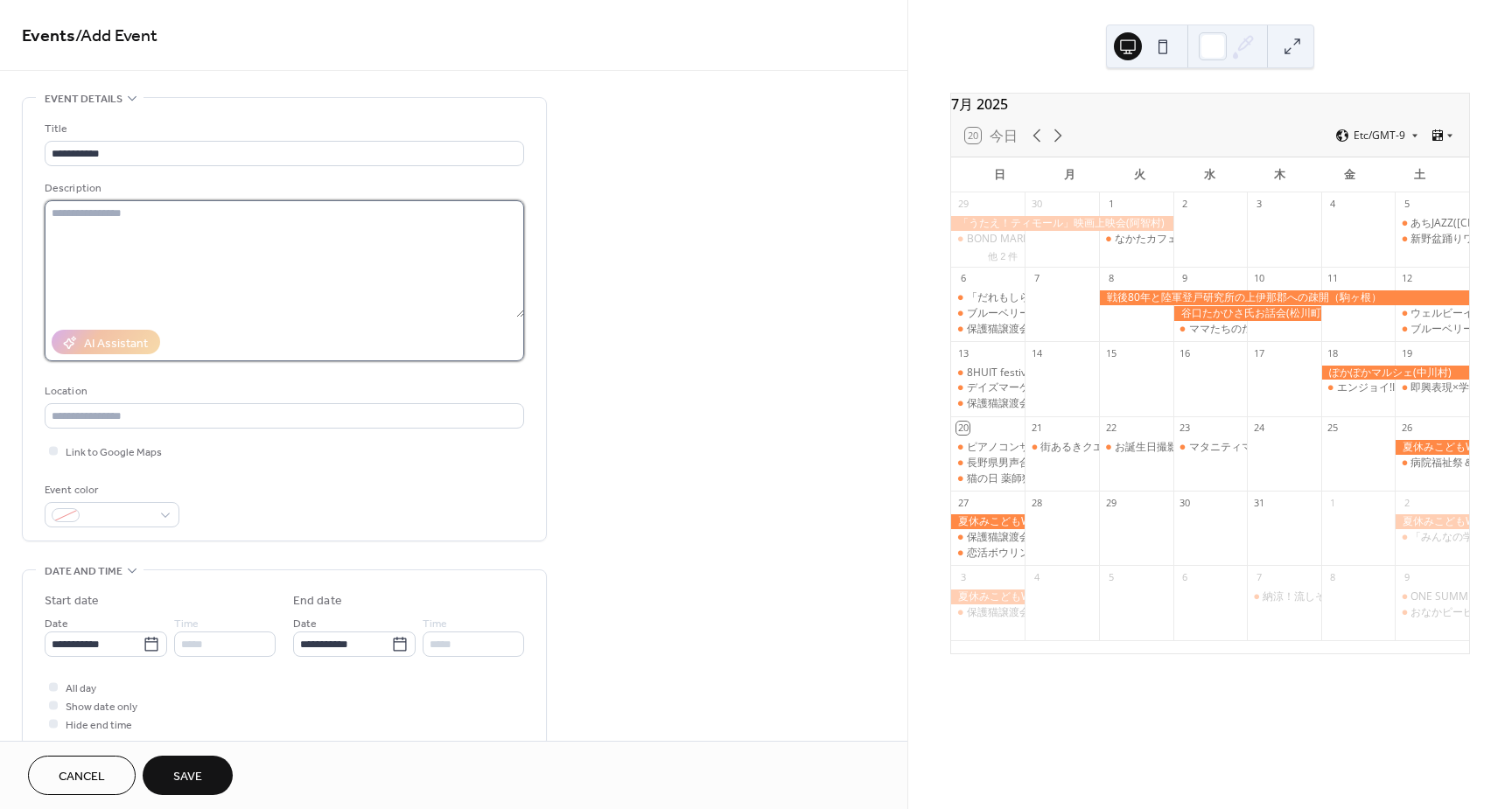 click at bounding box center (284, 259) 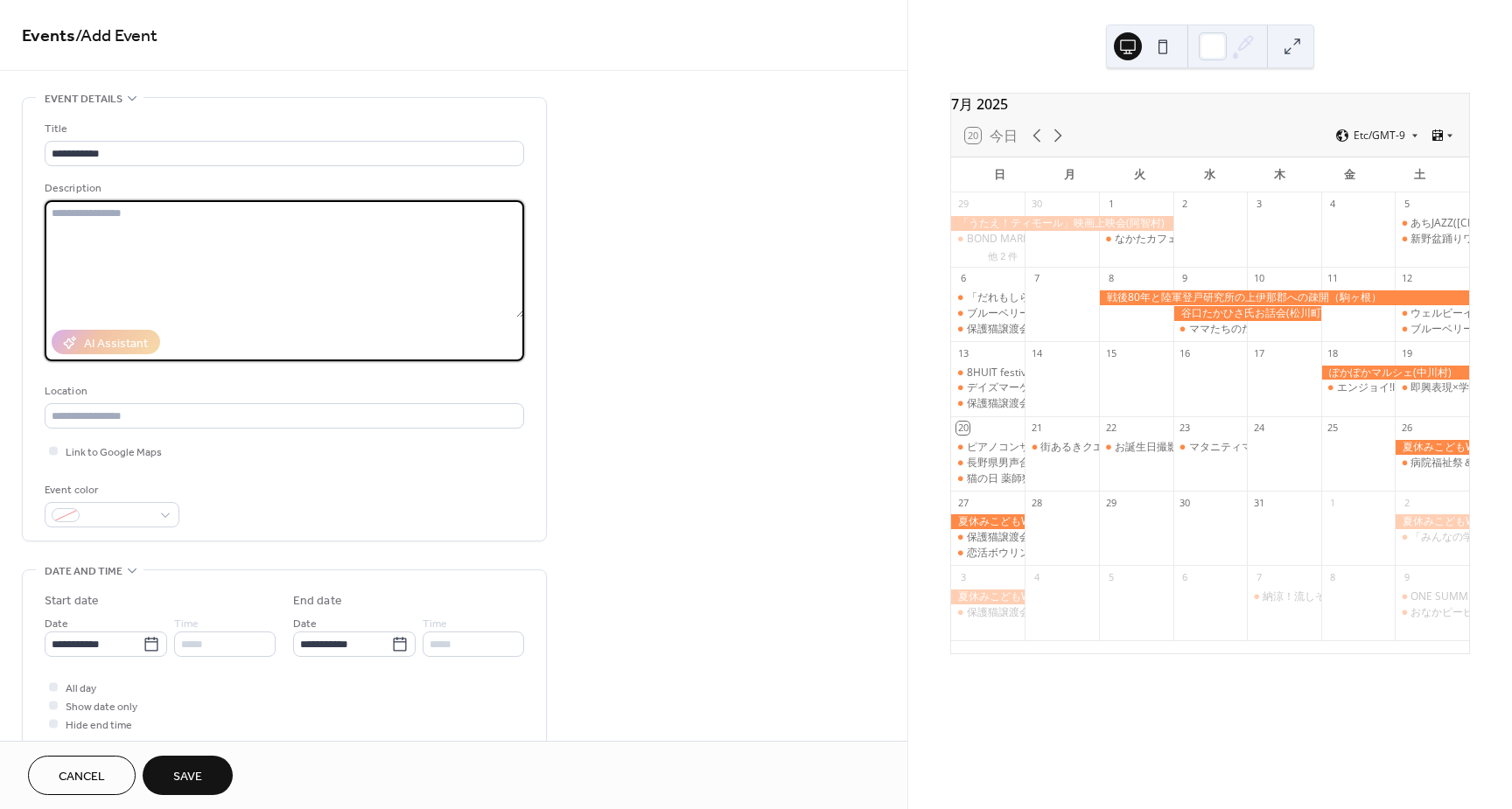 paste on "**********" 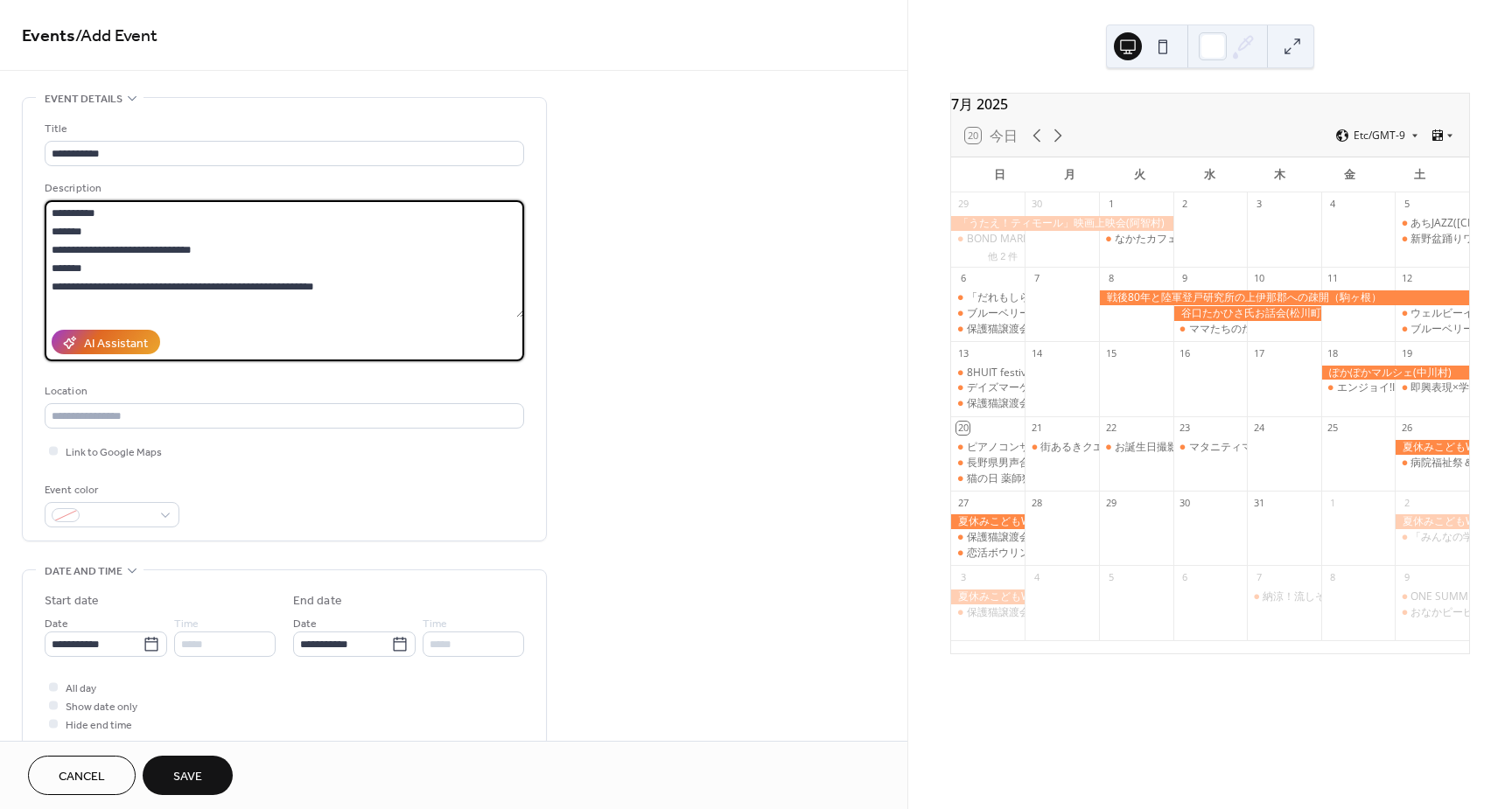 type on "**********" 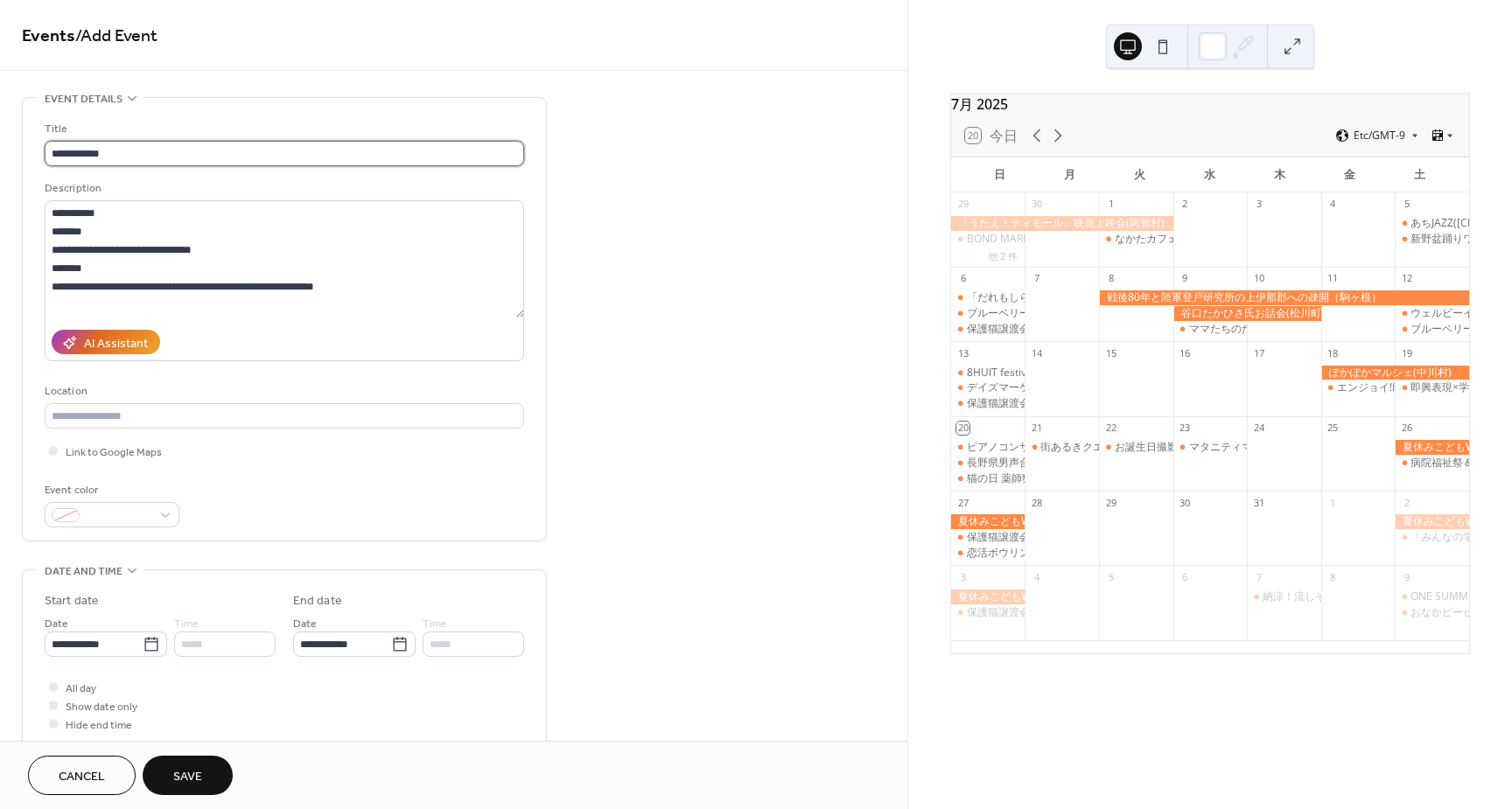 drag, startPoint x: 161, startPoint y: 148, endPoint x: 211, endPoint y: 157, distance: 50.8035 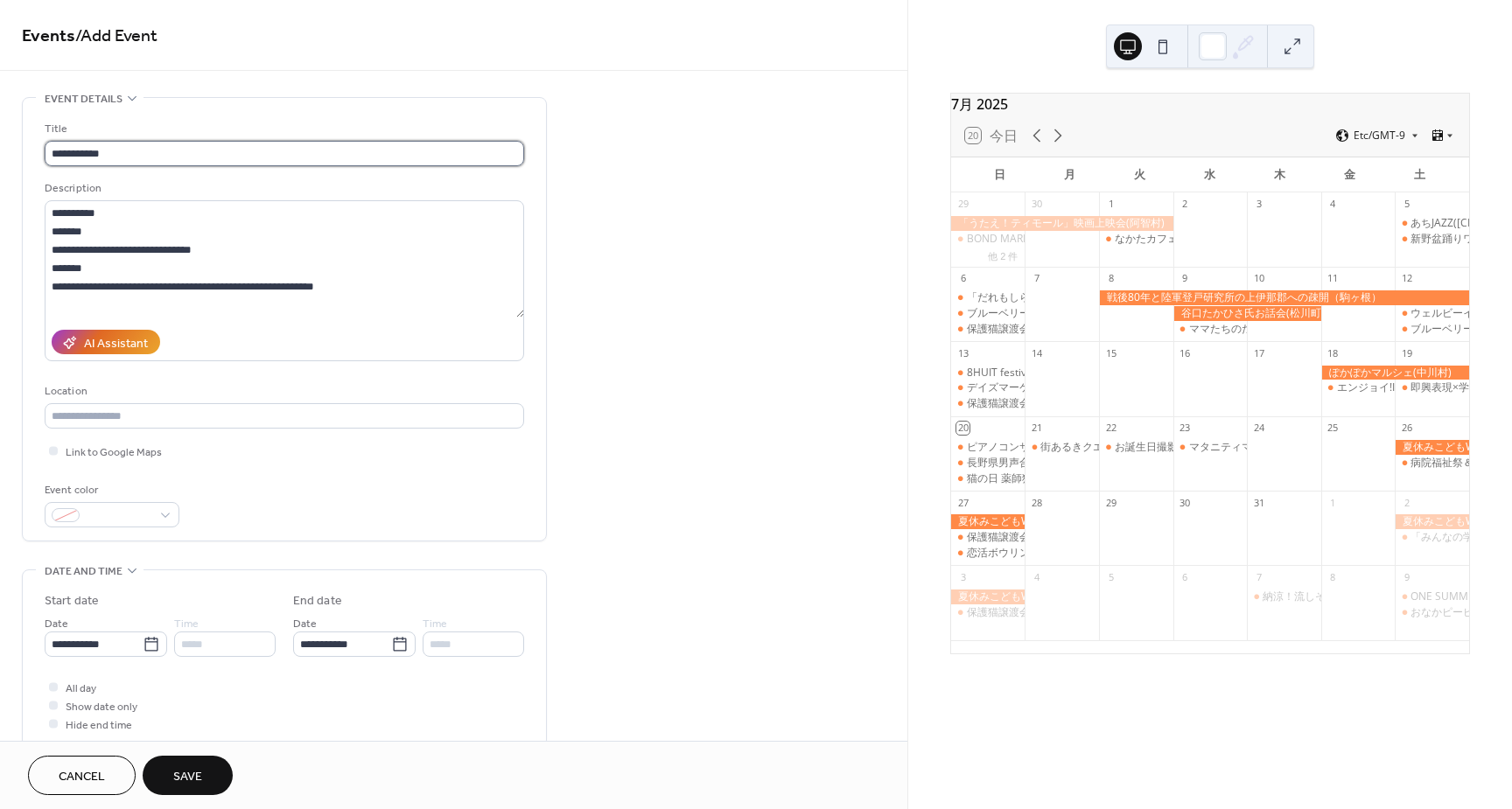 click on "**********" at bounding box center (284, 153) 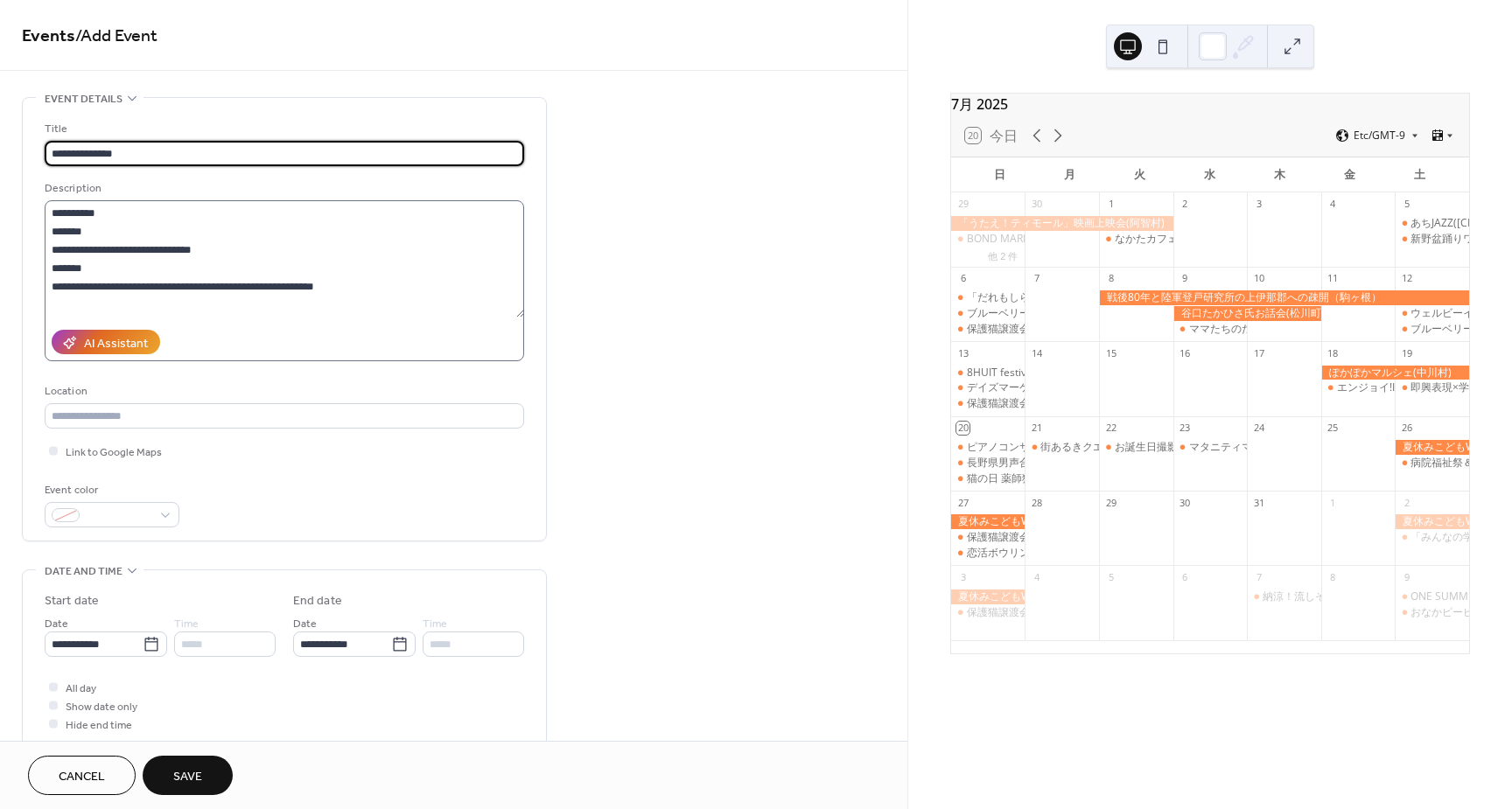 type on "**********" 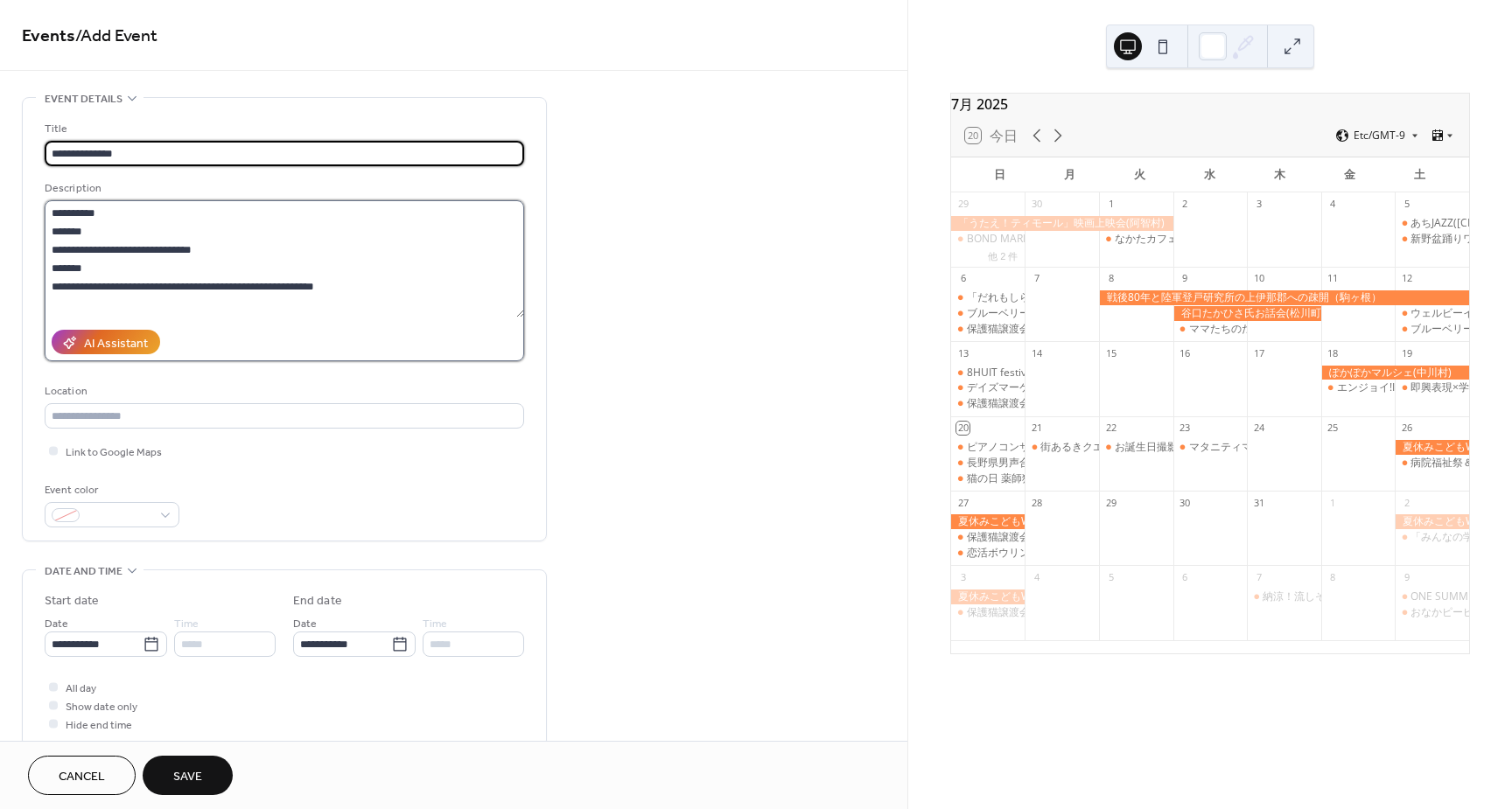 click on "**********" at bounding box center (284, 259) 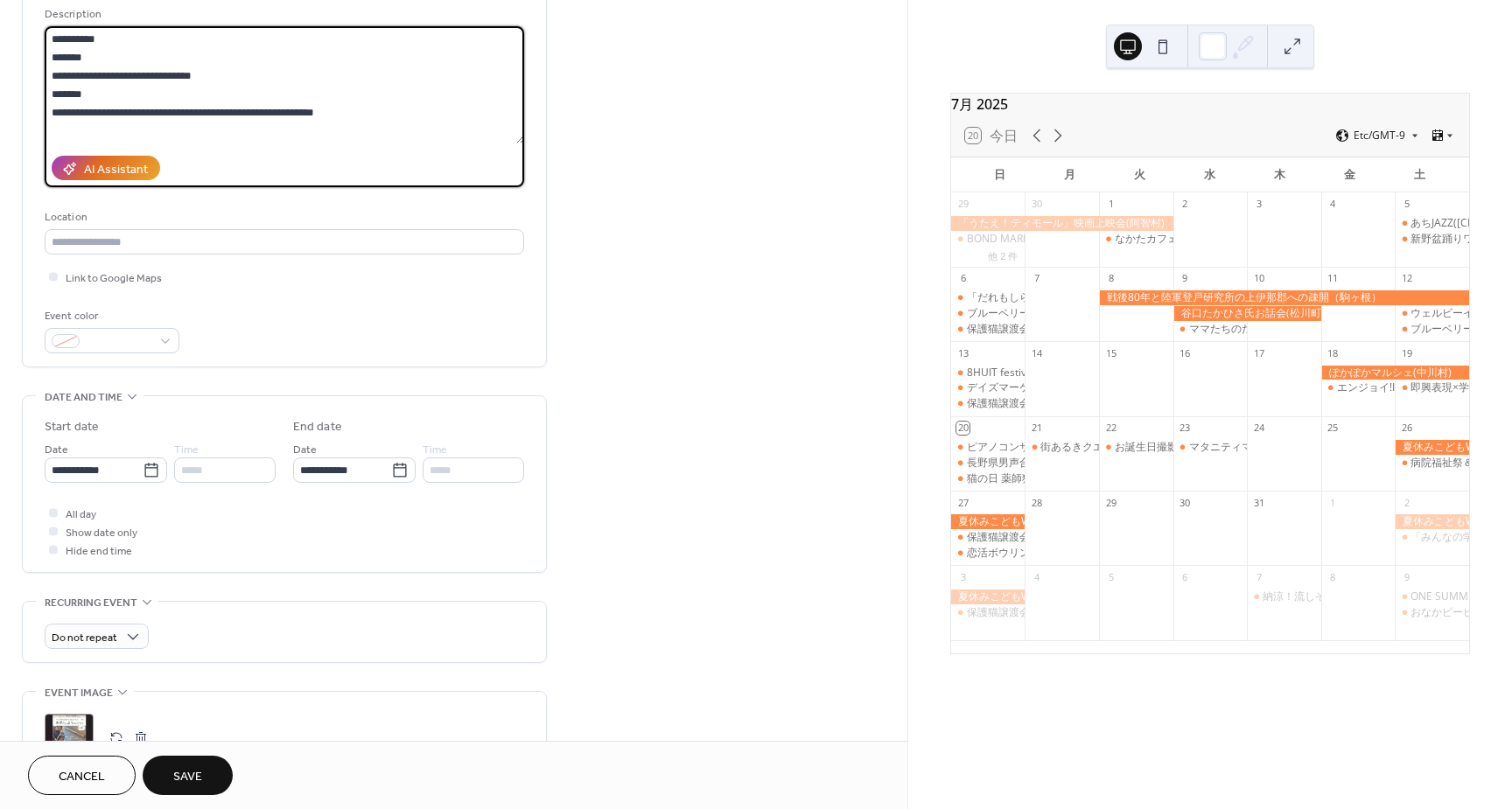 scroll, scrollTop: 175, scrollLeft: 0, axis: vertical 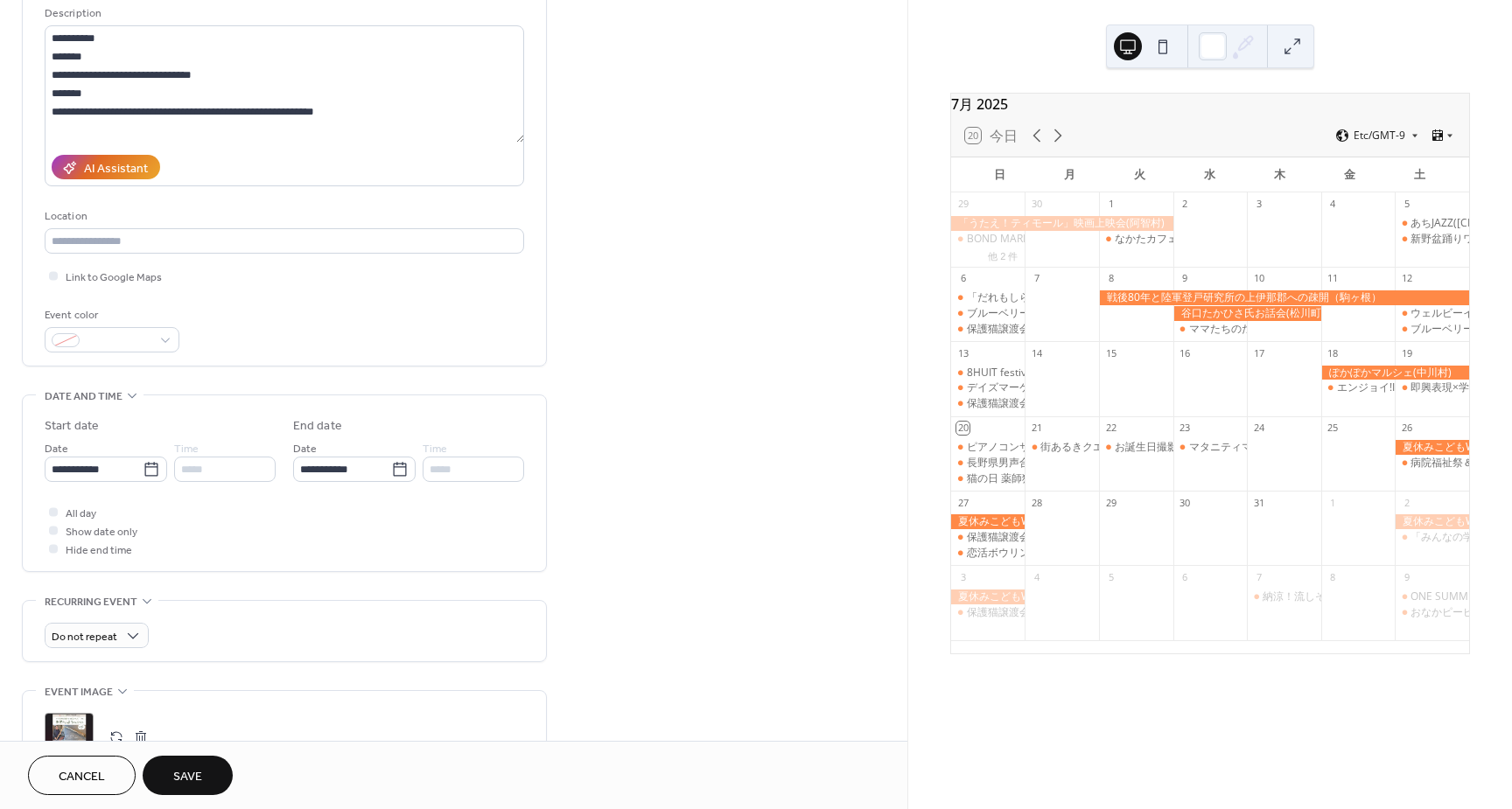 click on "Save" at bounding box center [187, 775] 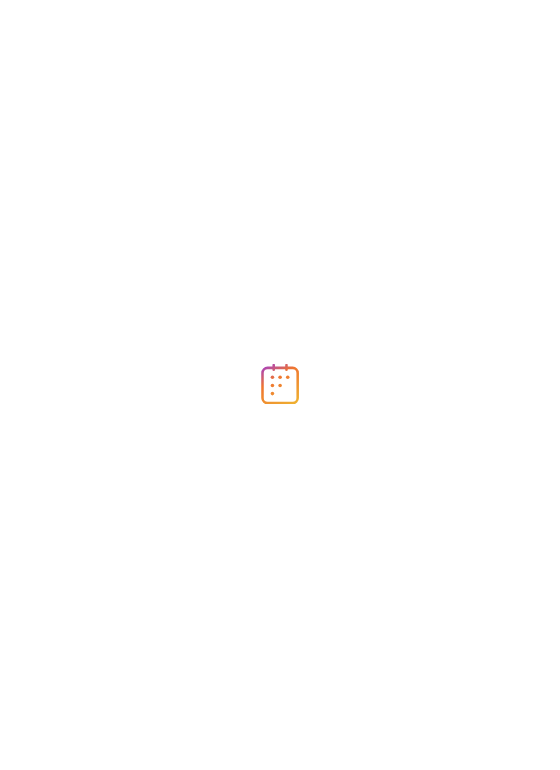 scroll, scrollTop: 0, scrollLeft: 0, axis: both 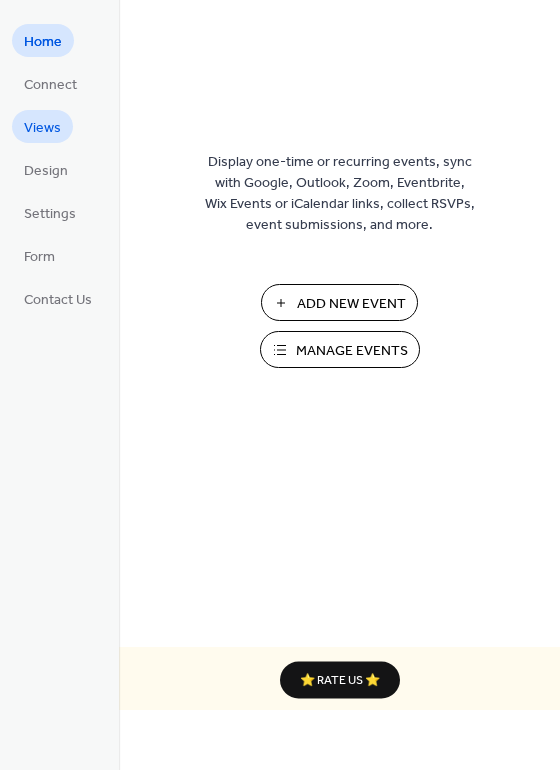 click on "Views" at bounding box center (42, 128) 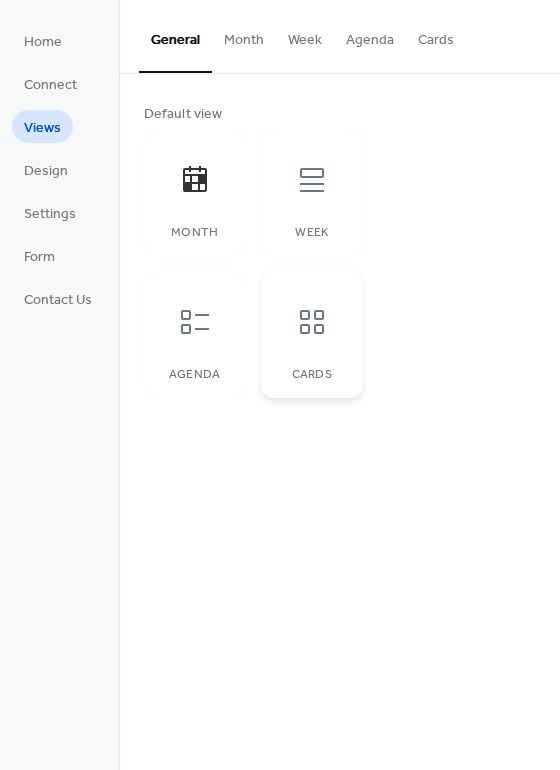 click at bounding box center [312, 322] 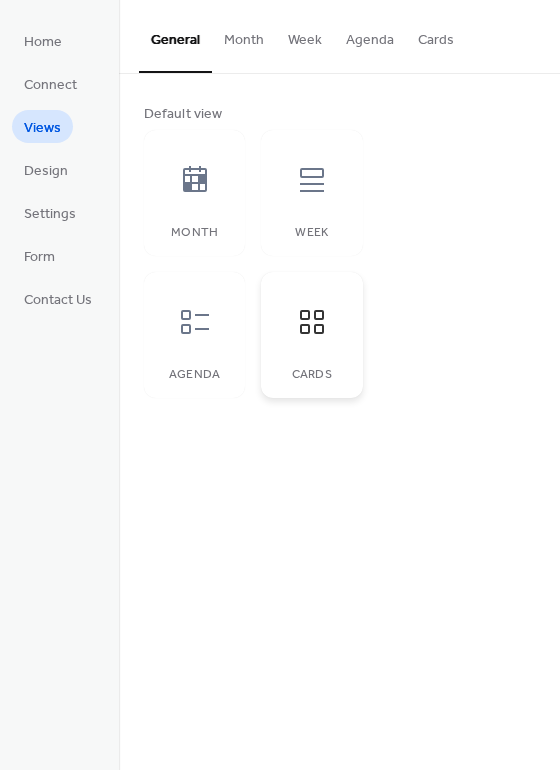 click at bounding box center (312, 322) 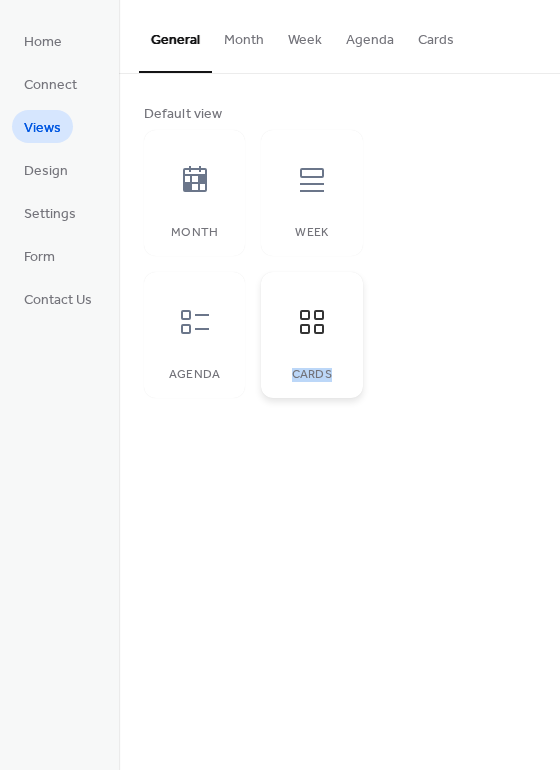 click at bounding box center [312, 322] 